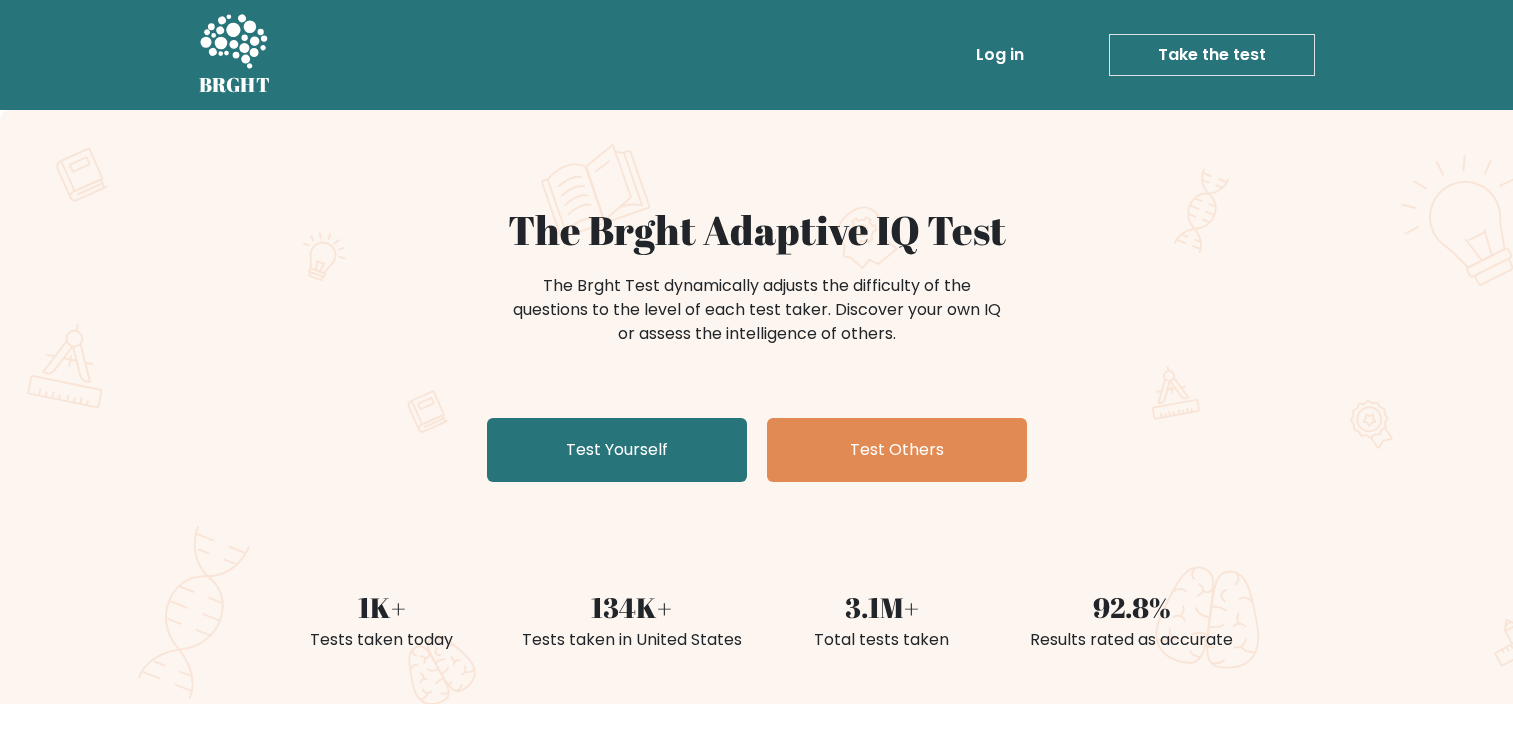 scroll, scrollTop: 0, scrollLeft: 0, axis: both 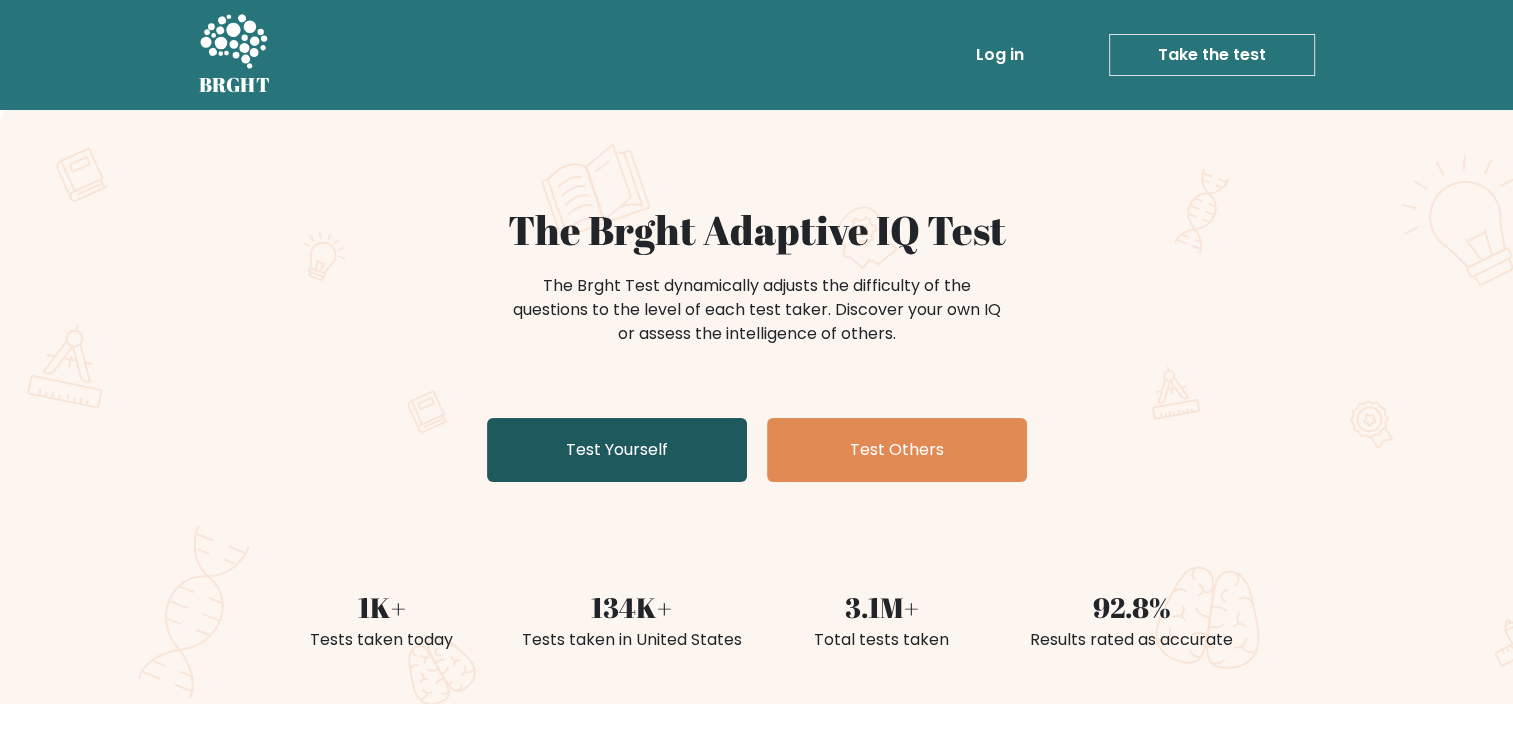 click on "Test Yourself" at bounding box center (617, 450) 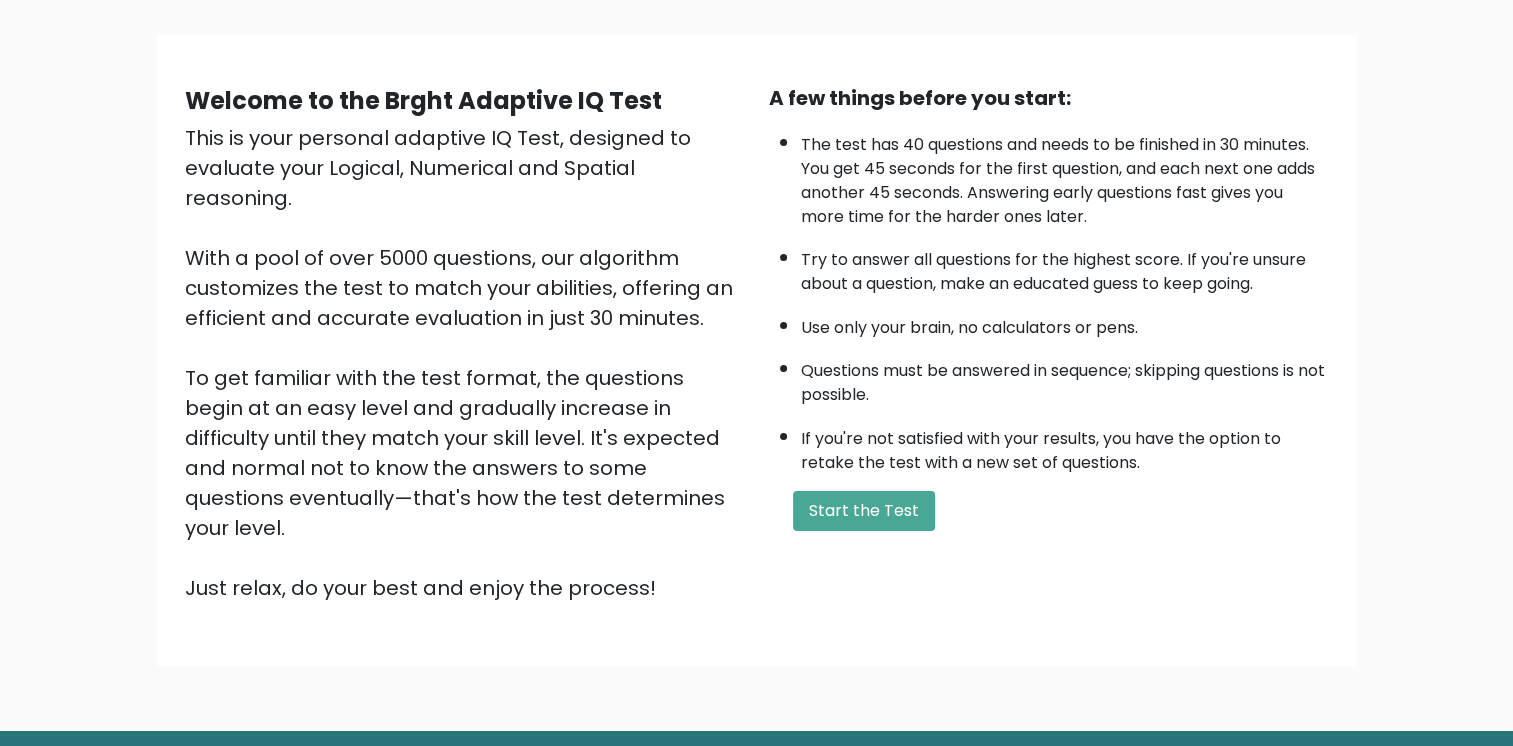 scroll, scrollTop: 159, scrollLeft: 0, axis: vertical 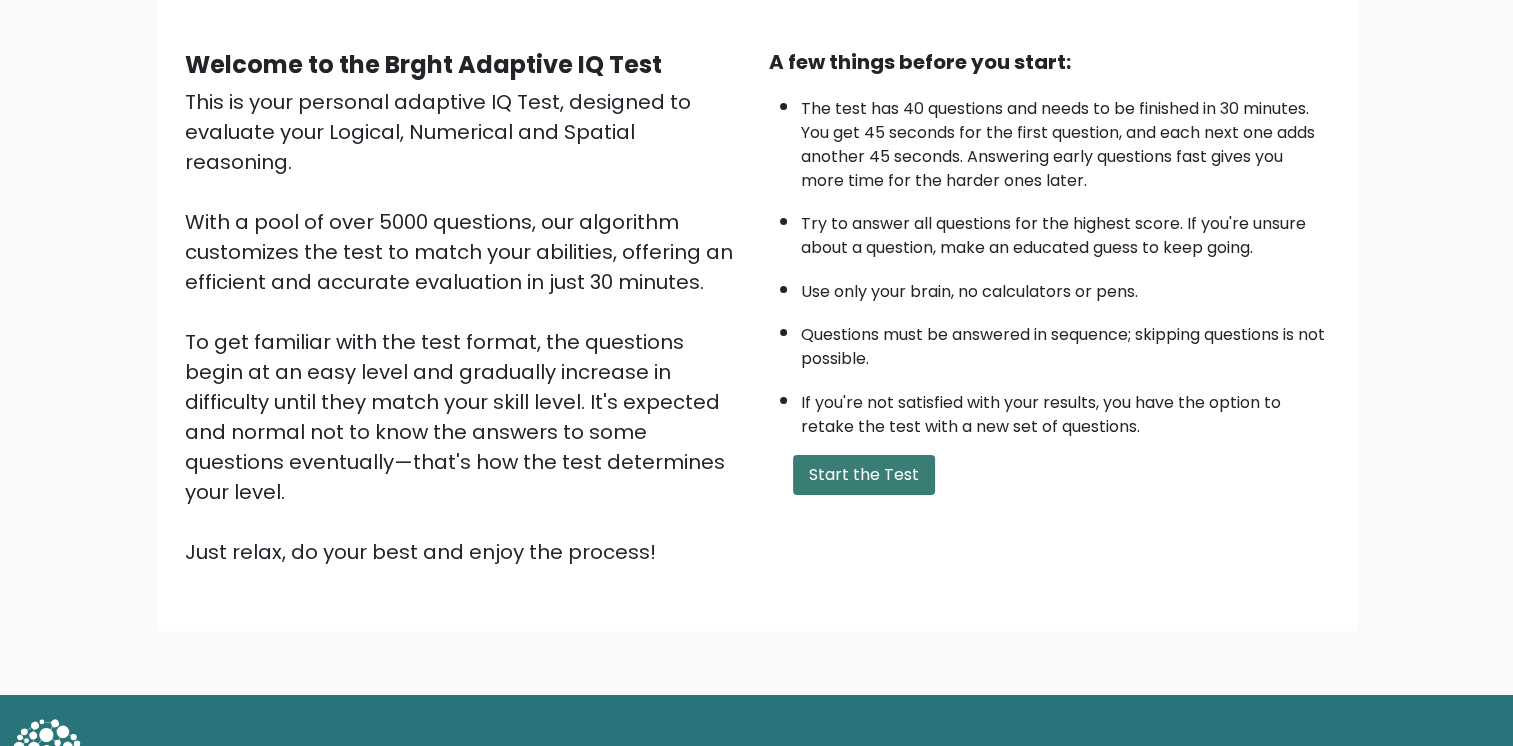 click on "Start the Test" at bounding box center (864, 475) 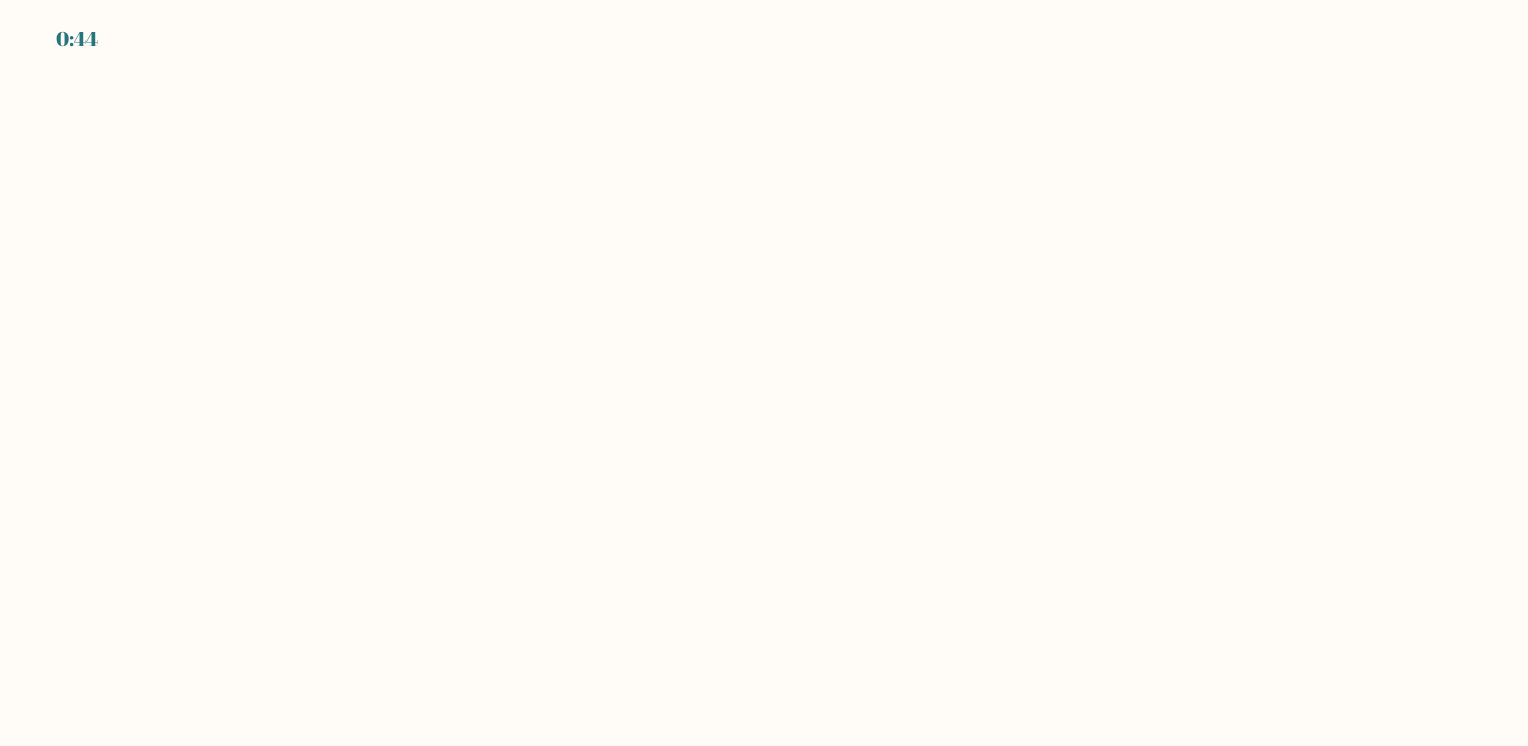 scroll, scrollTop: 0, scrollLeft: 0, axis: both 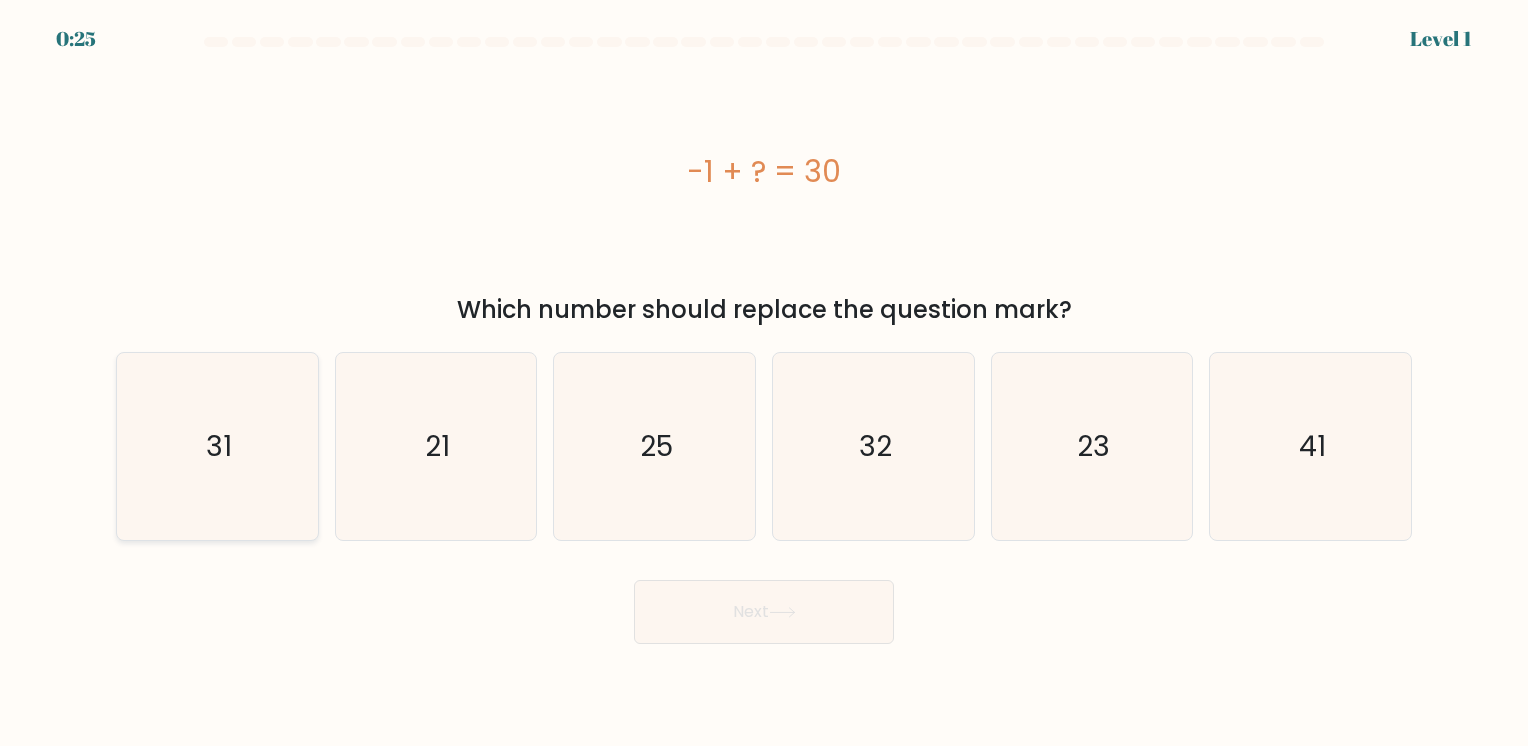 click on "31" 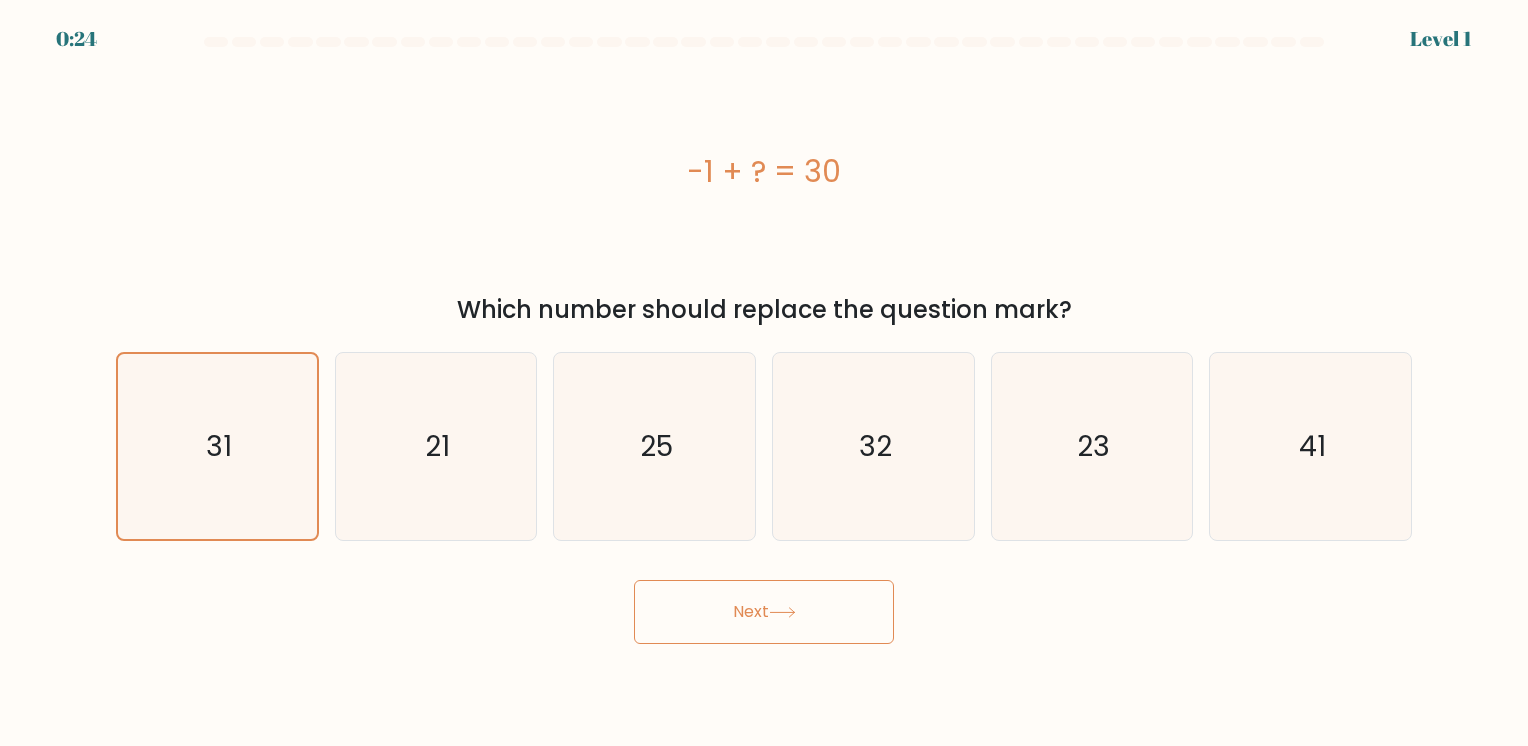 click on "Next" at bounding box center [764, 612] 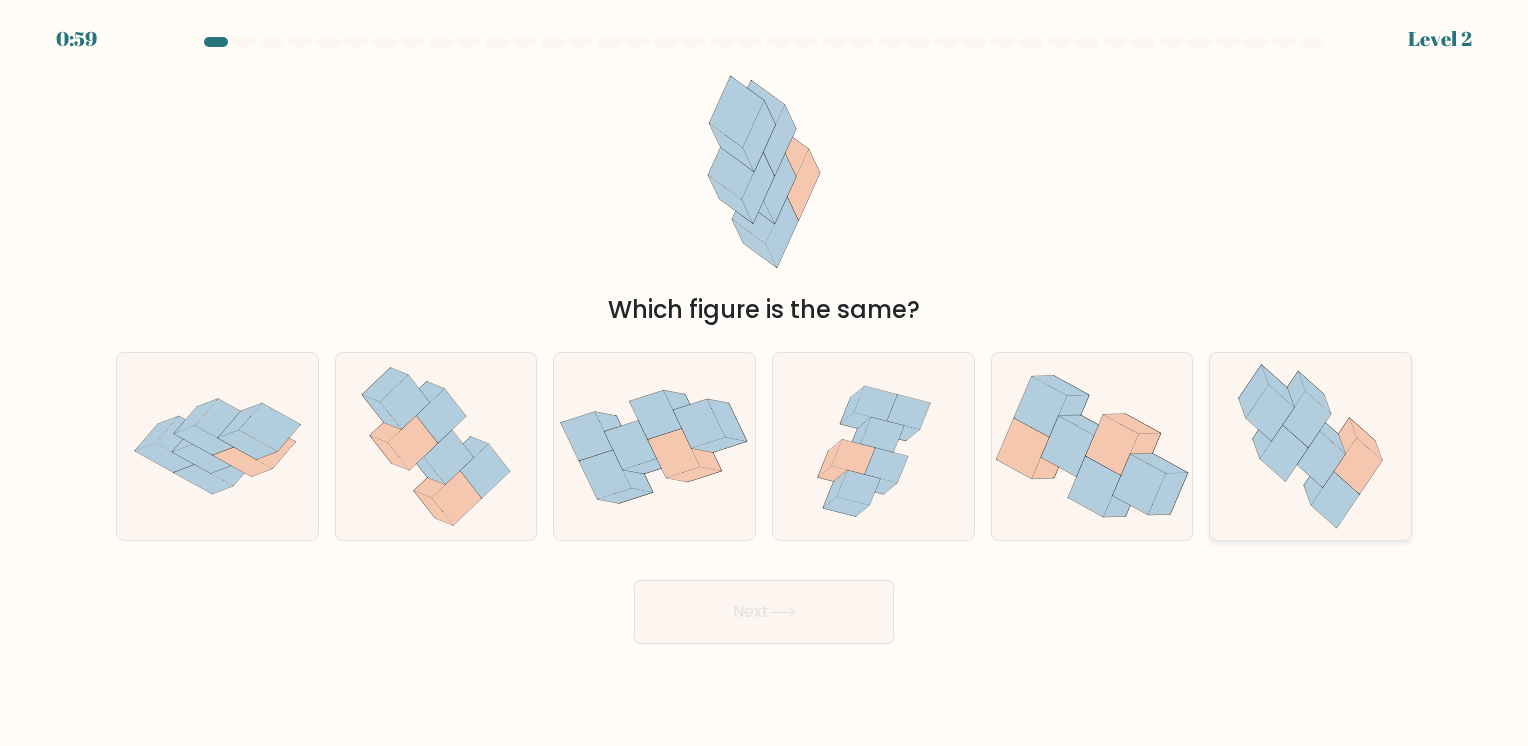 click 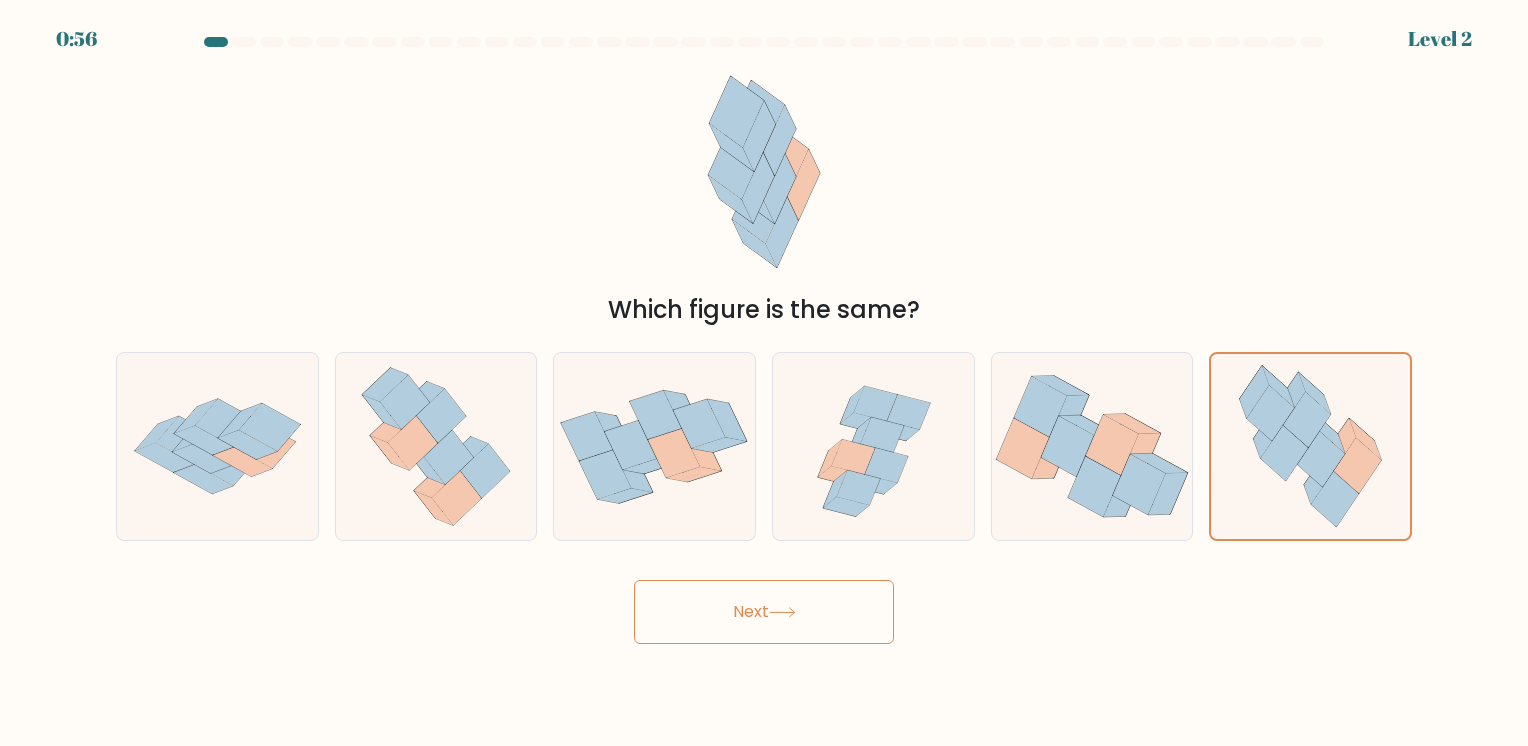 click on "Next" at bounding box center [764, 612] 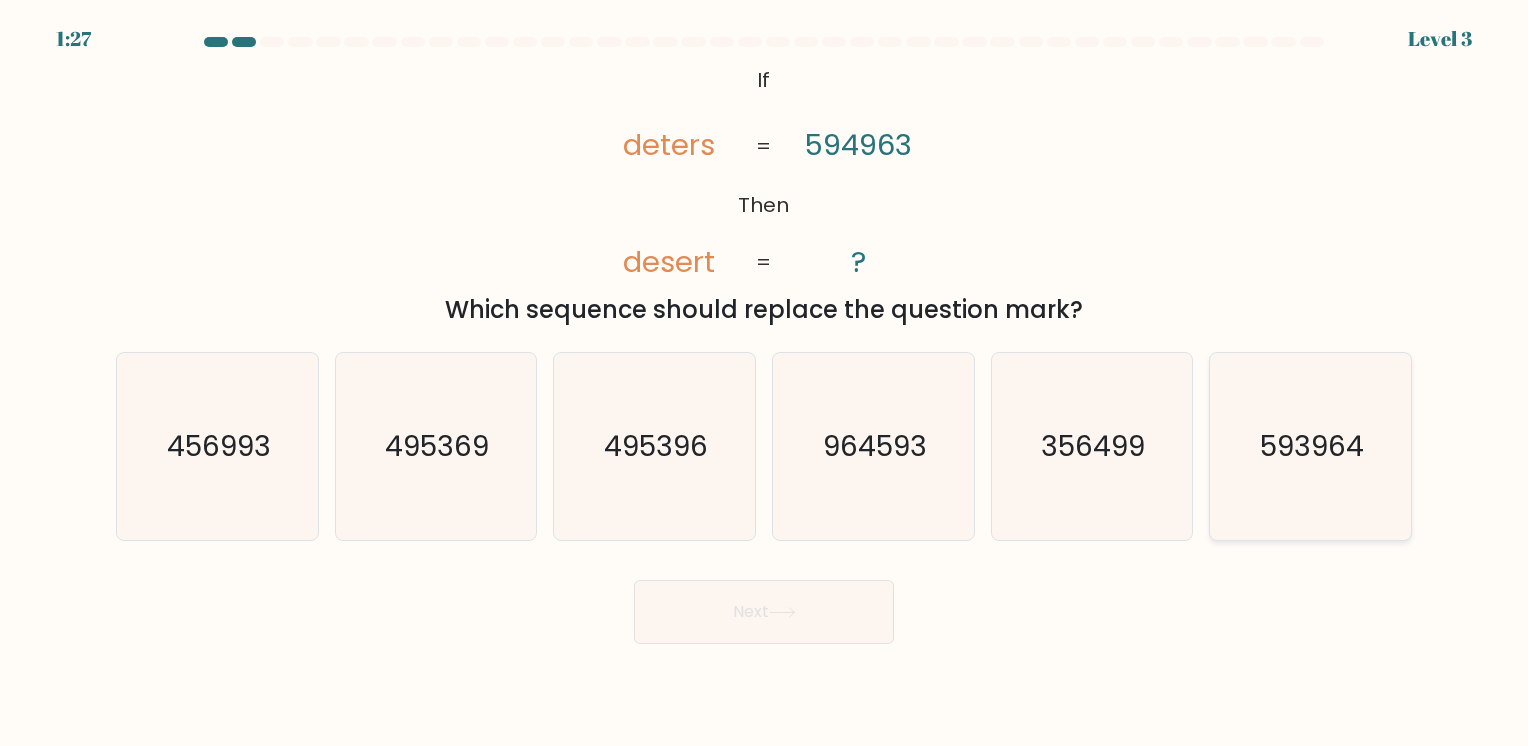click on "593964" 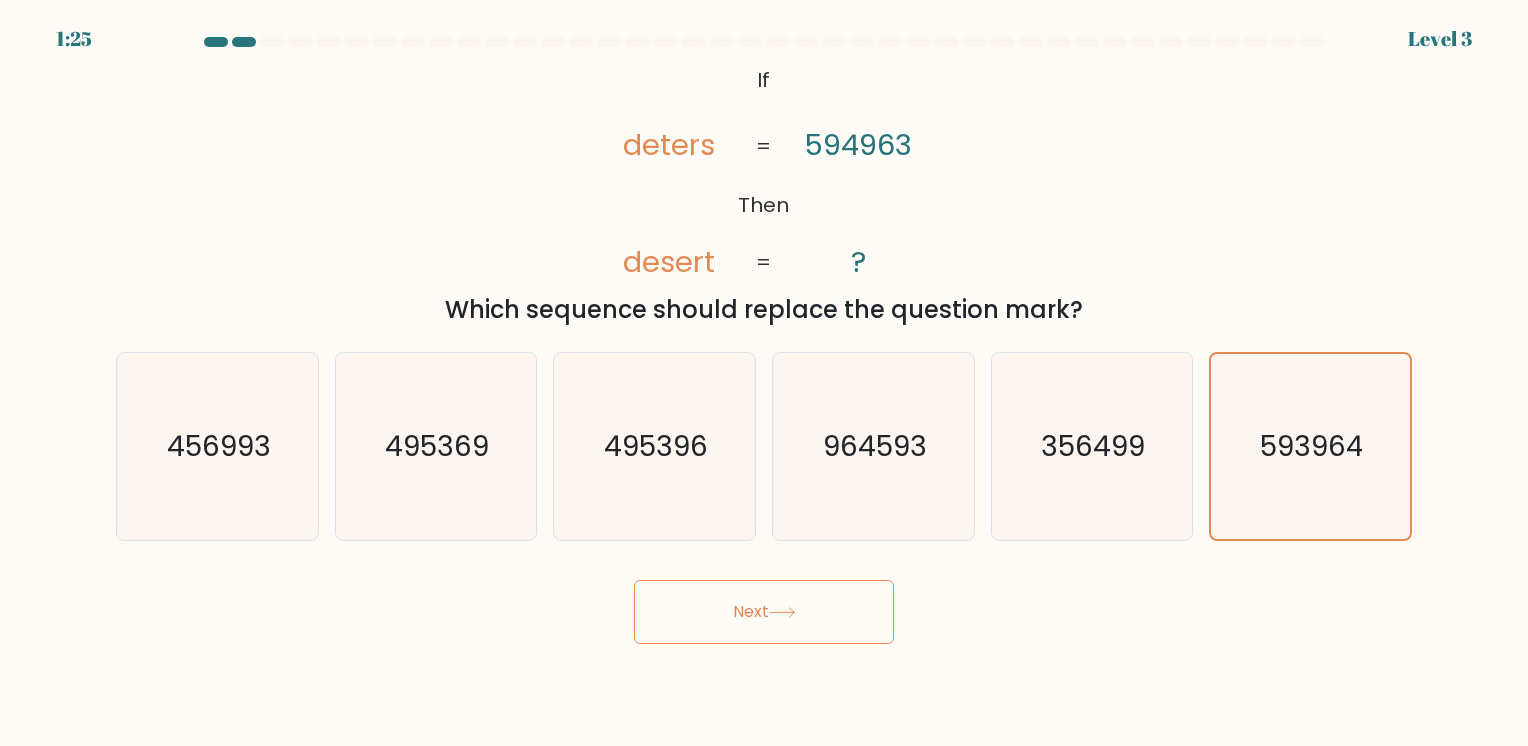 click on "Next" at bounding box center (764, 612) 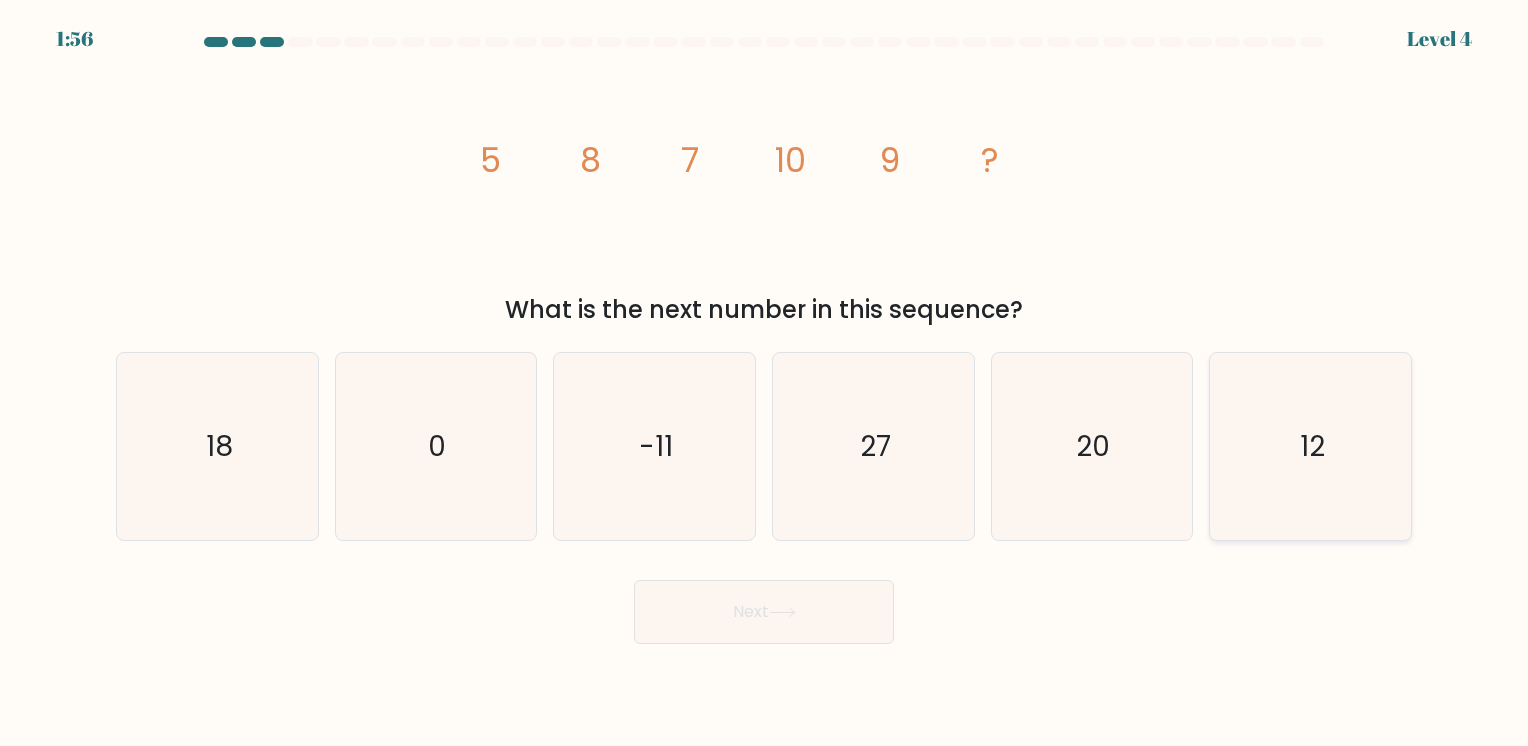 click on "12" 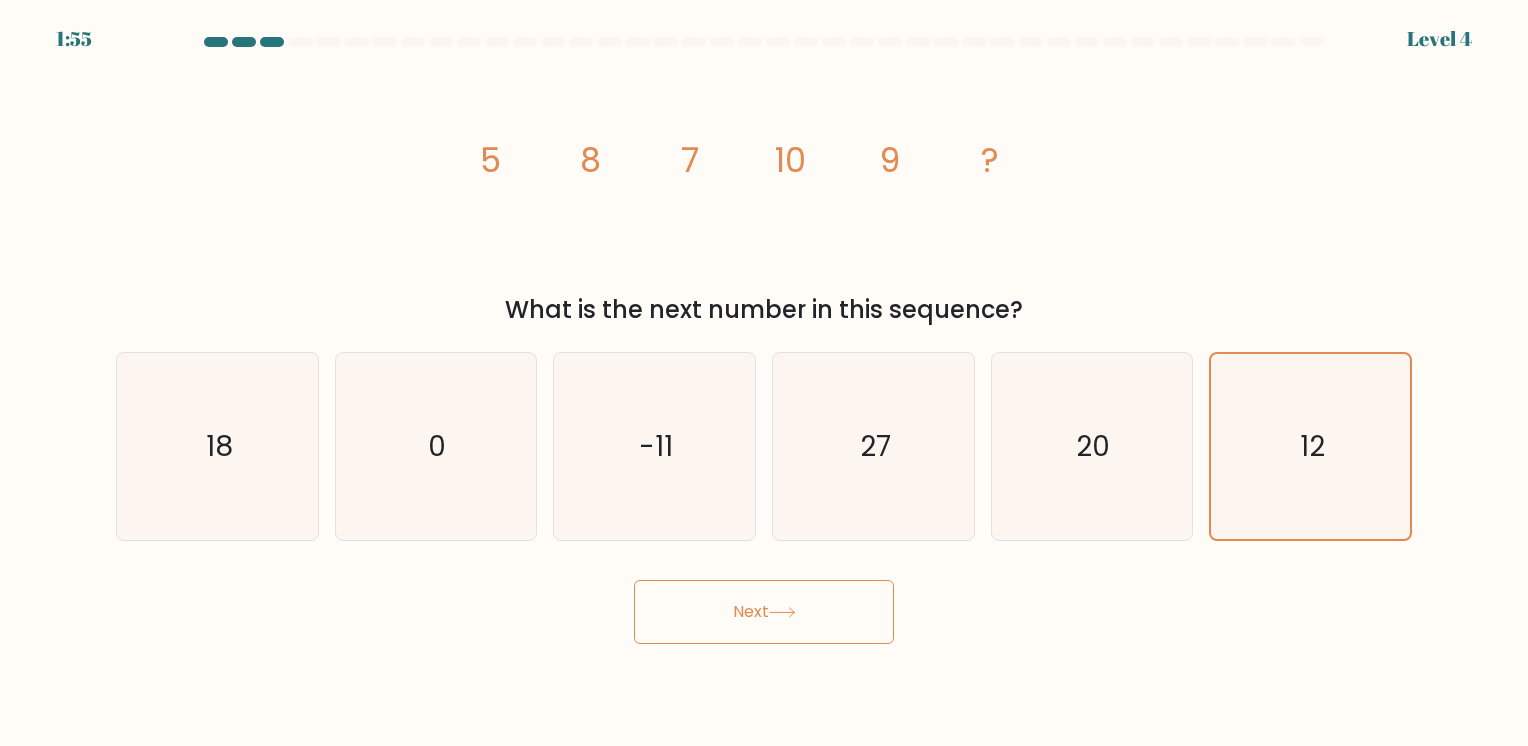 click on "Next" at bounding box center [764, 612] 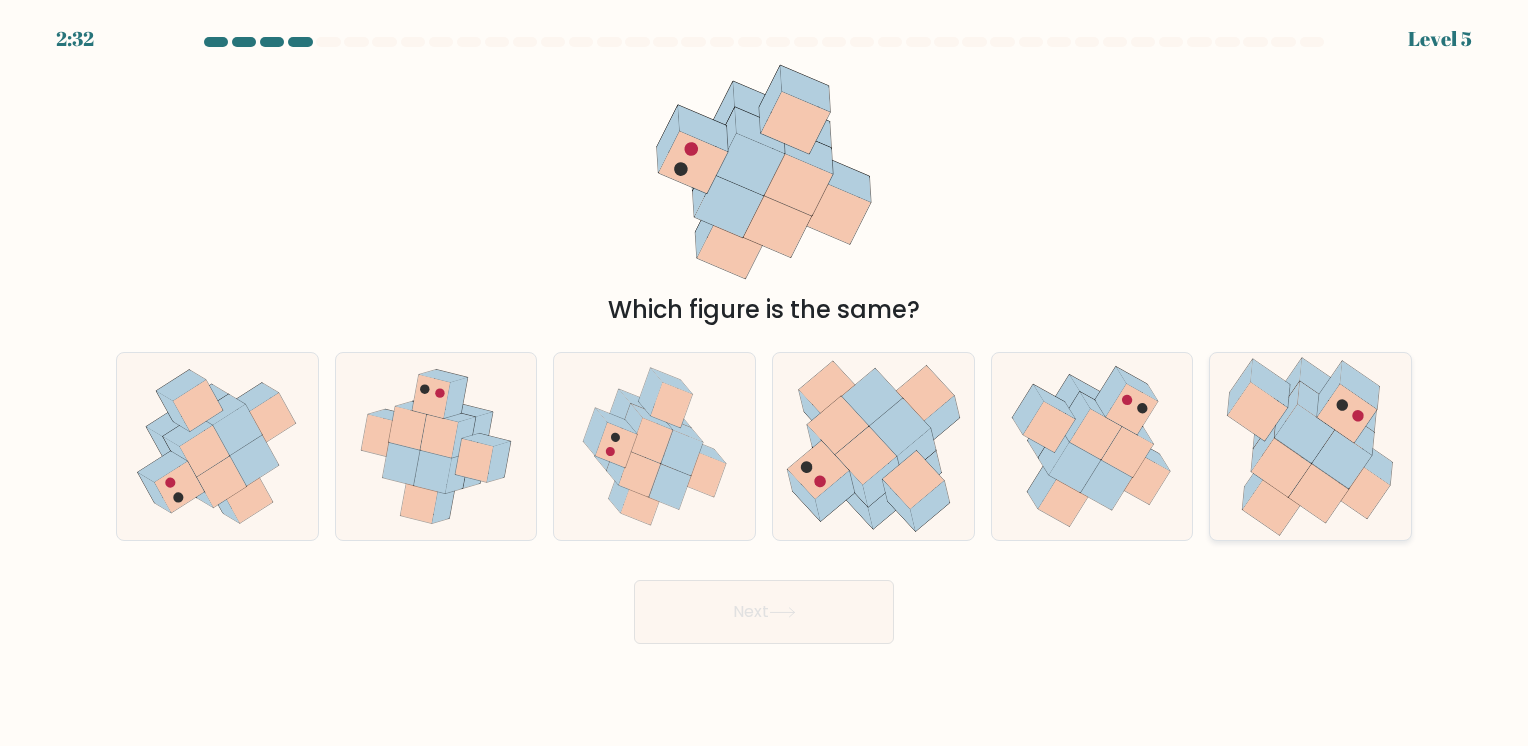 click 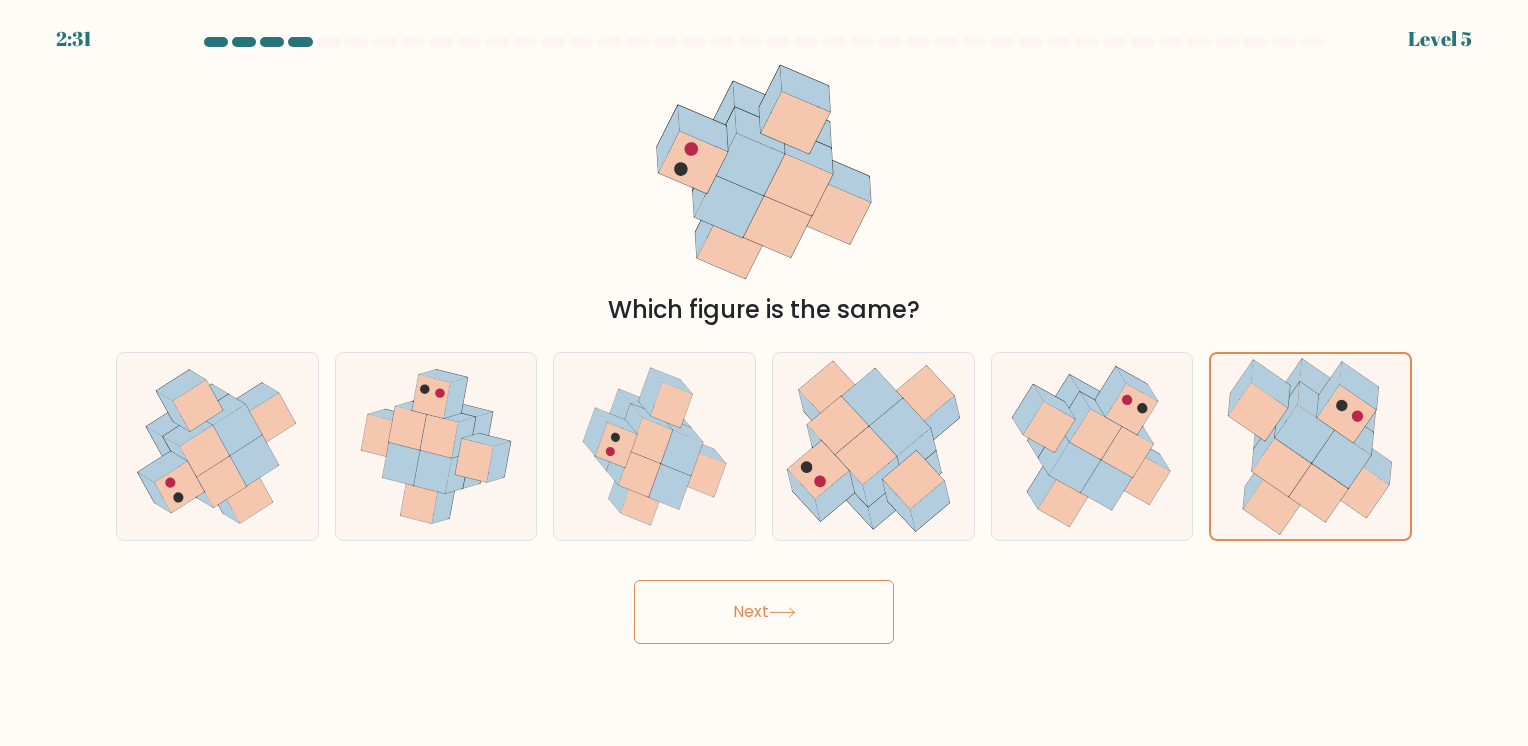 click on "Next" at bounding box center [764, 612] 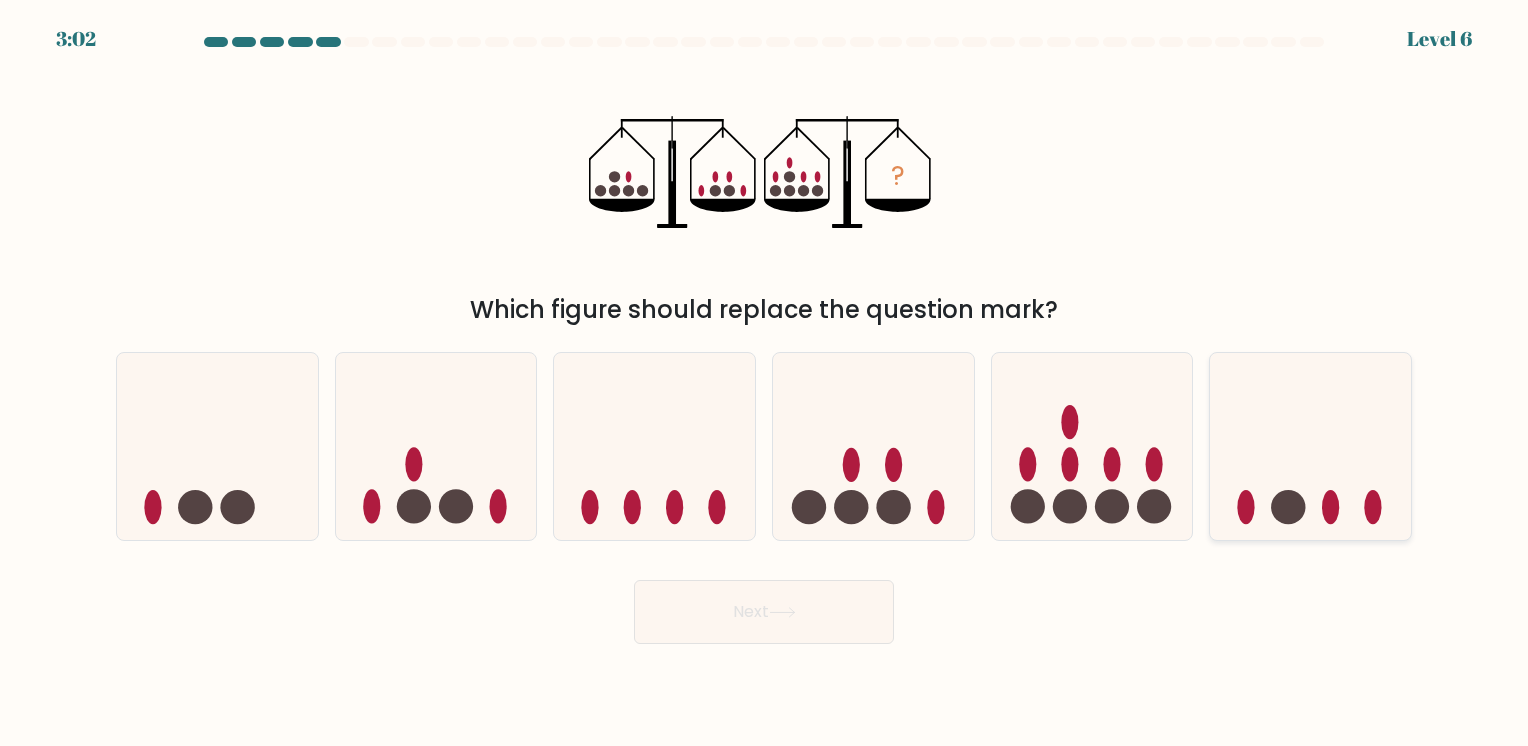 click 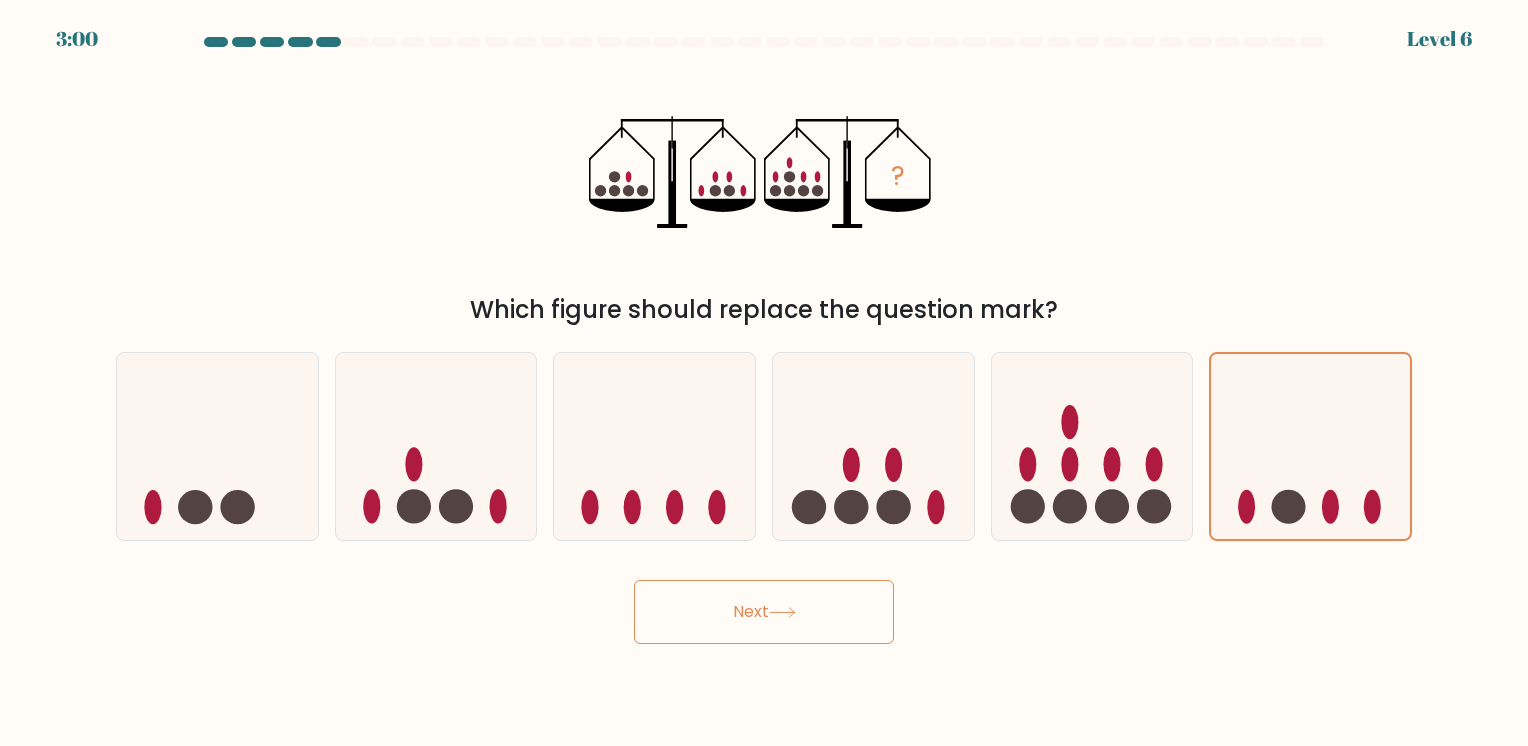 click on "Next" at bounding box center [764, 612] 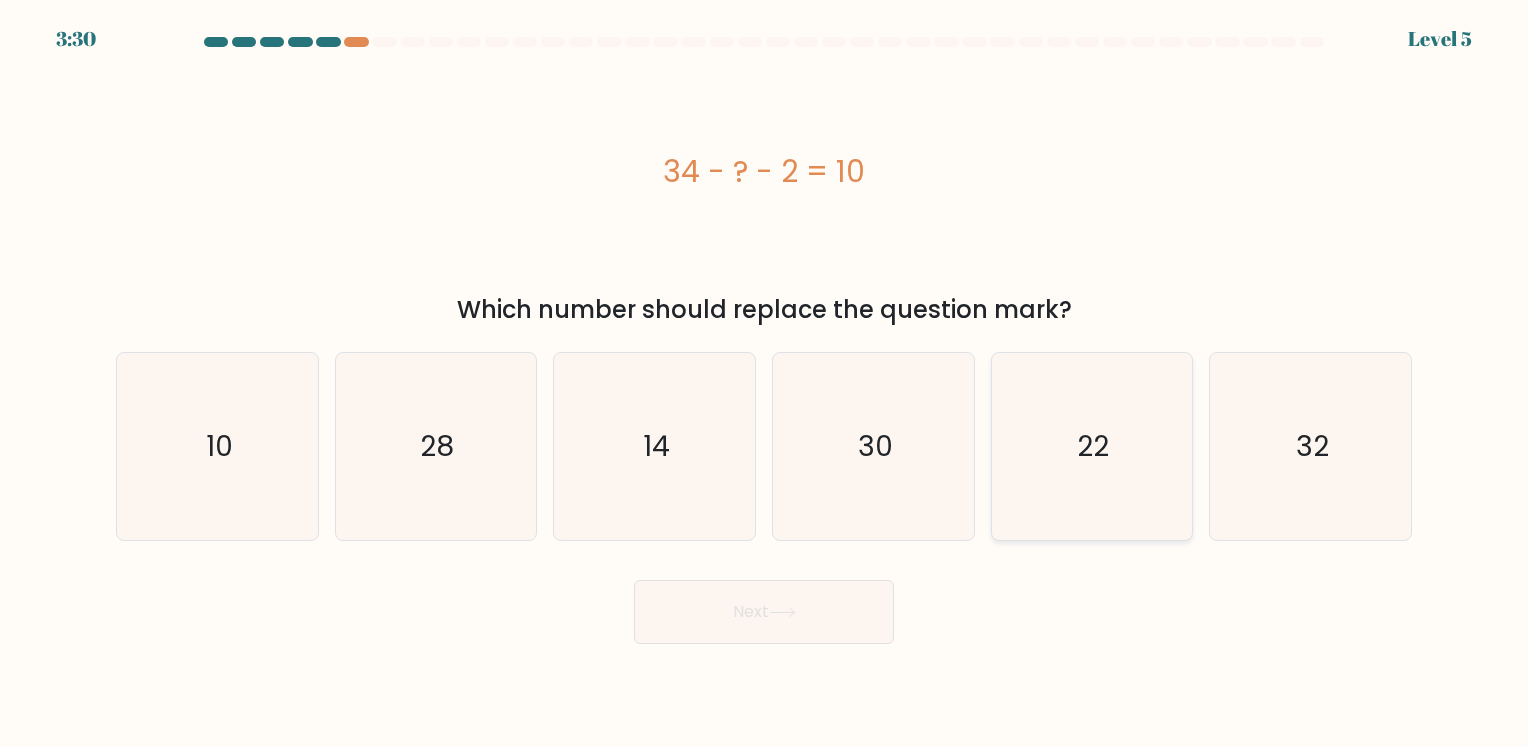 click on "22" 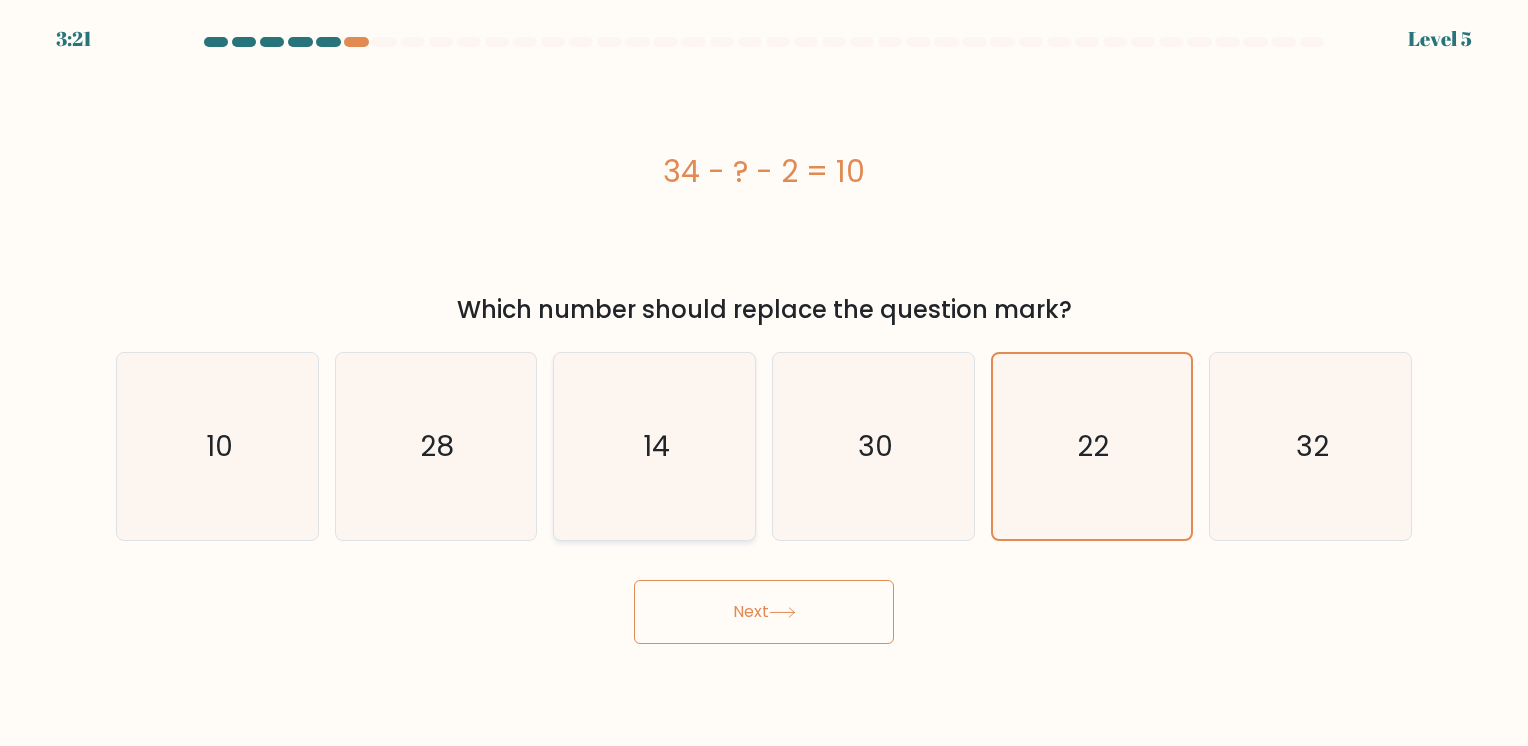 click on "14" 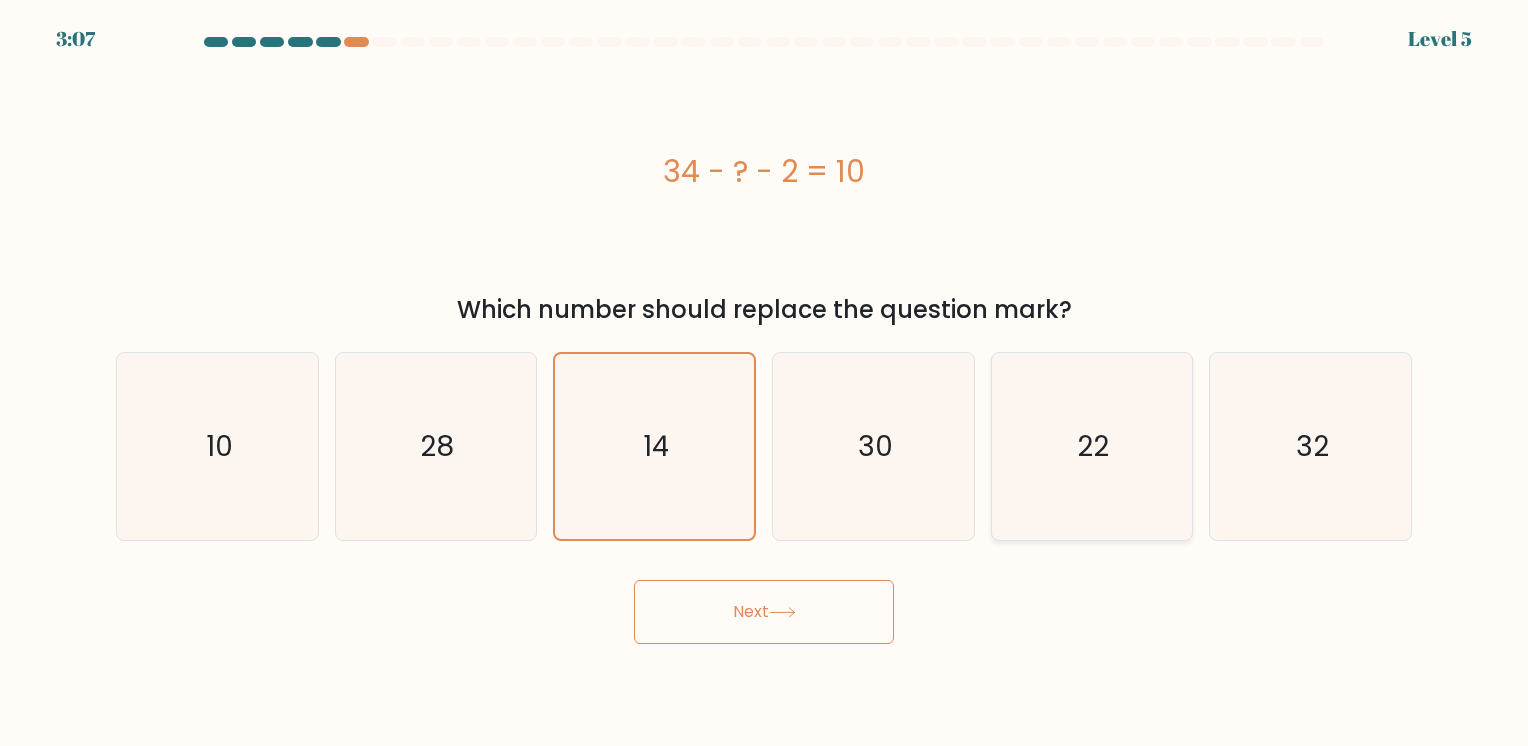 click on "22" 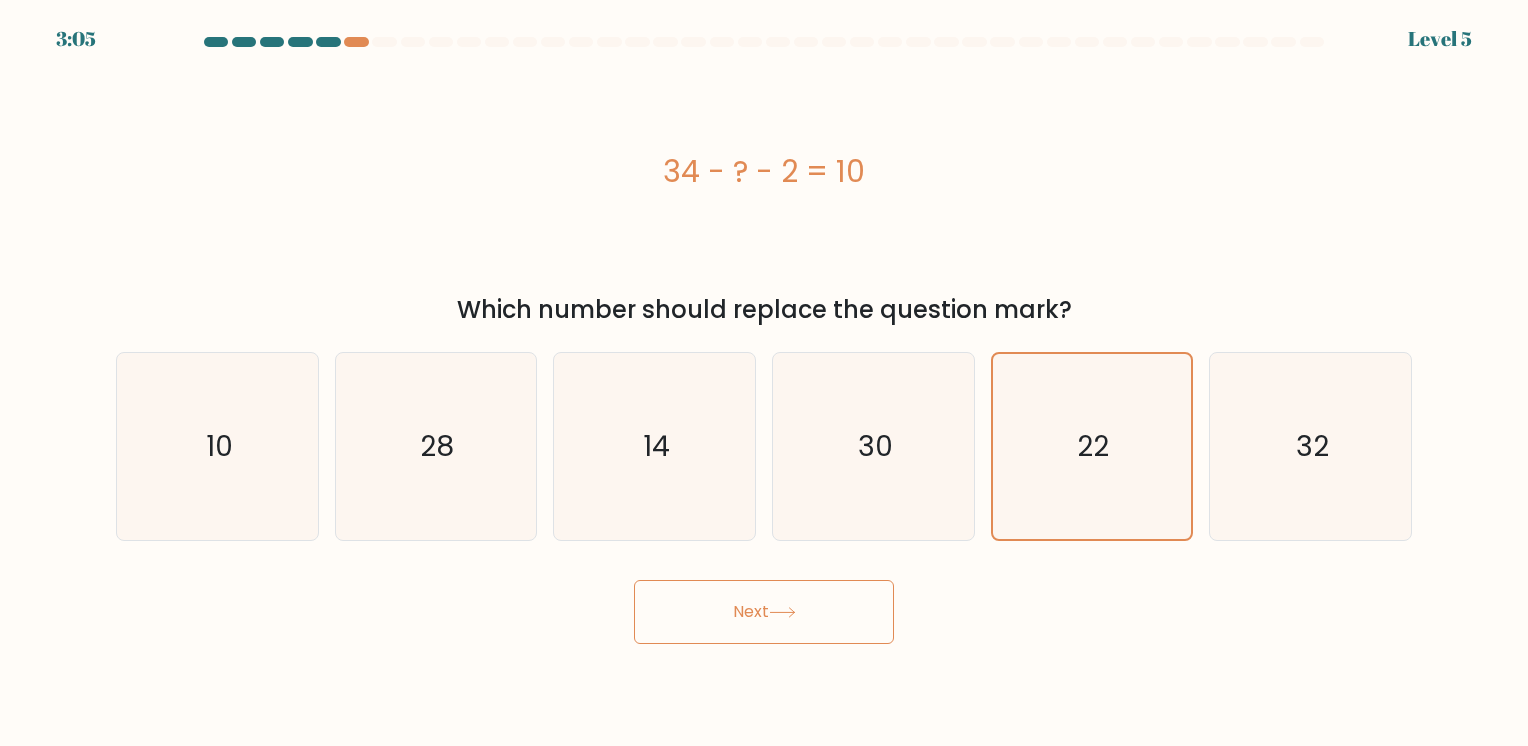 click on "Next" at bounding box center (764, 612) 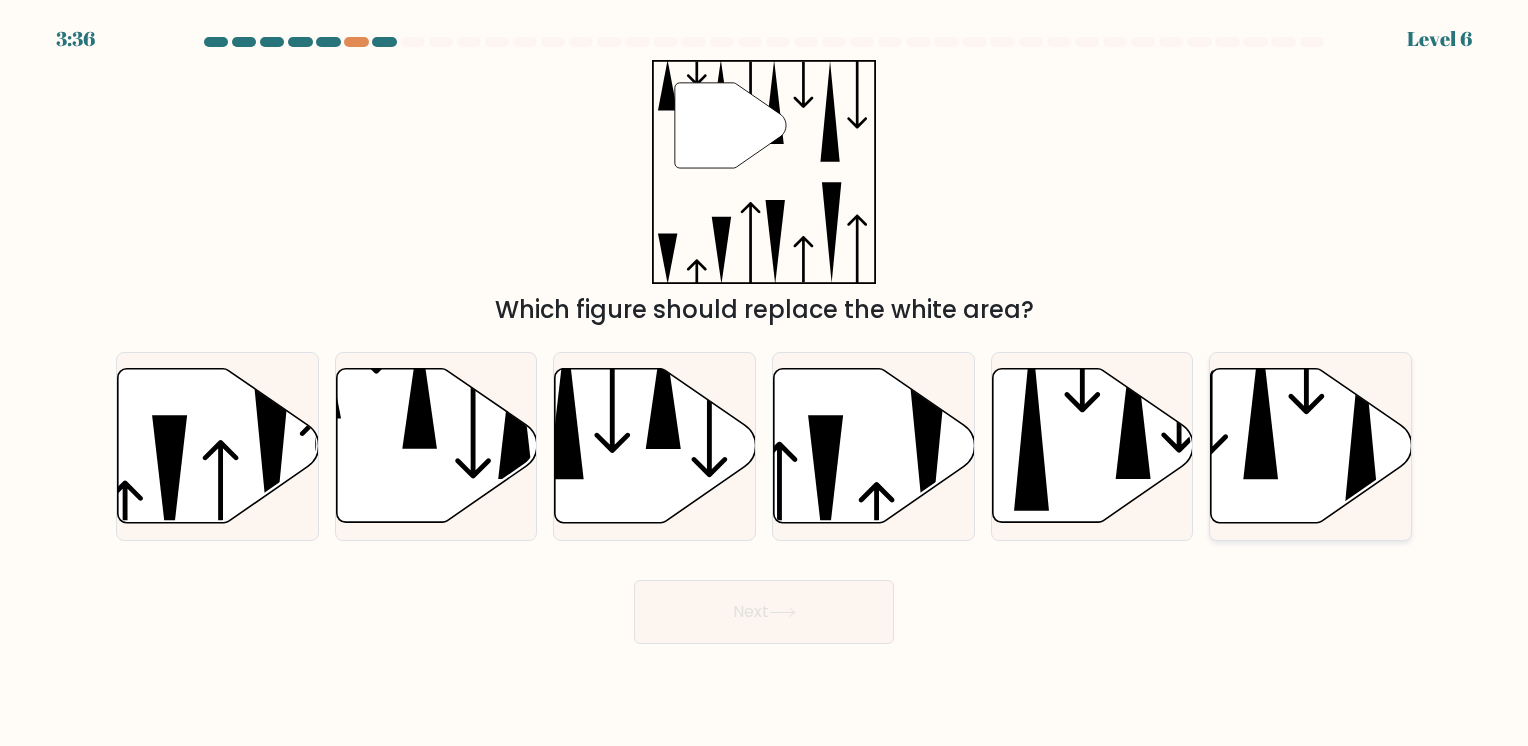 click 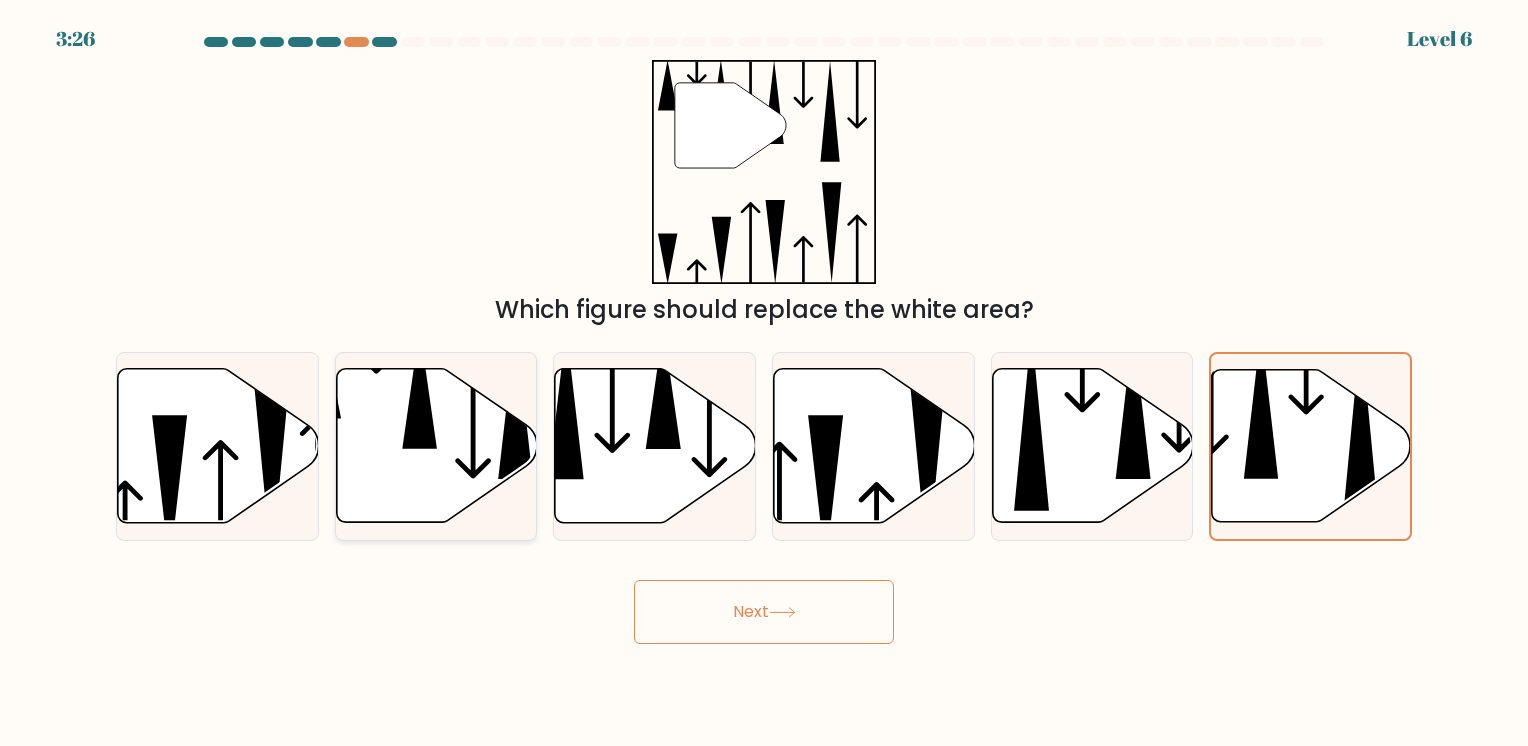 click 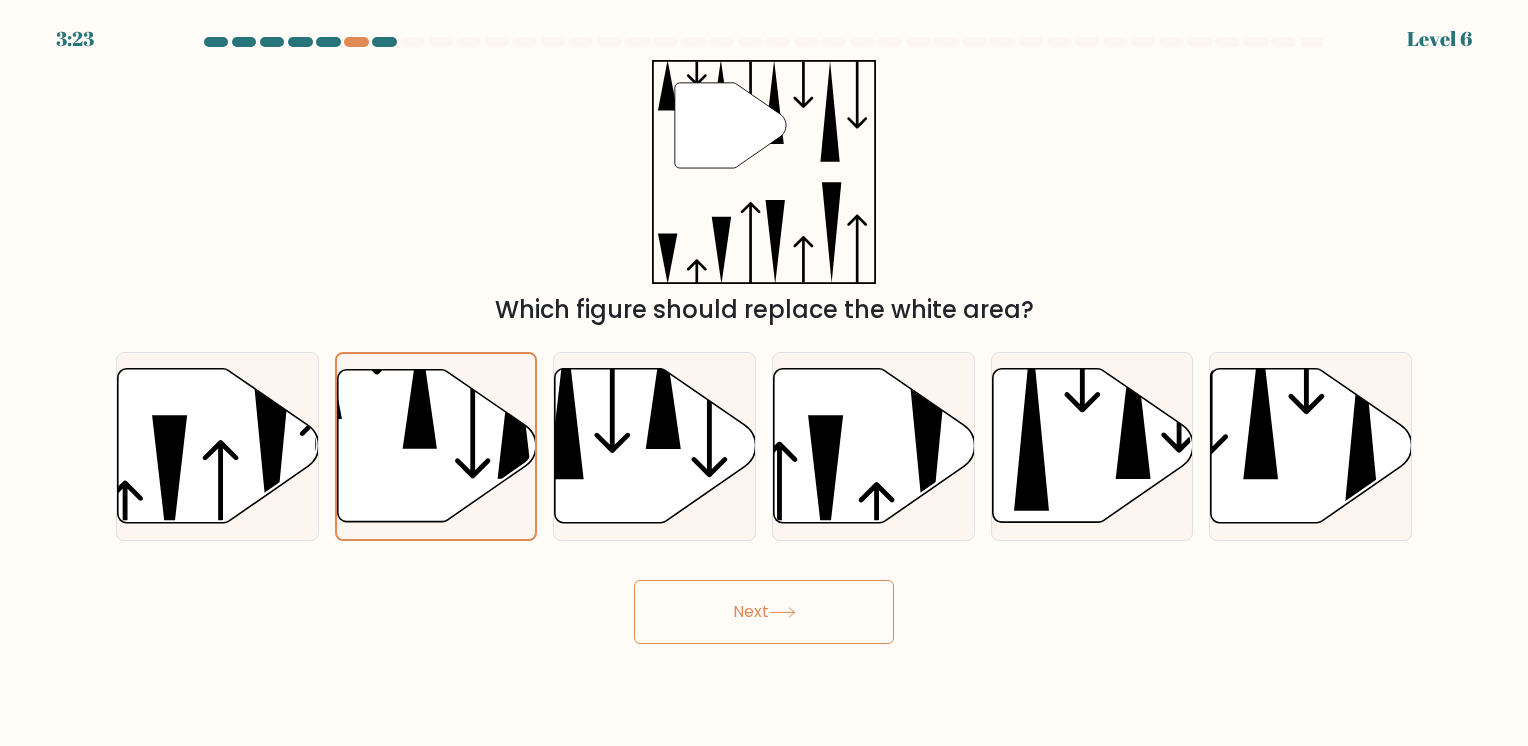 click on "Next" at bounding box center (764, 612) 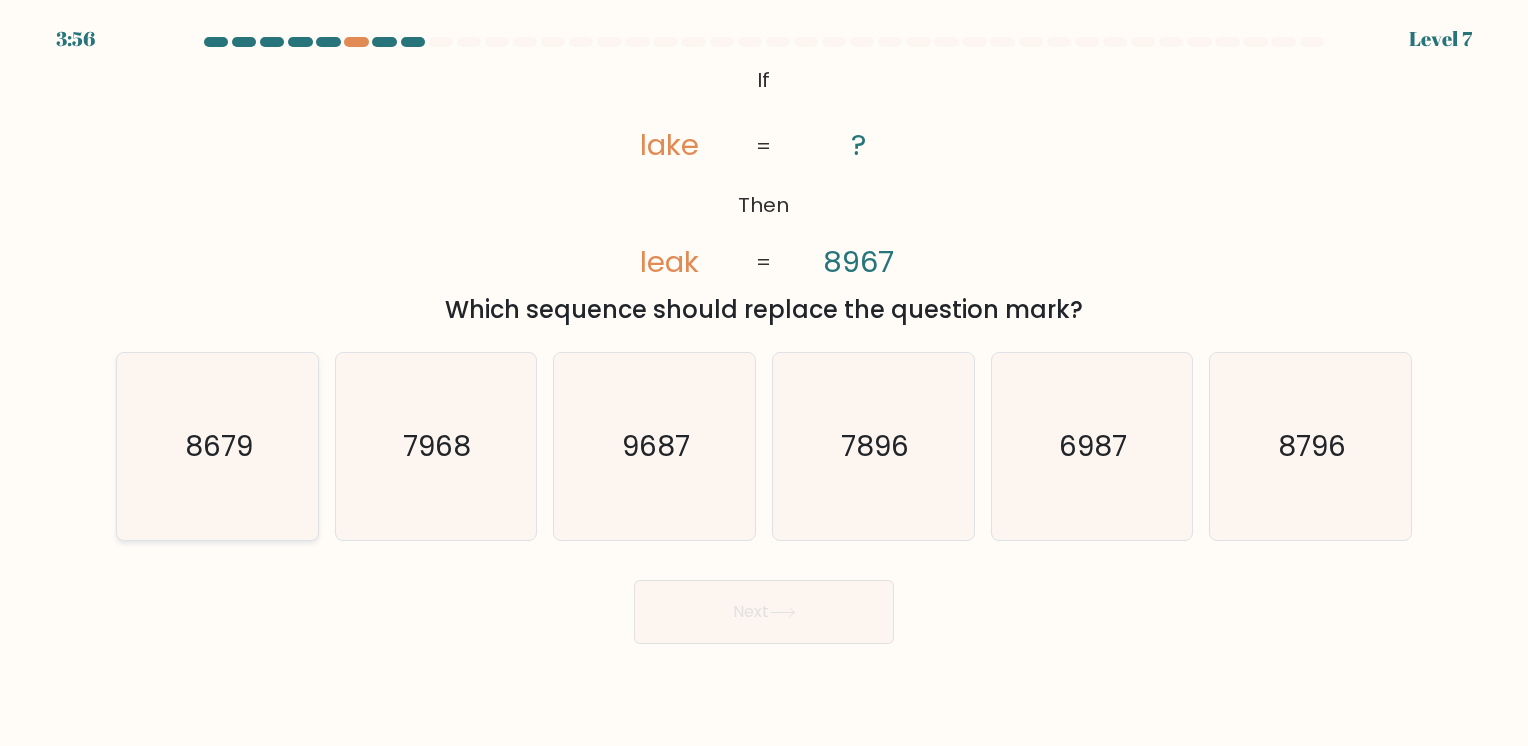 click on "8679" 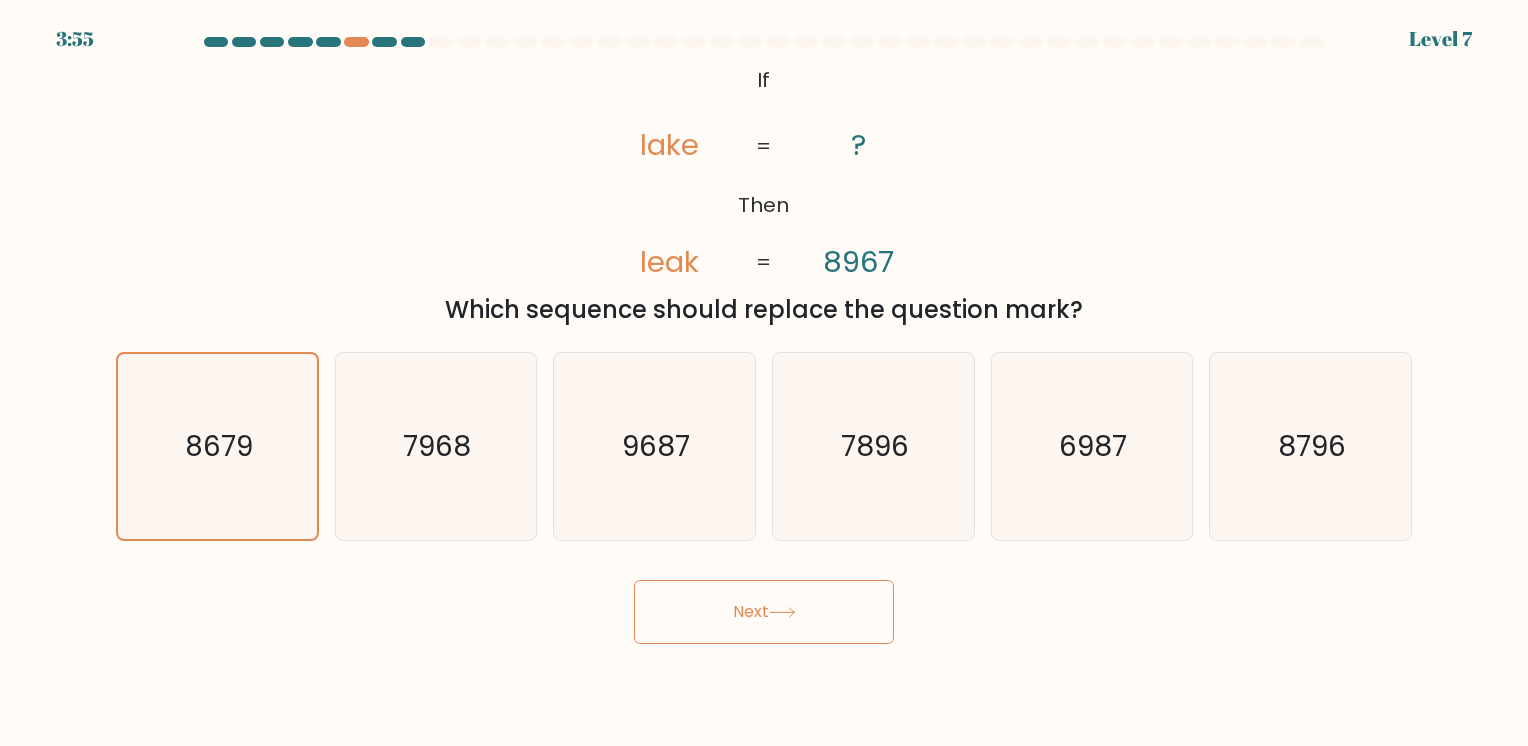 click on "Next" at bounding box center (764, 612) 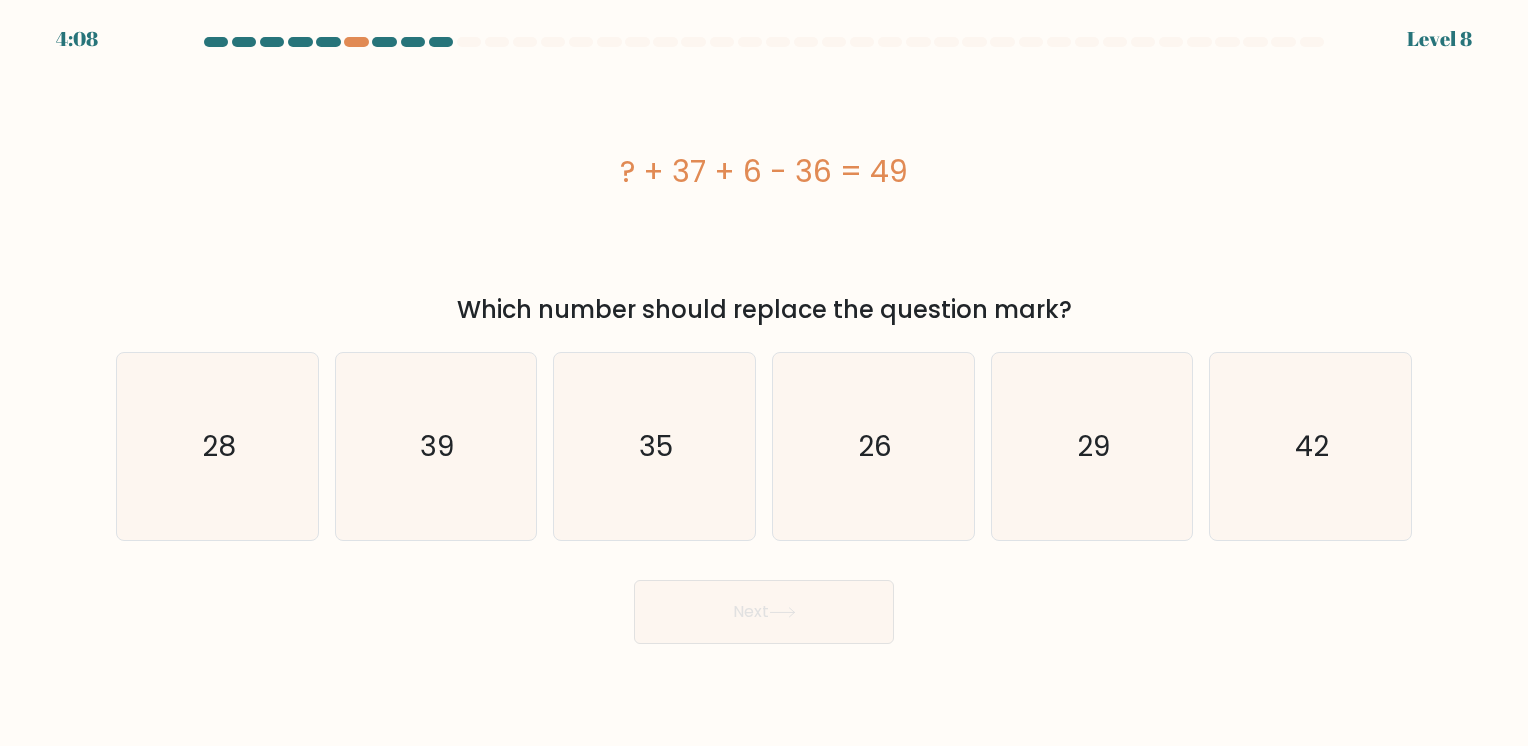 type 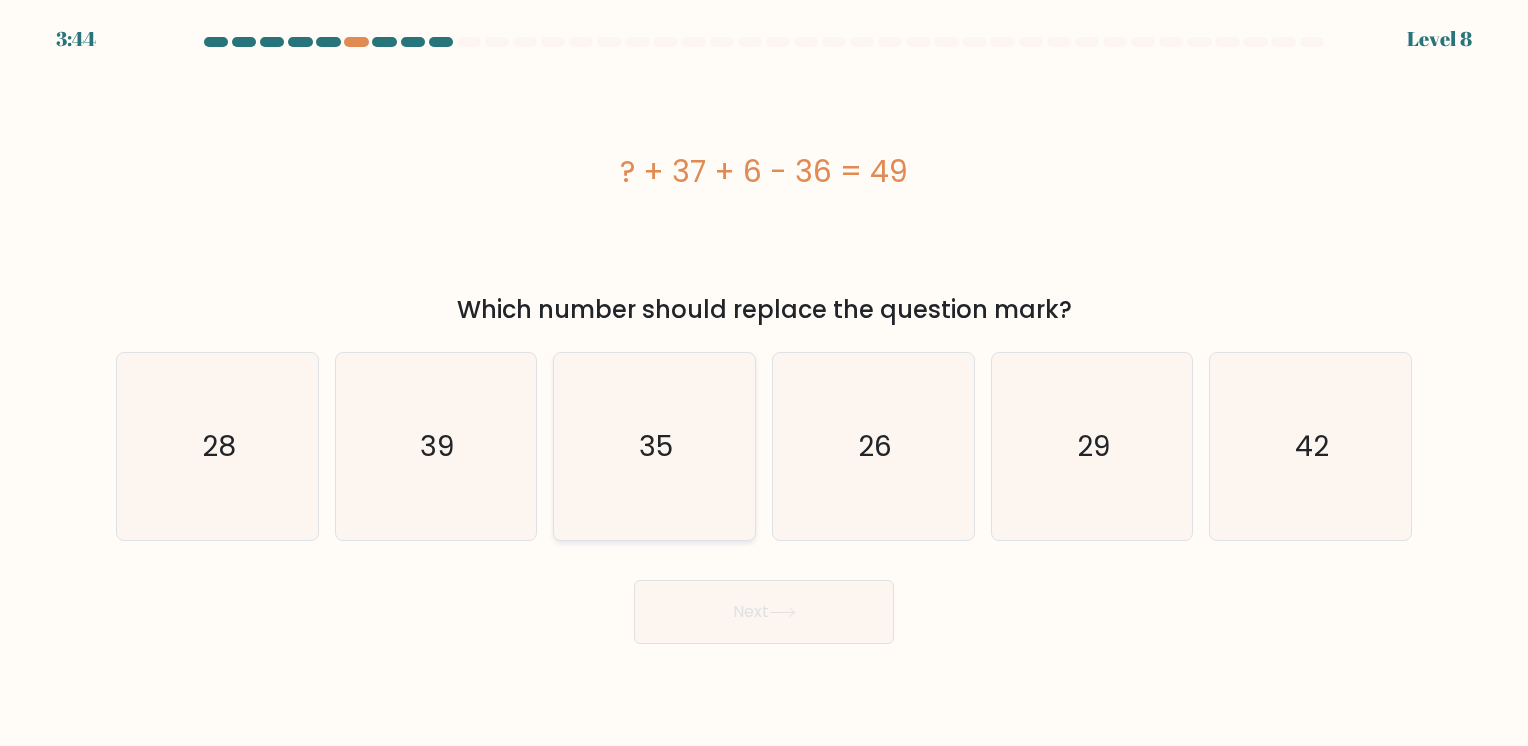 click on "35" 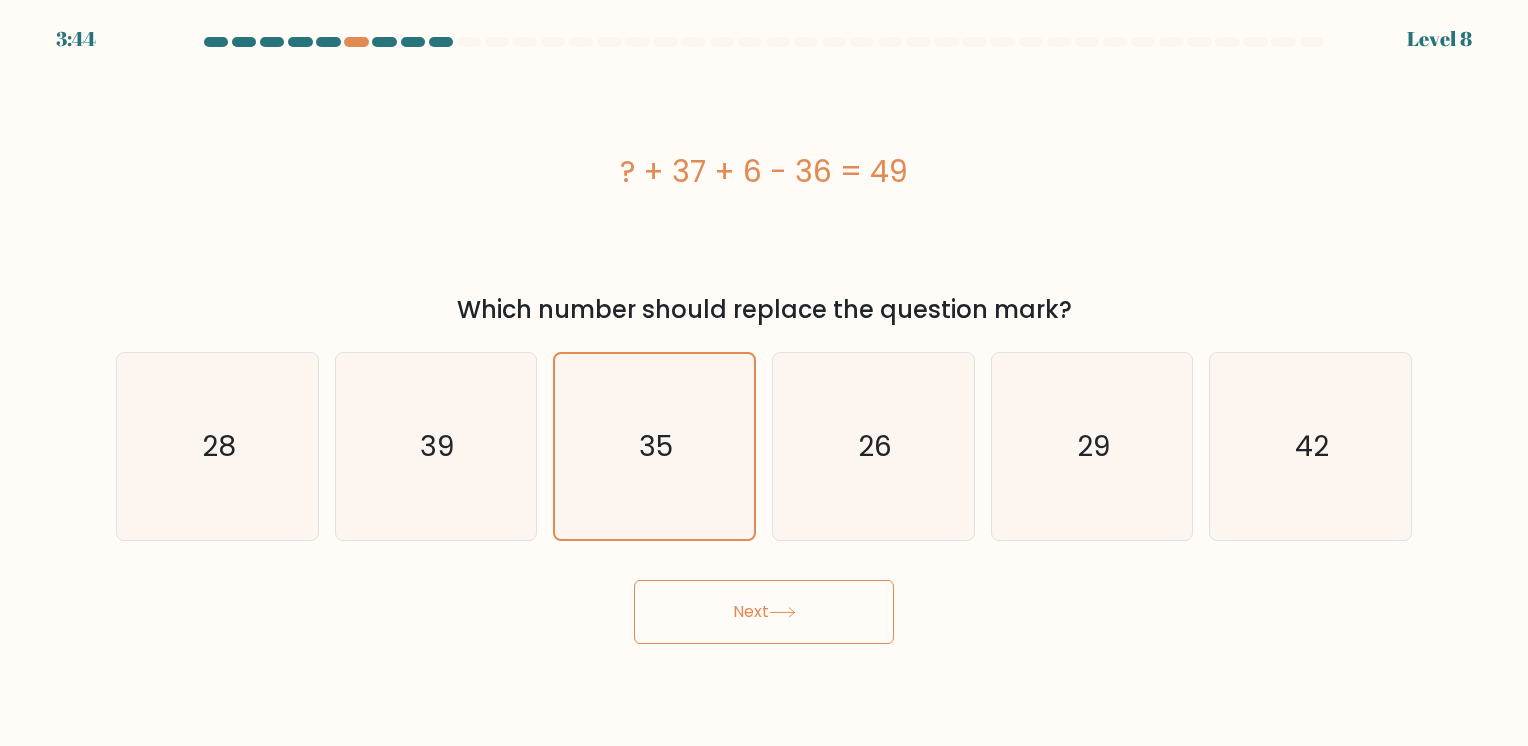 click on "Next" at bounding box center (764, 612) 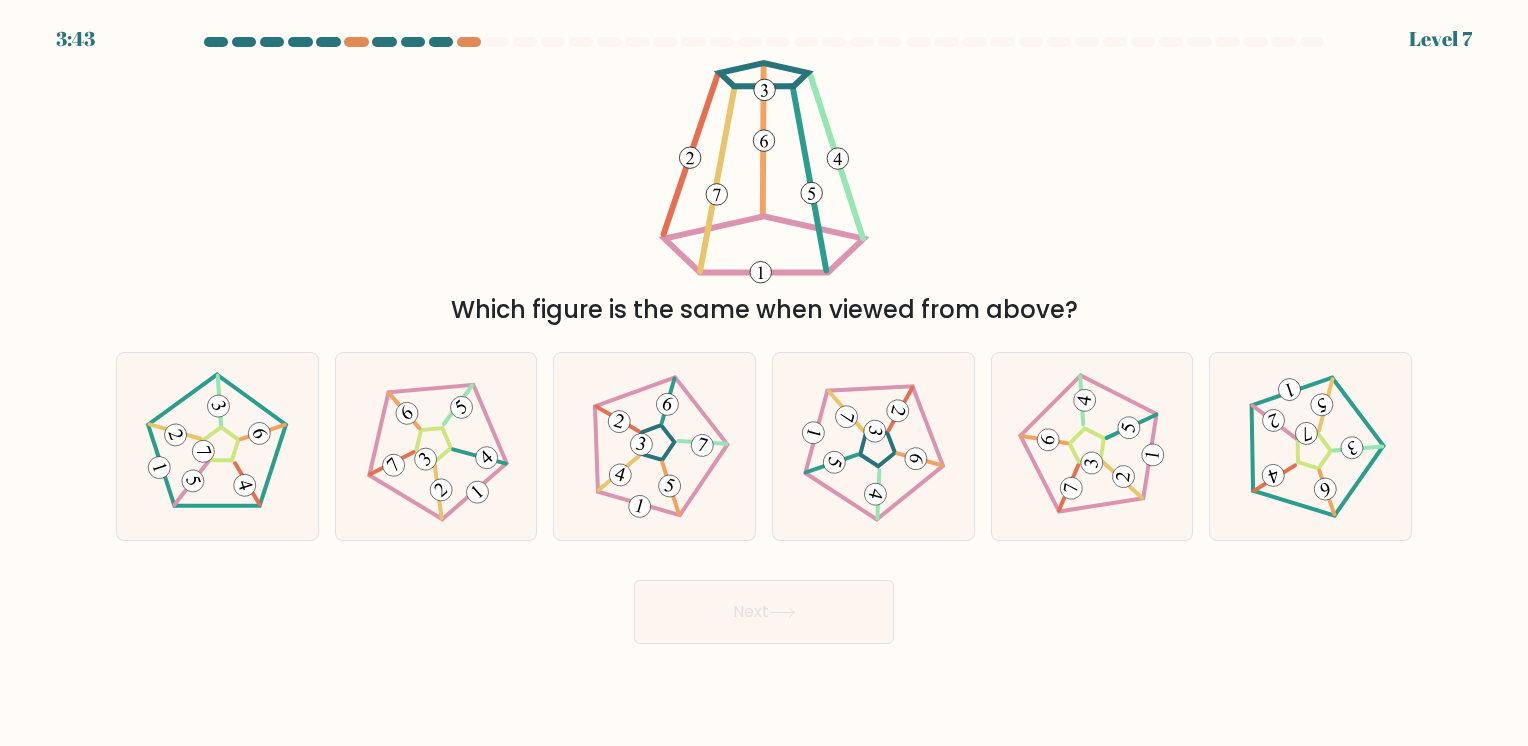 type 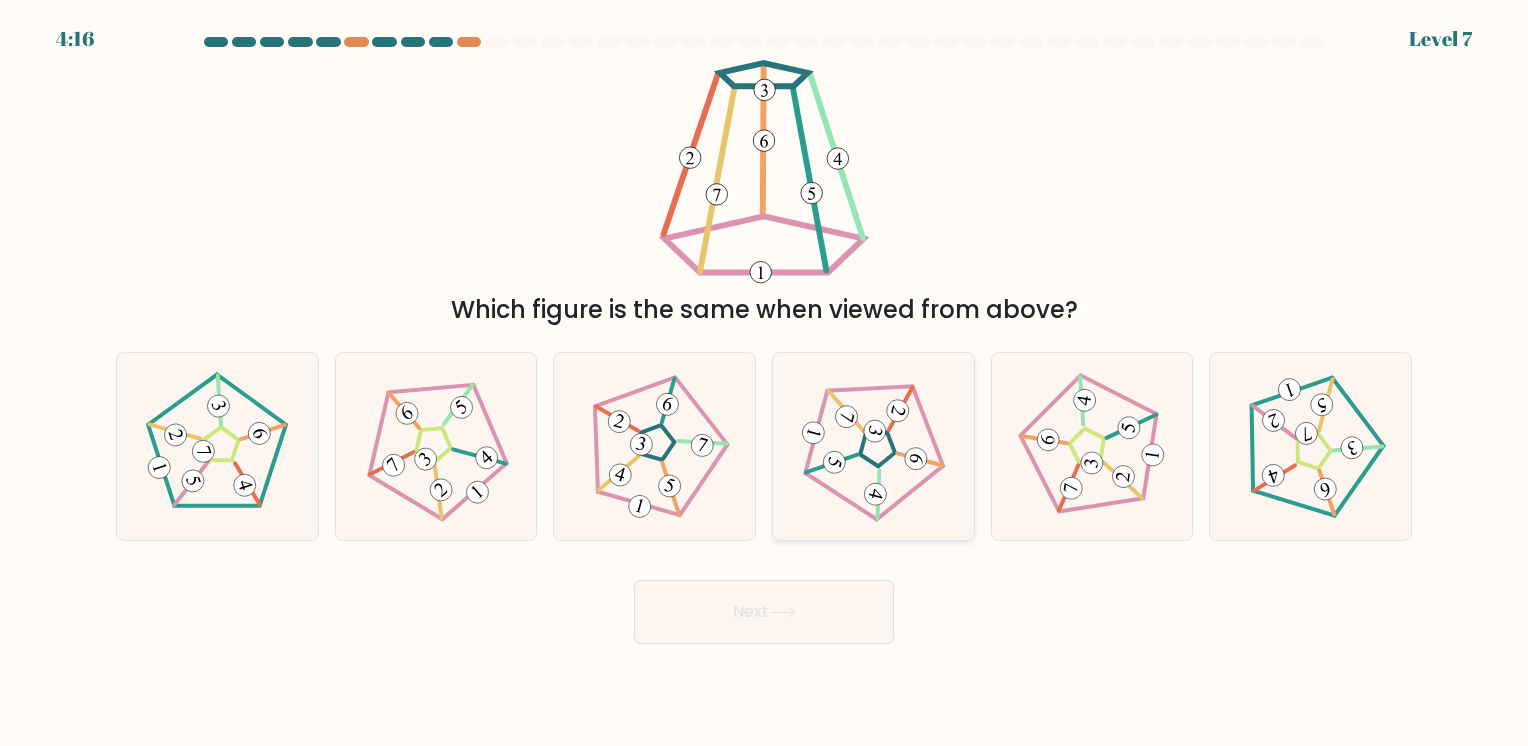 click 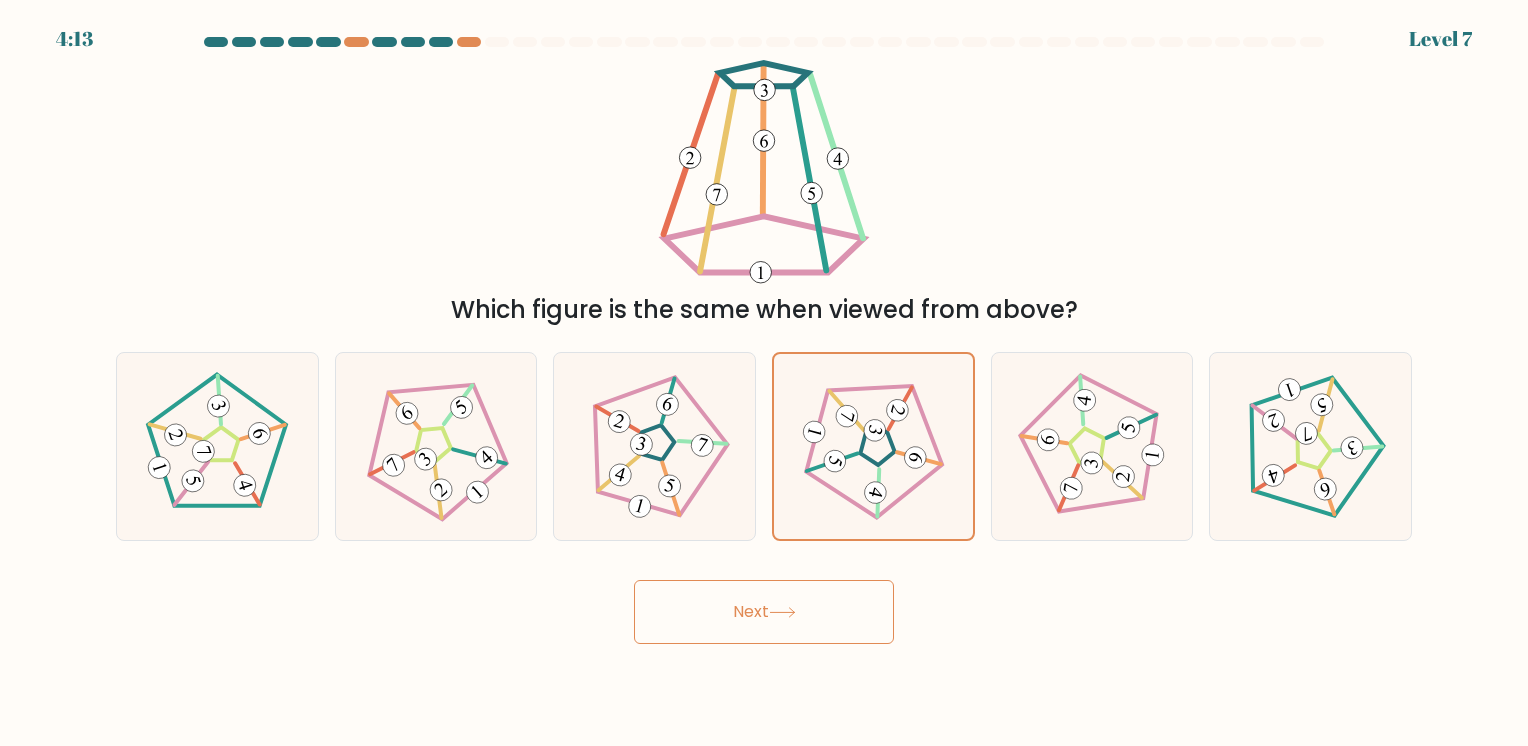 click on "Next" at bounding box center (764, 612) 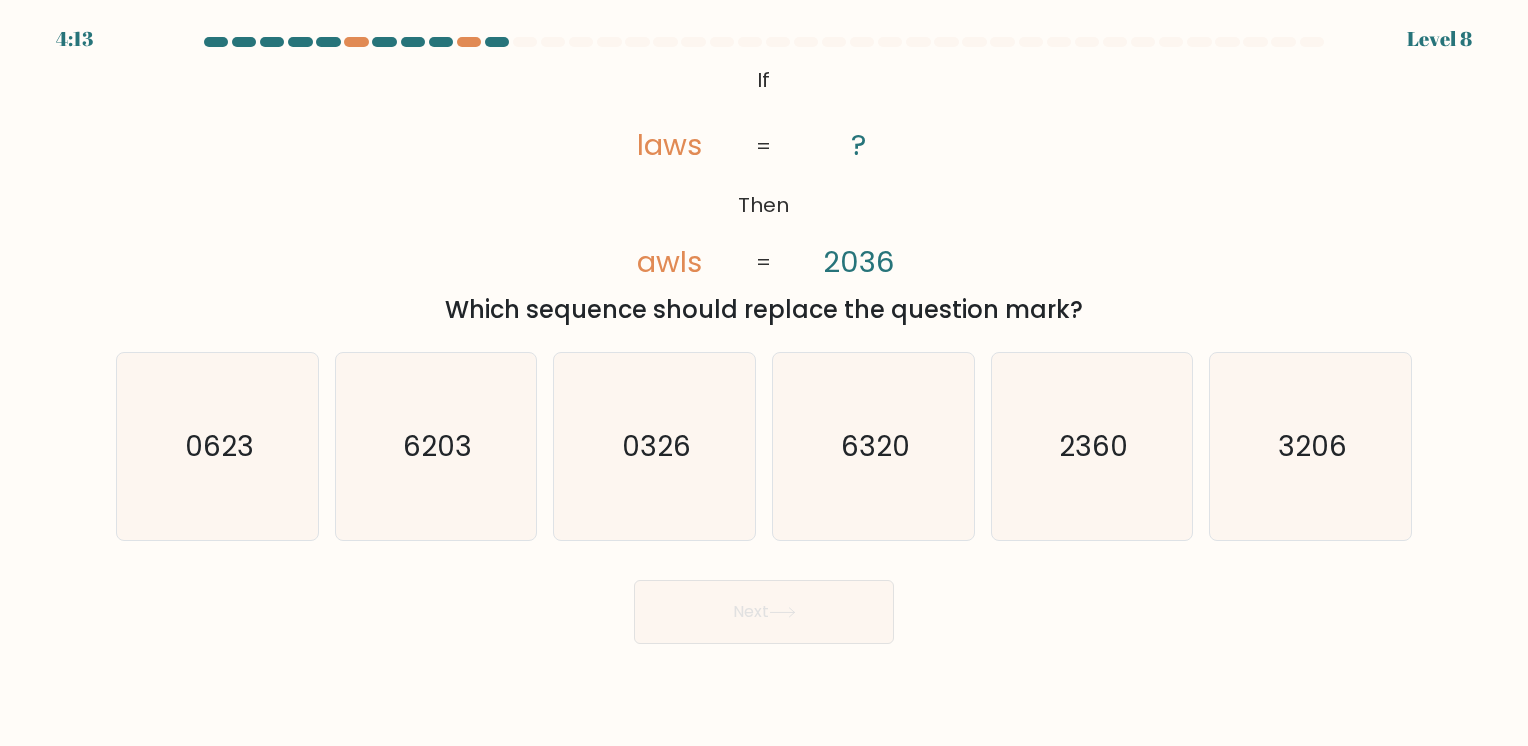 type 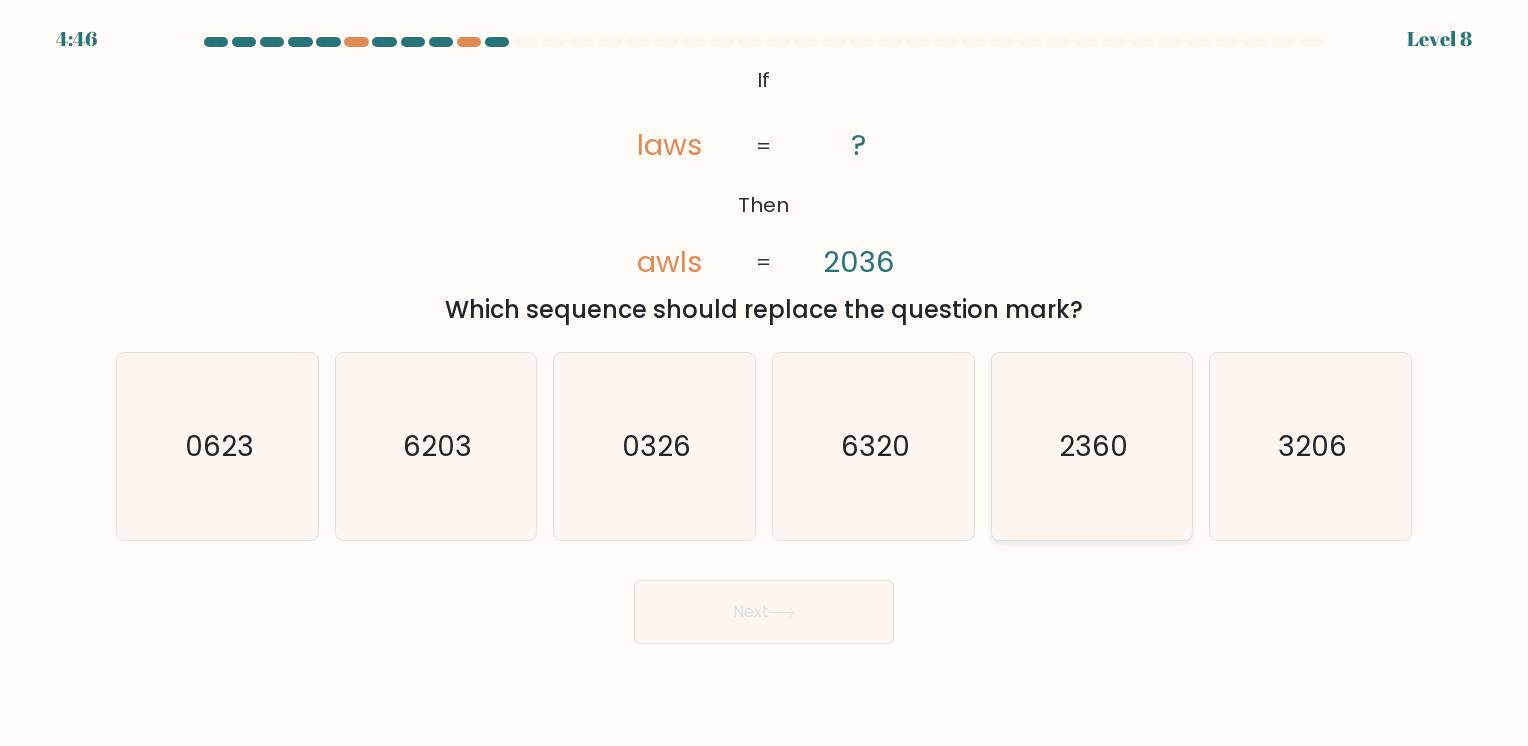 click on "2360" 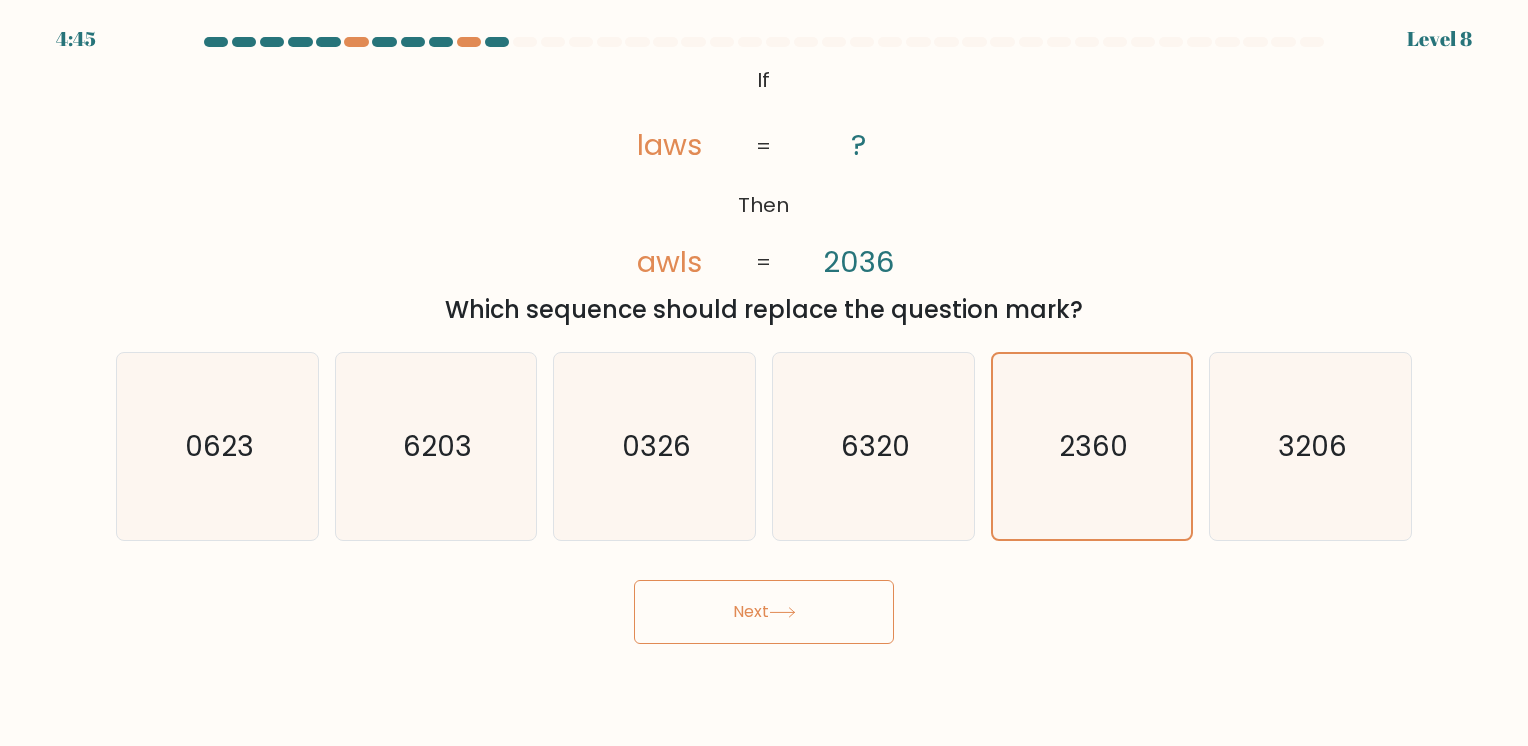 click on "Next" at bounding box center (764, 612) 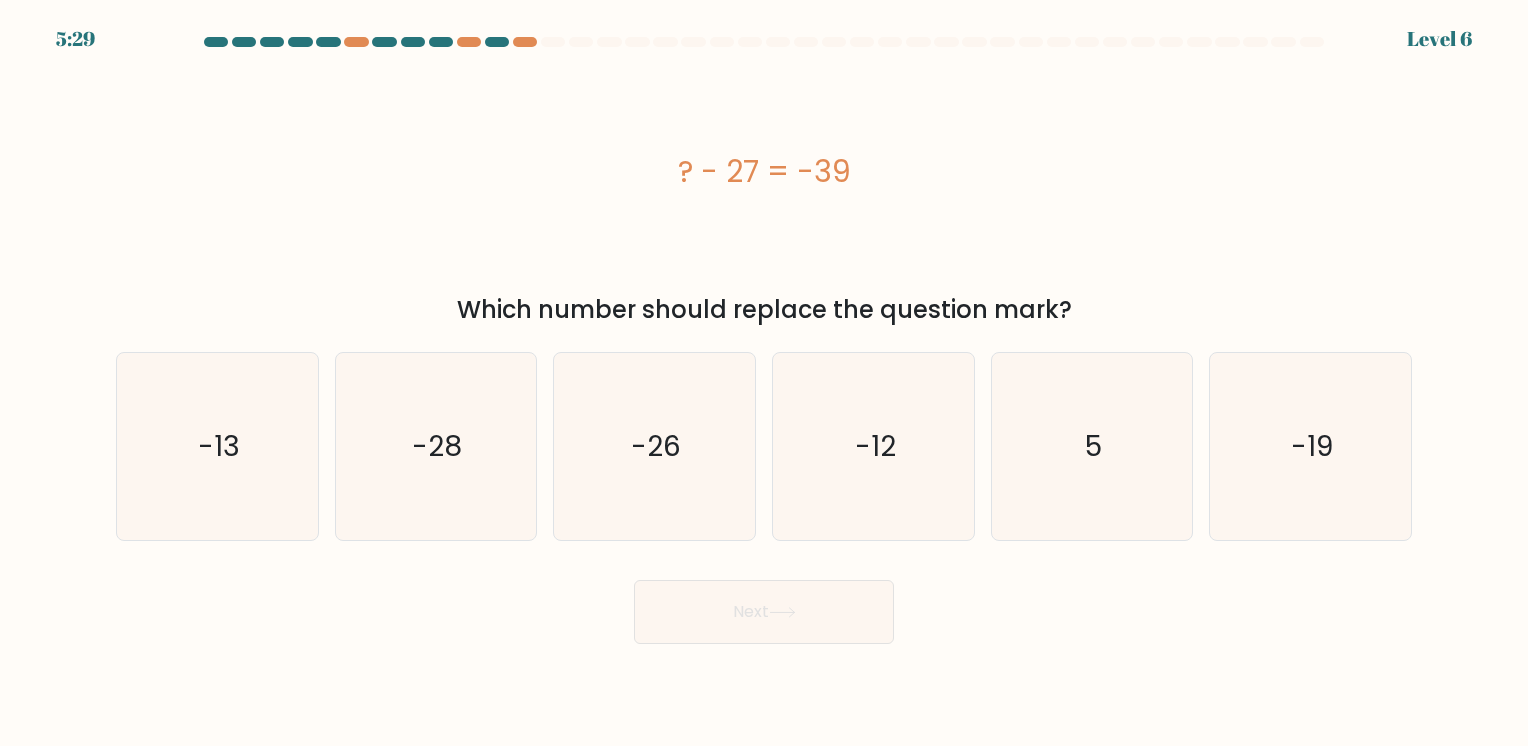 type 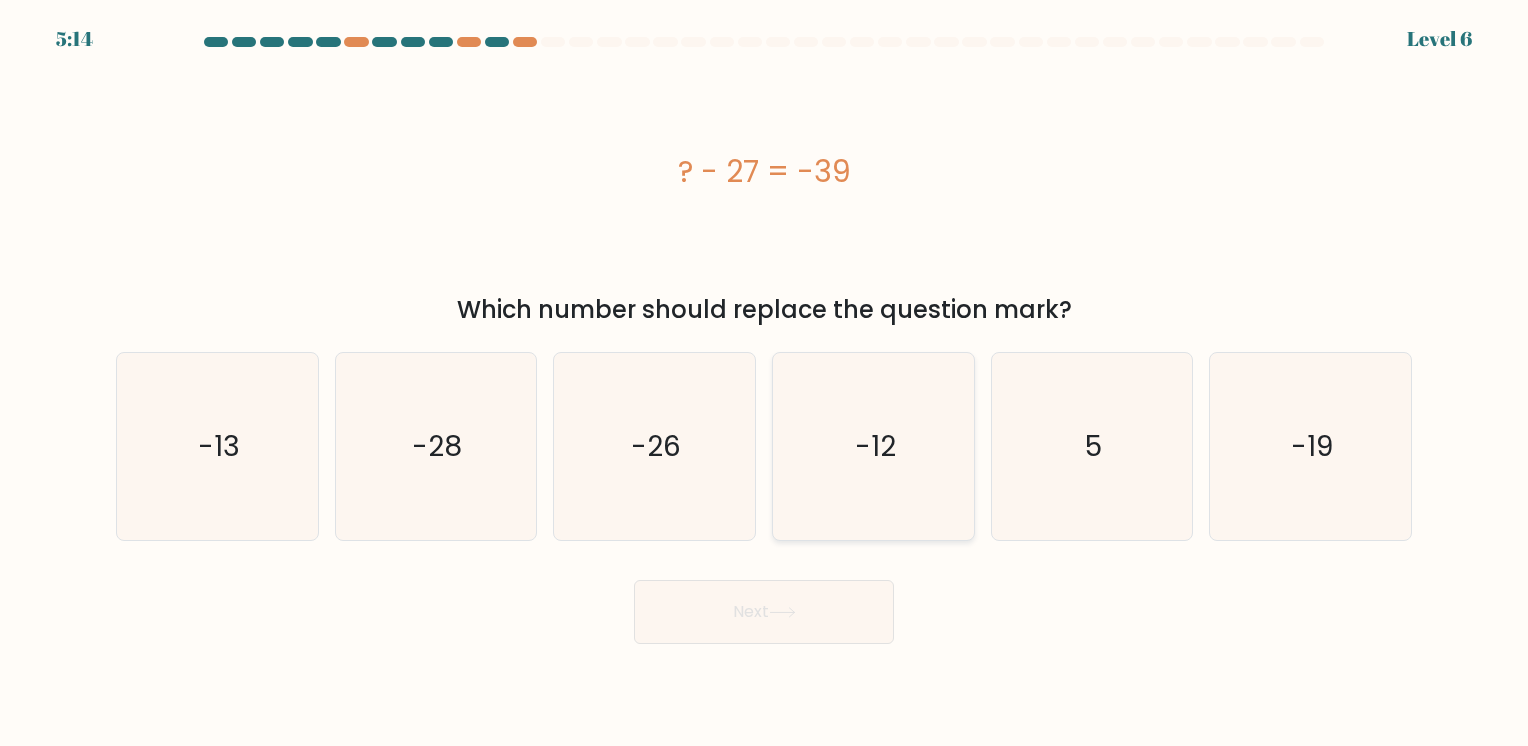 click on "-12" 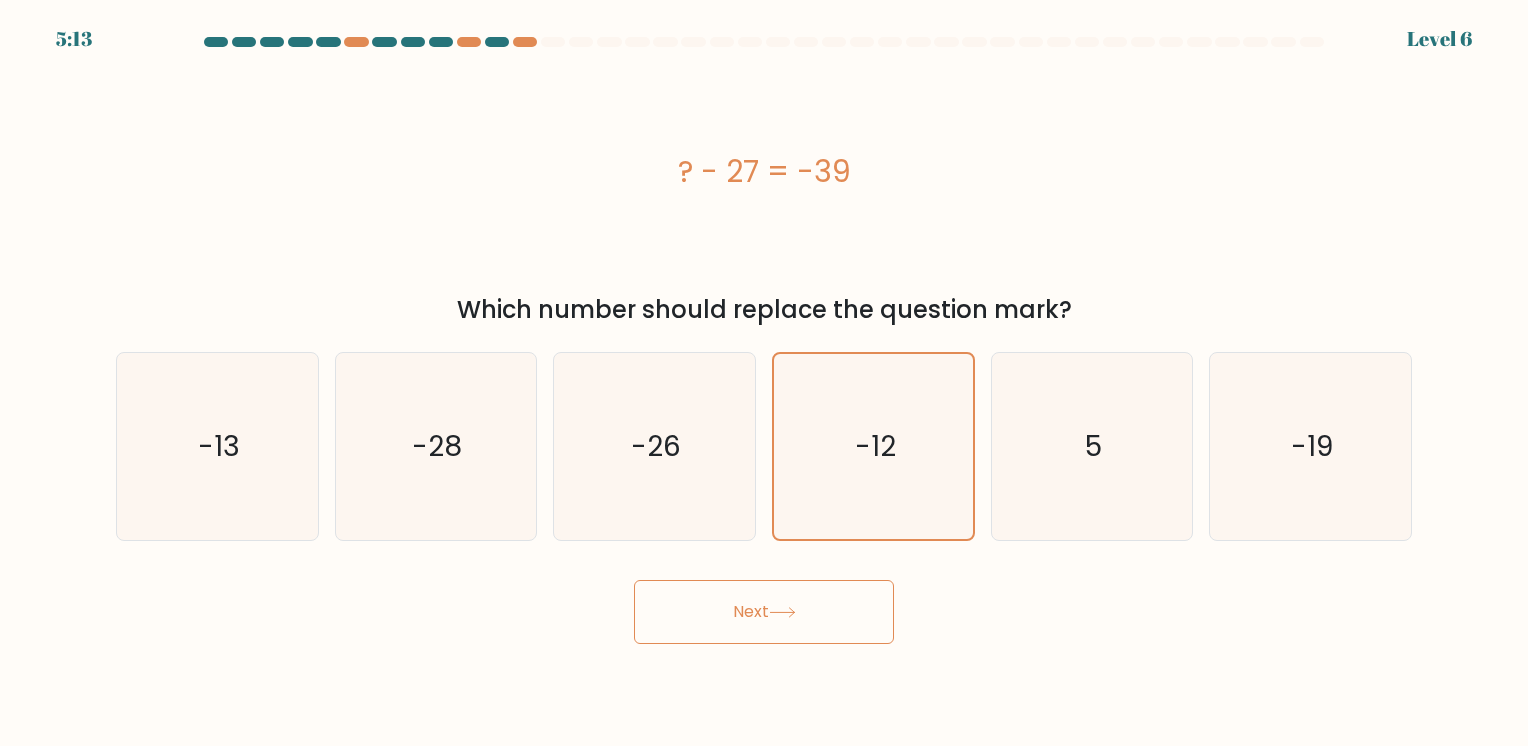 click 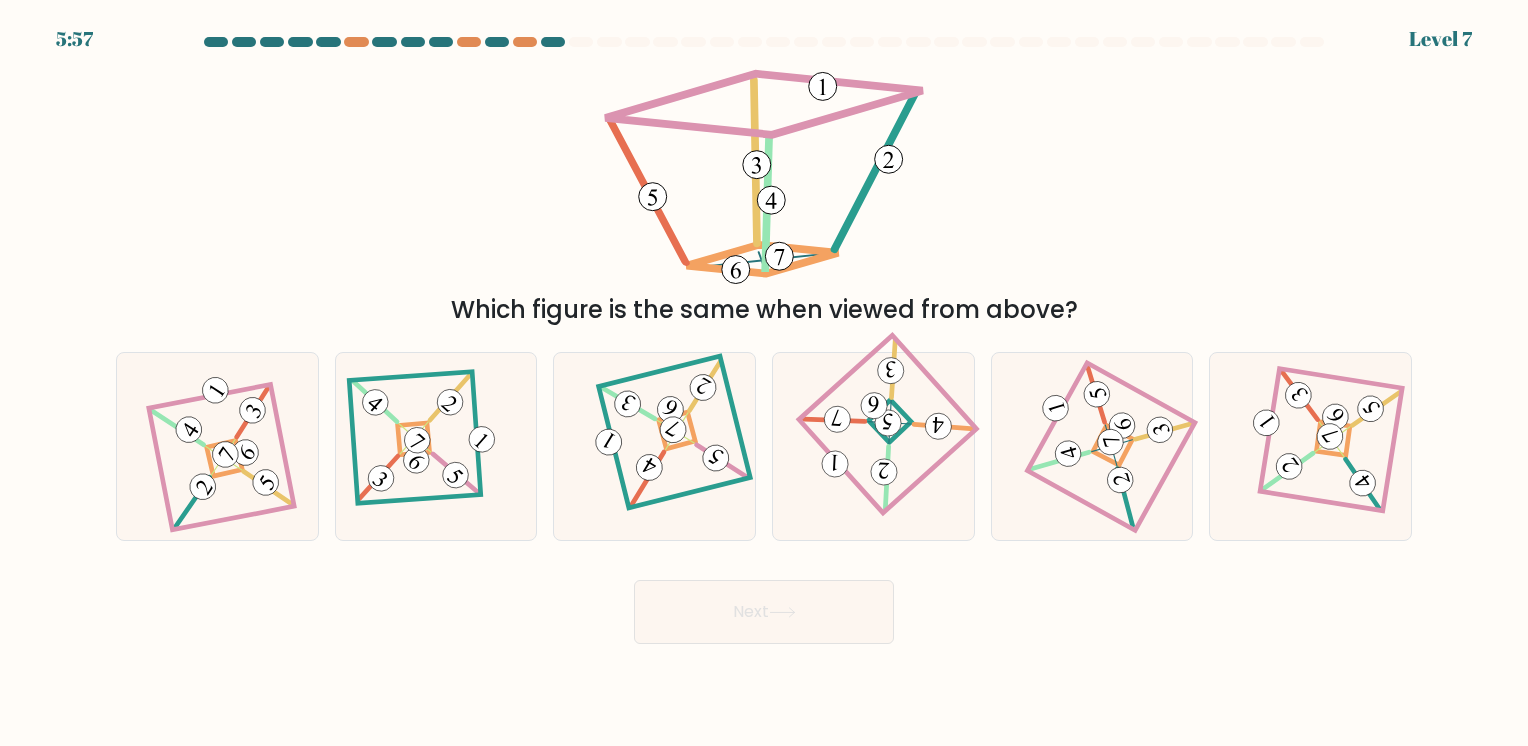 type 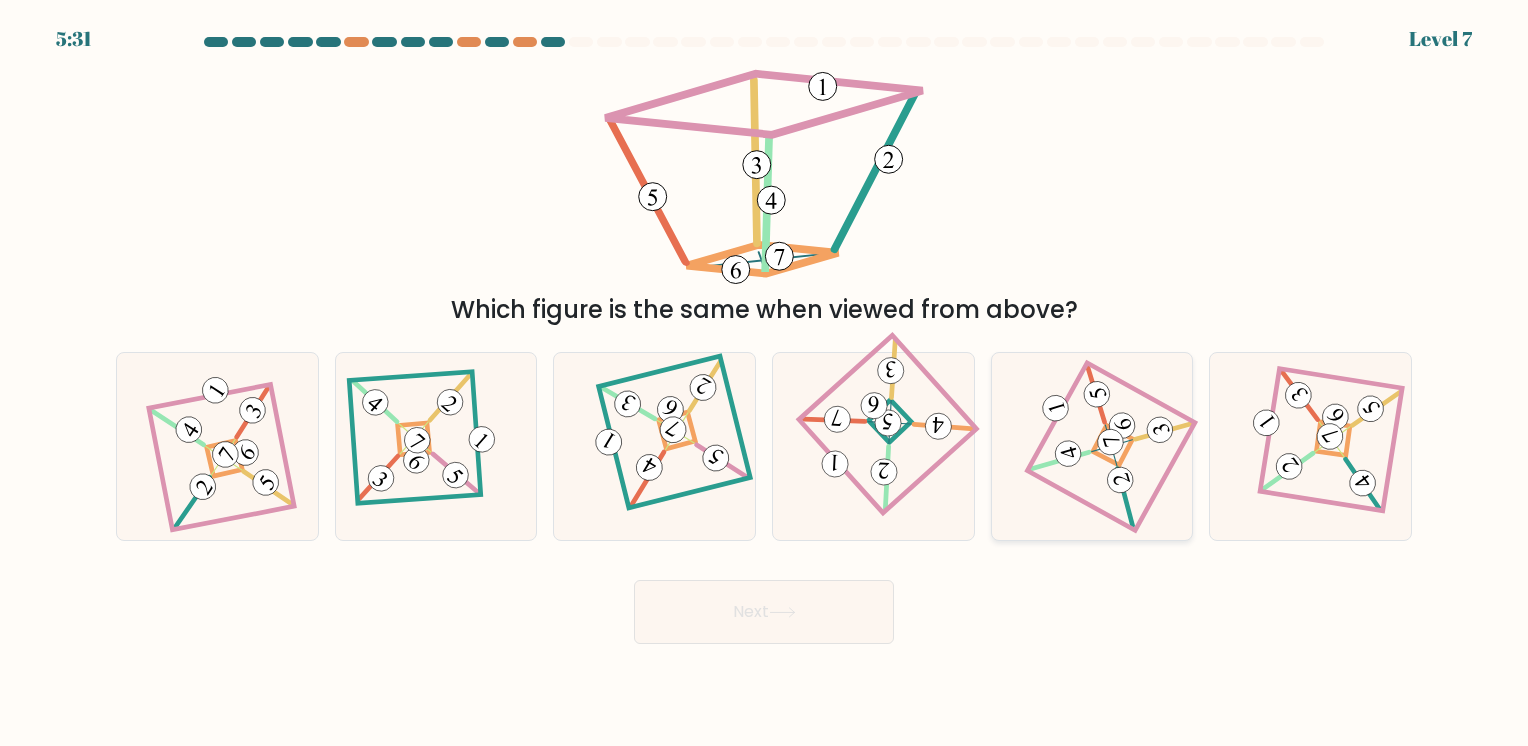 click 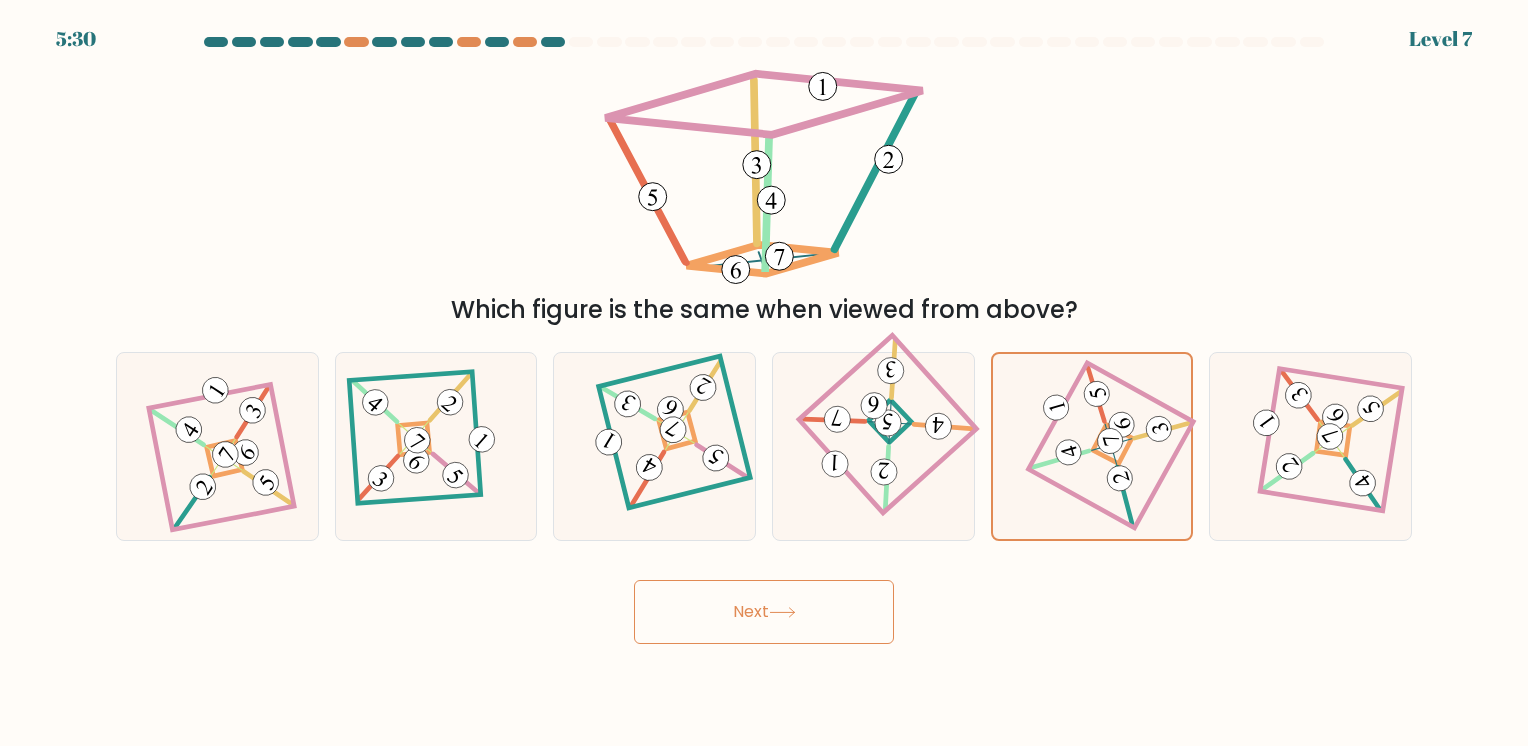click on "Next" at bounding box center (764, 612) 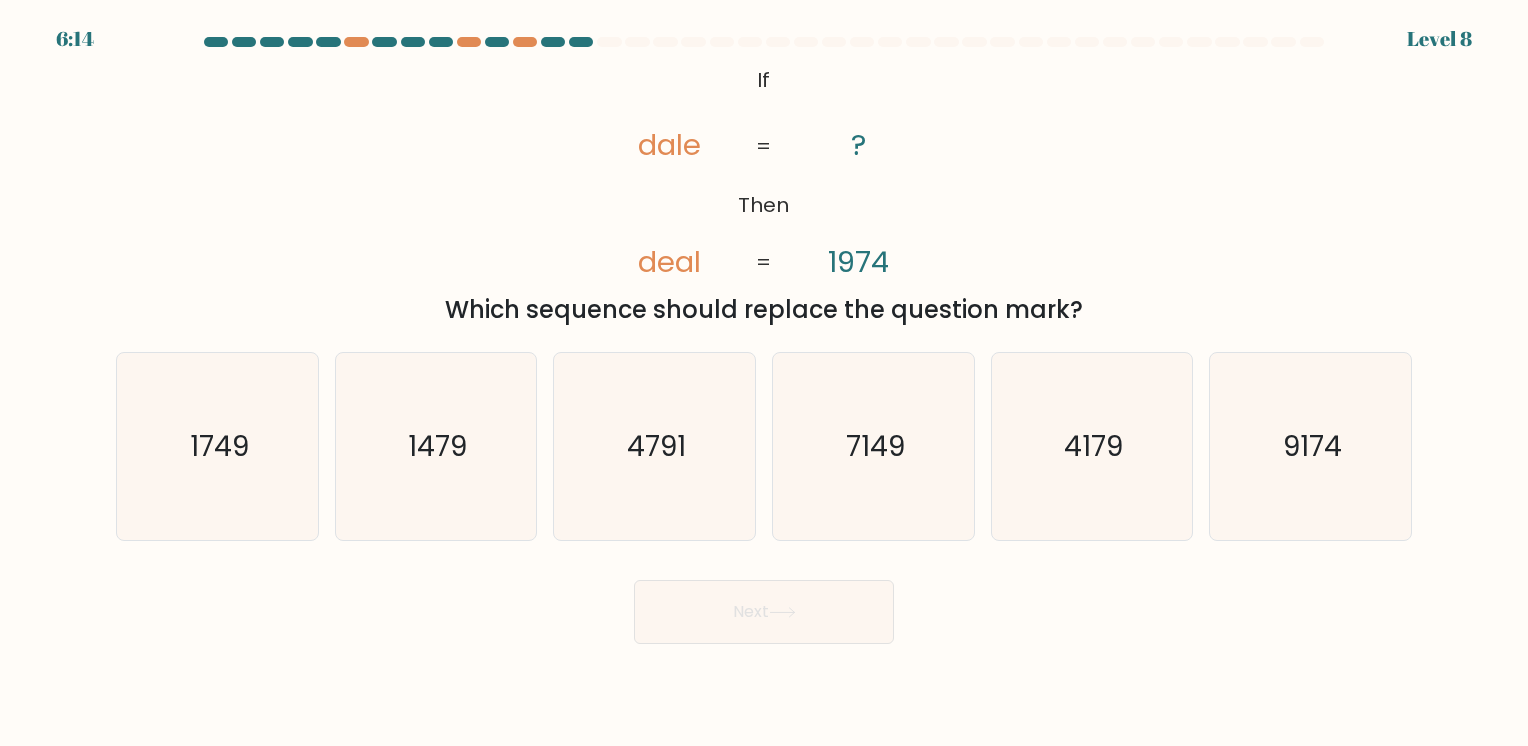 type 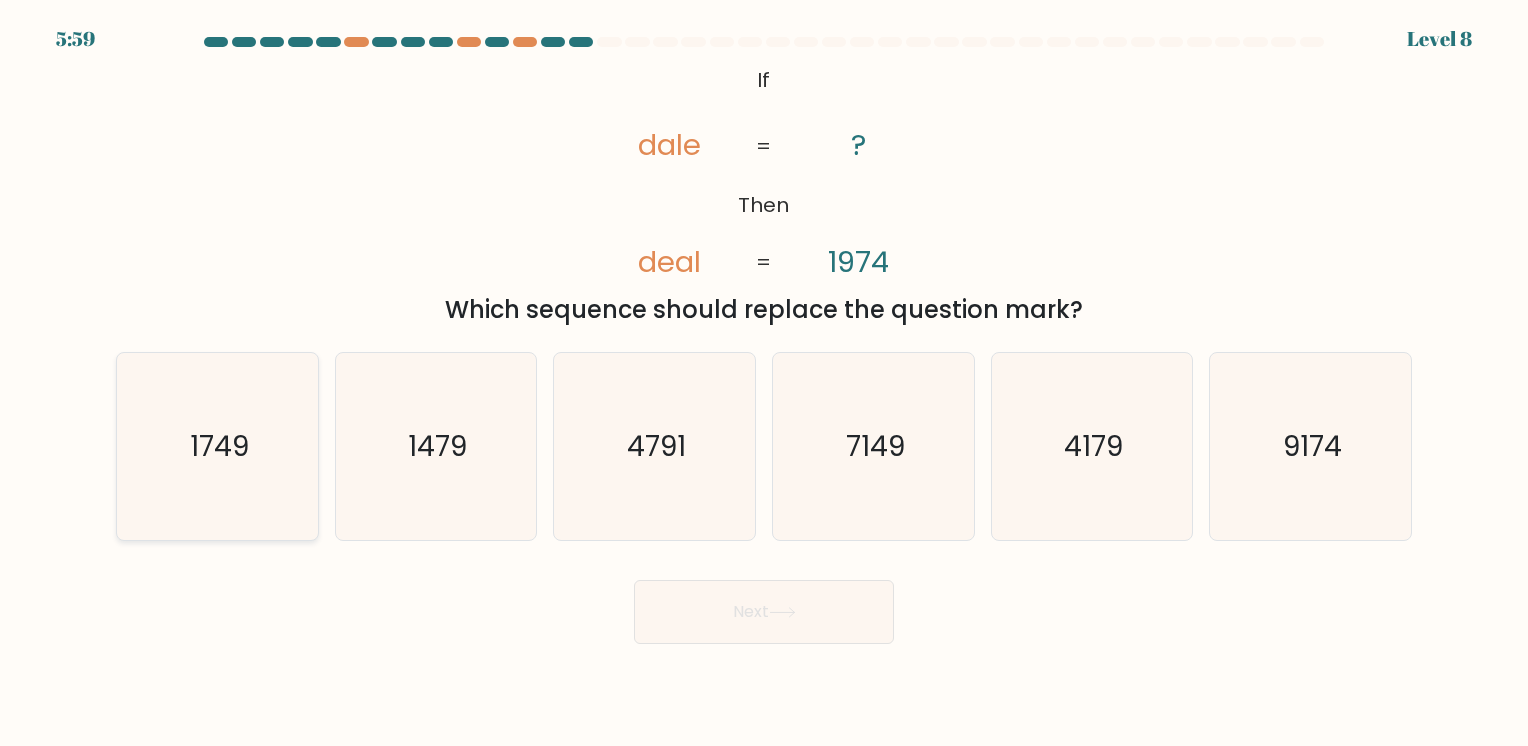 click on "1749" 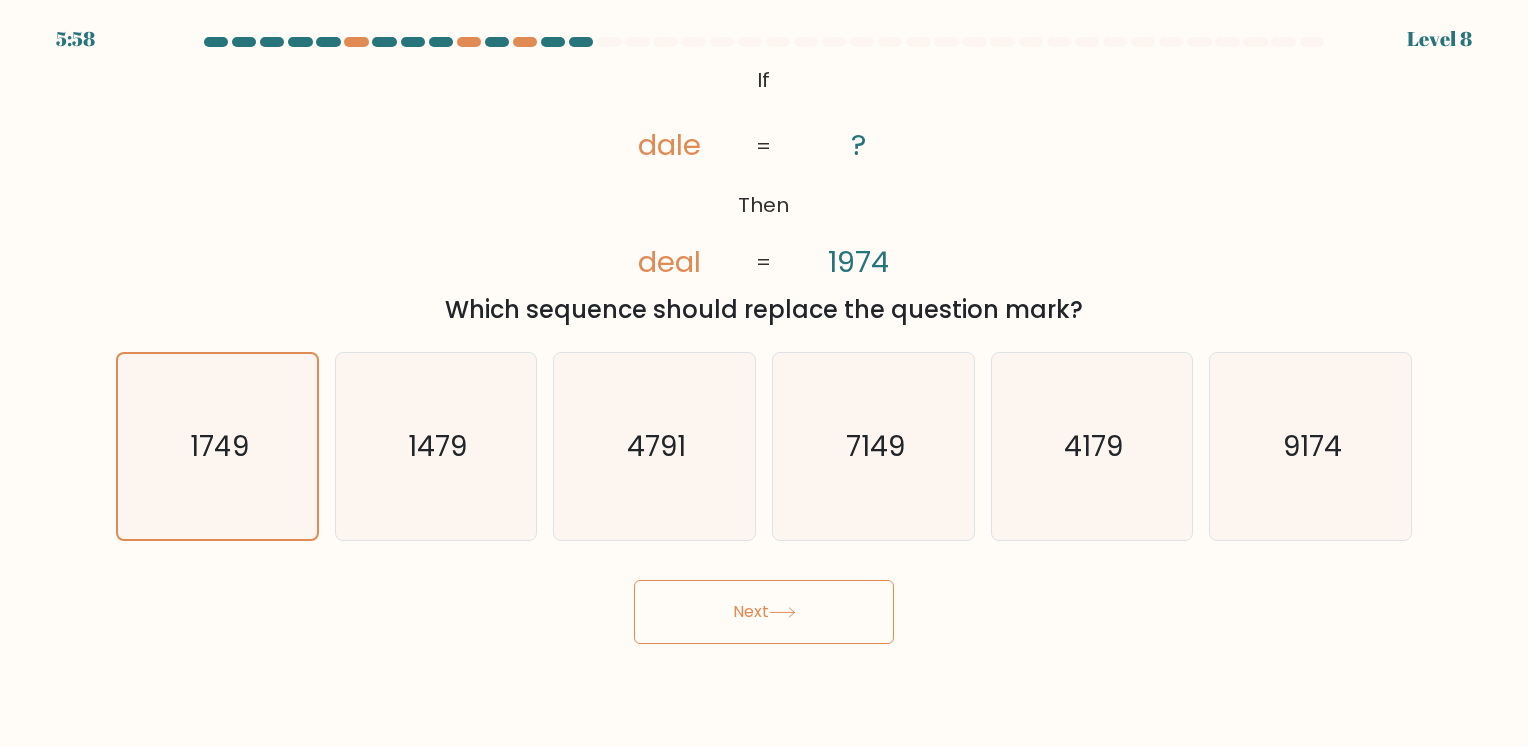 click on "Next" at bounding box center (764, 612) 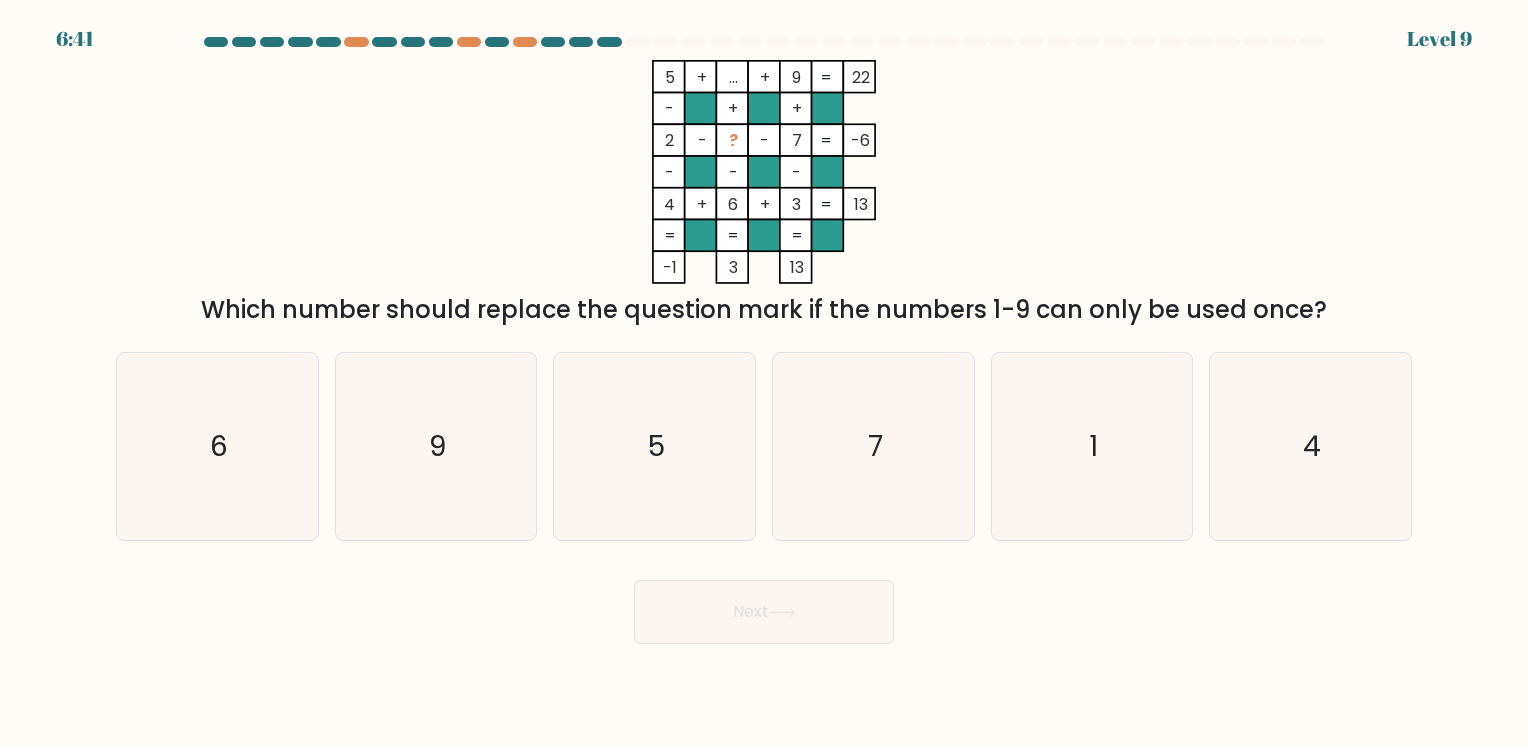 type 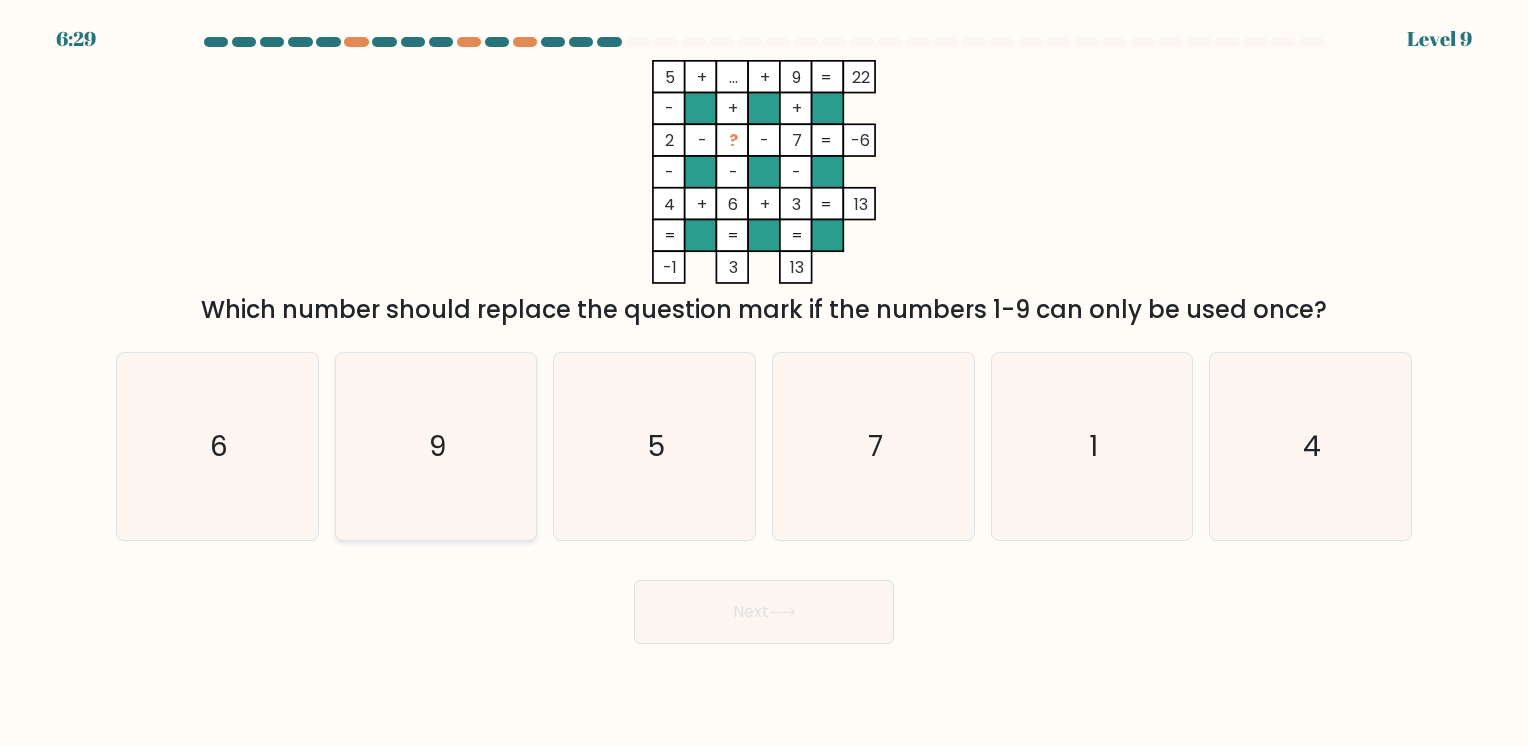 click on "9" 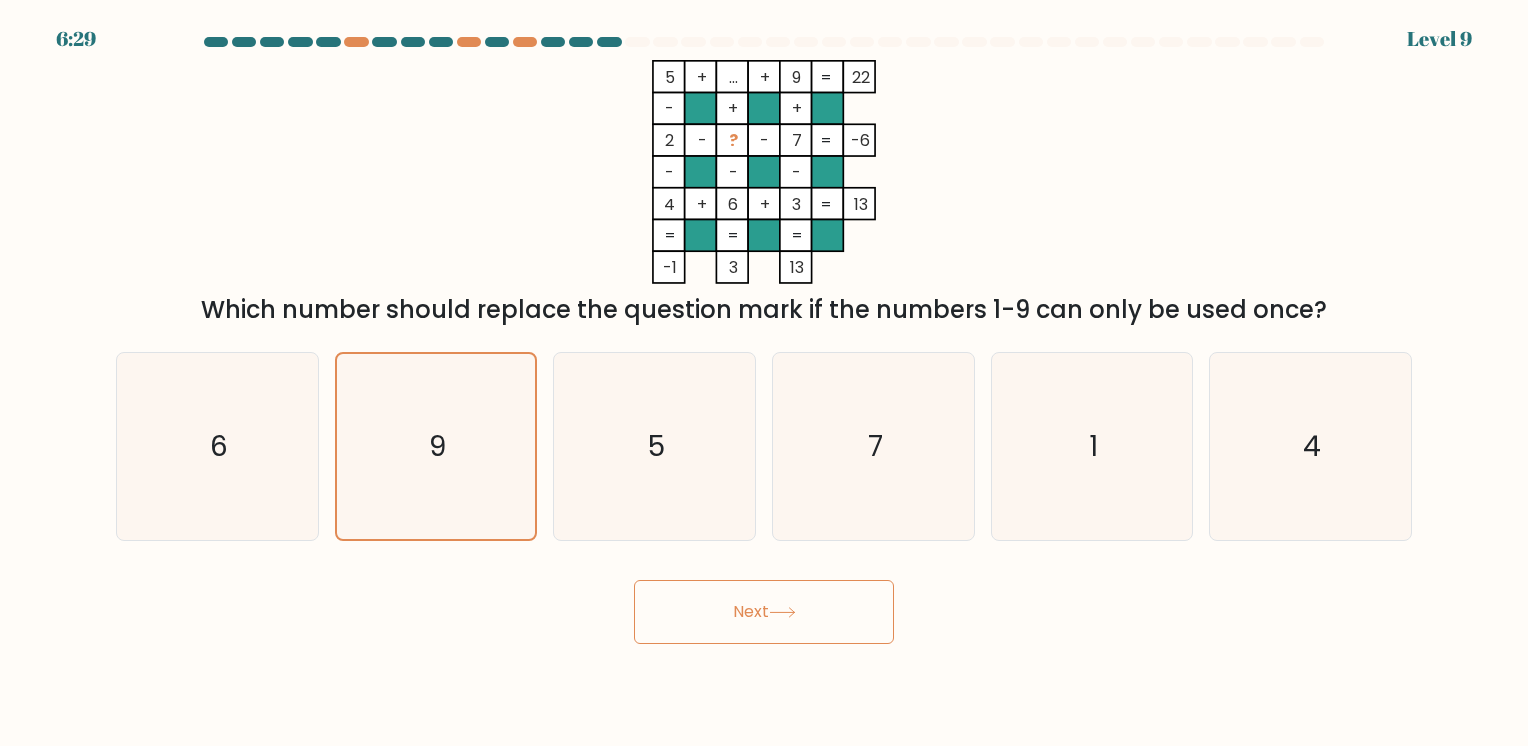 click on "Next" at bounding box center (764, 612) 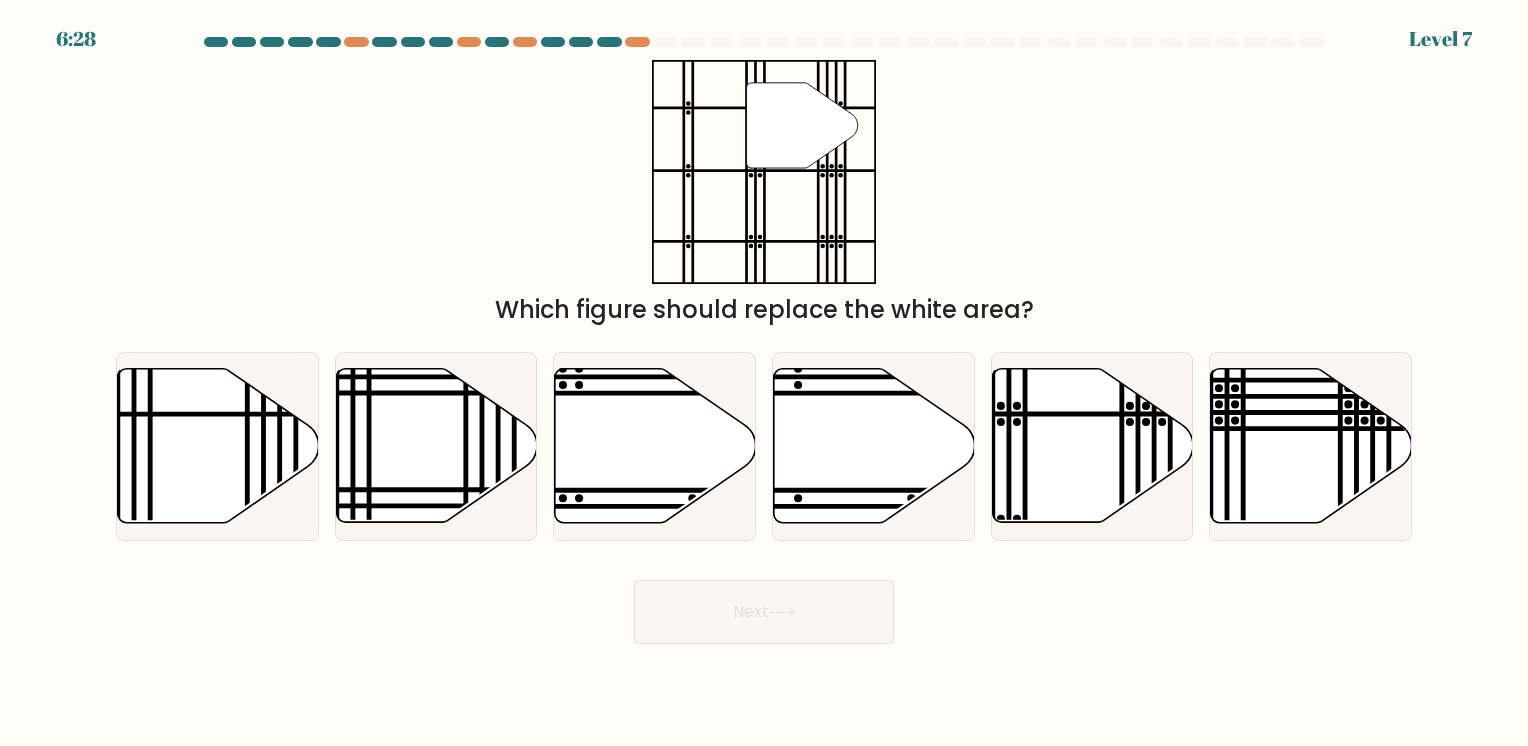 type 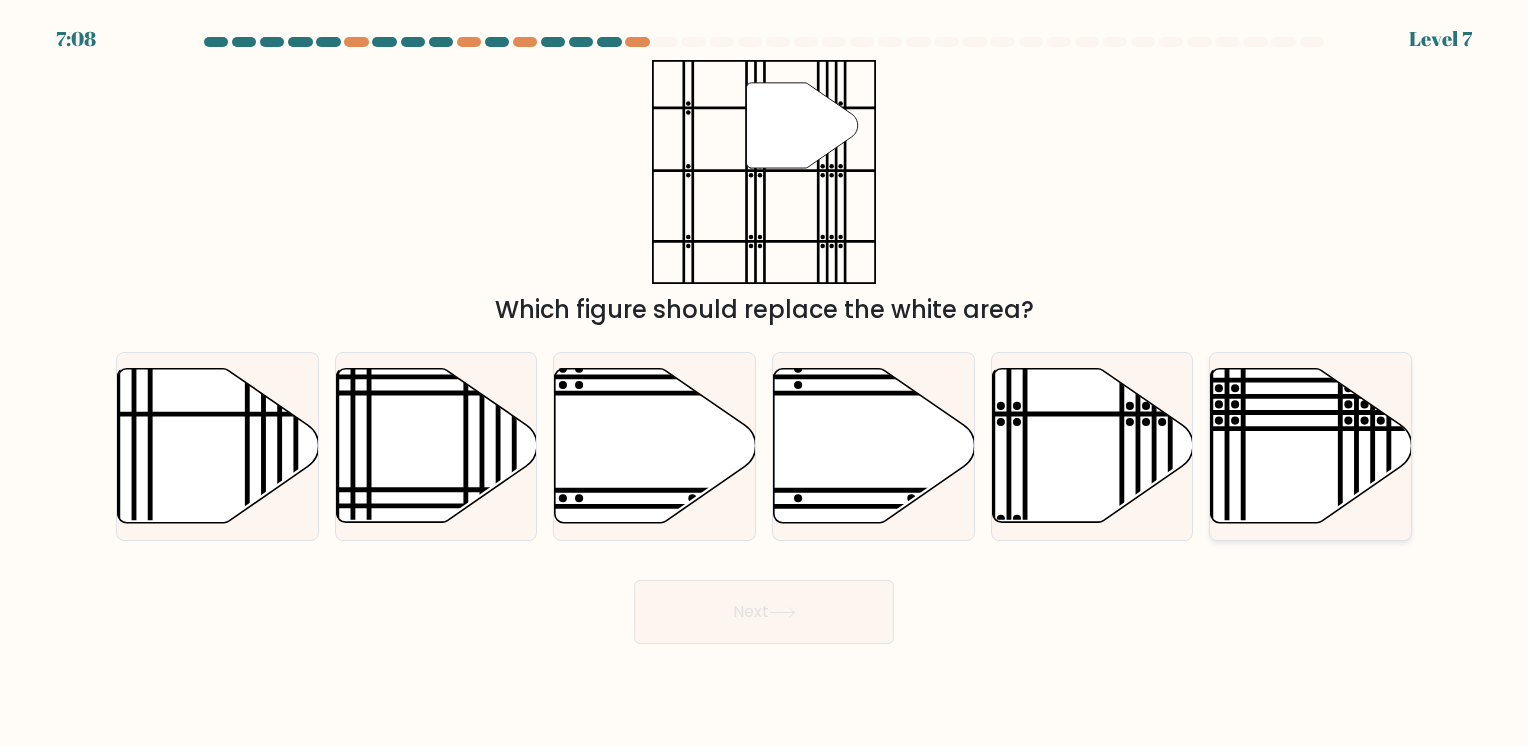 click 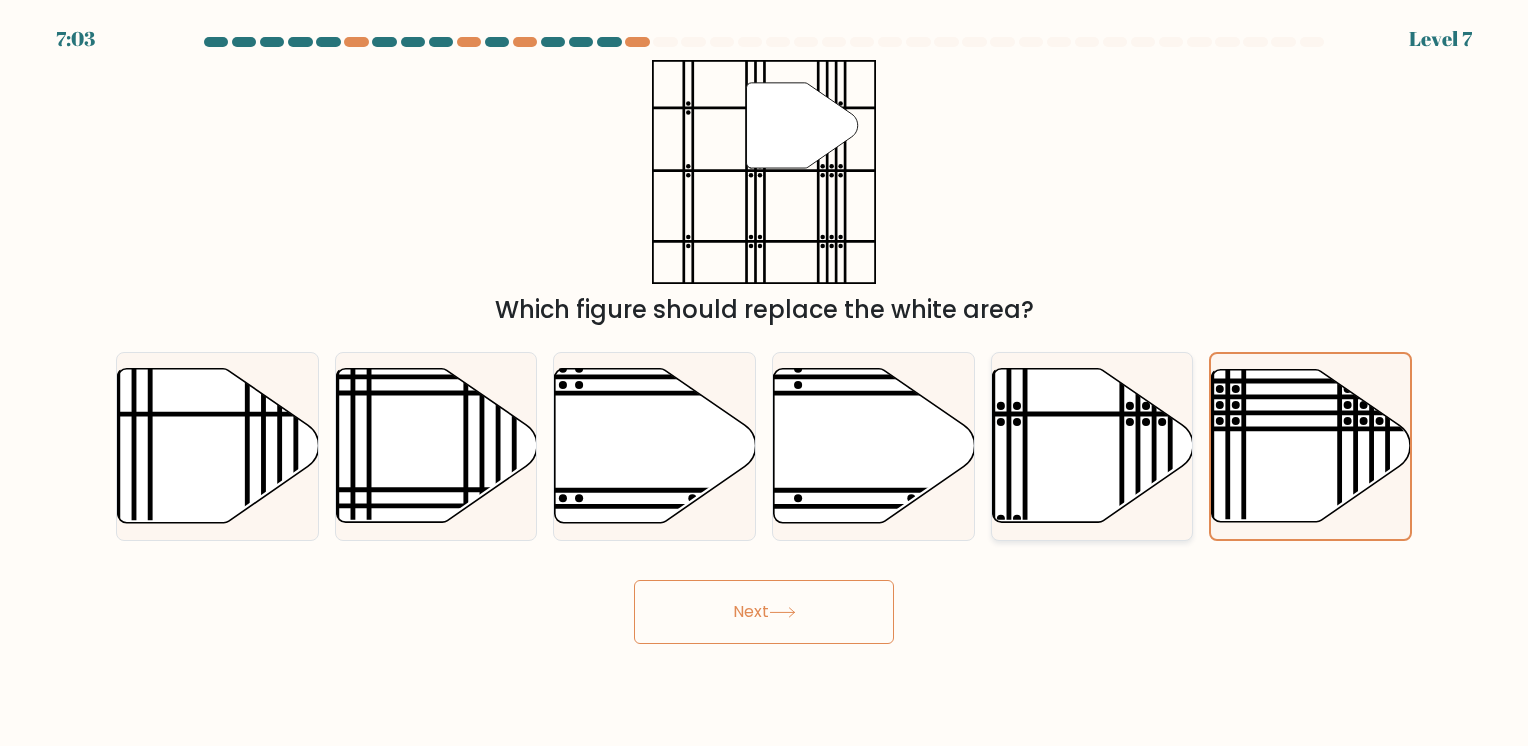 click 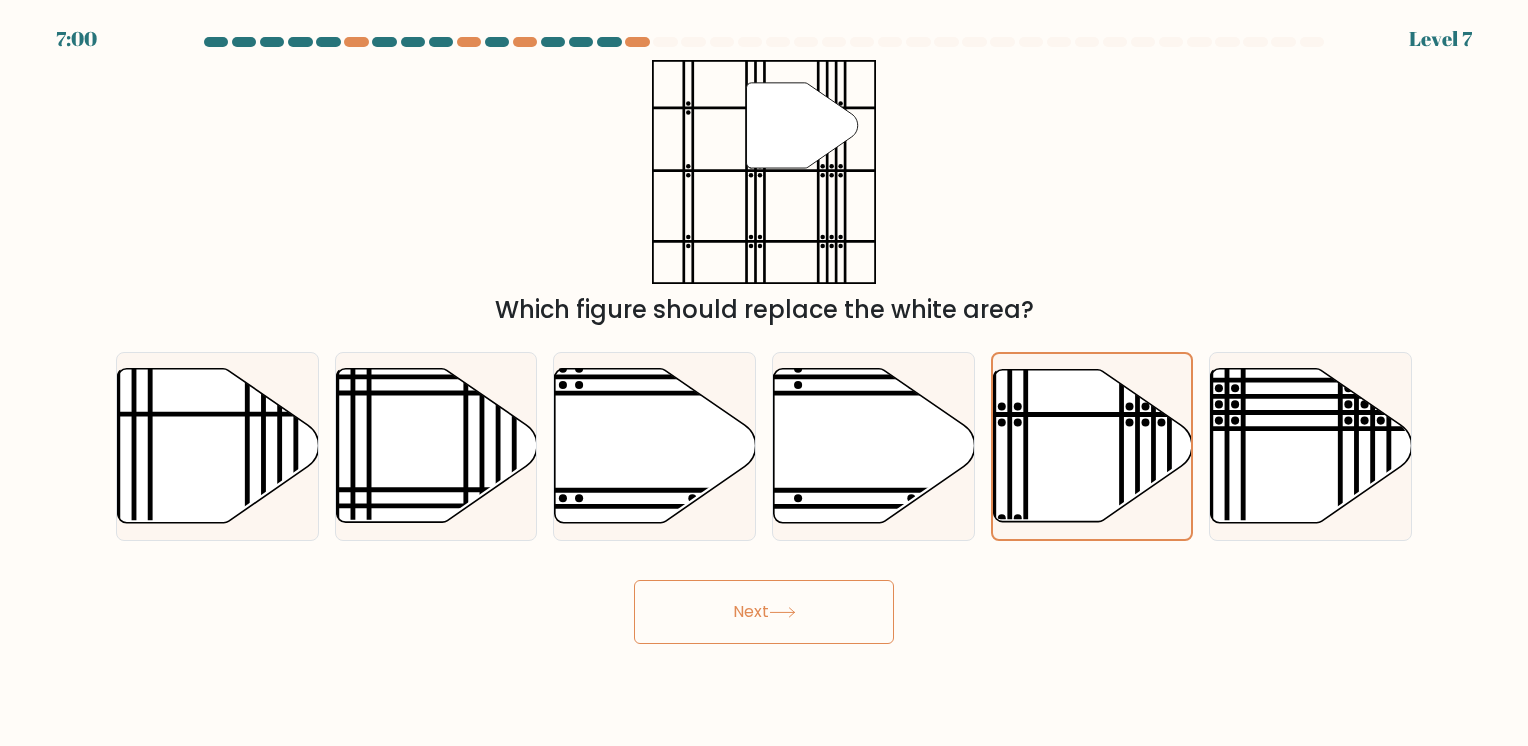 click on "Next" at bounding box center [764, 612] 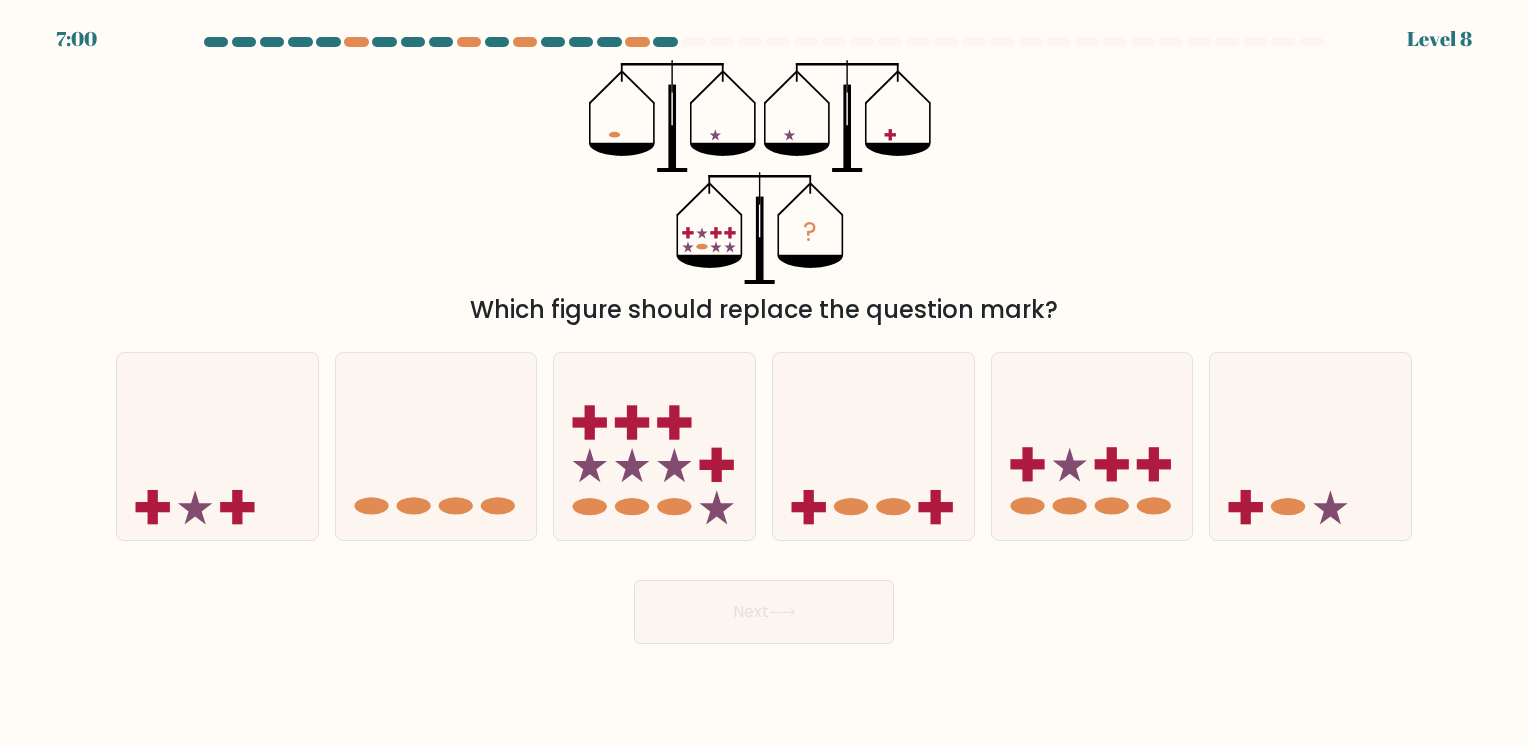 type 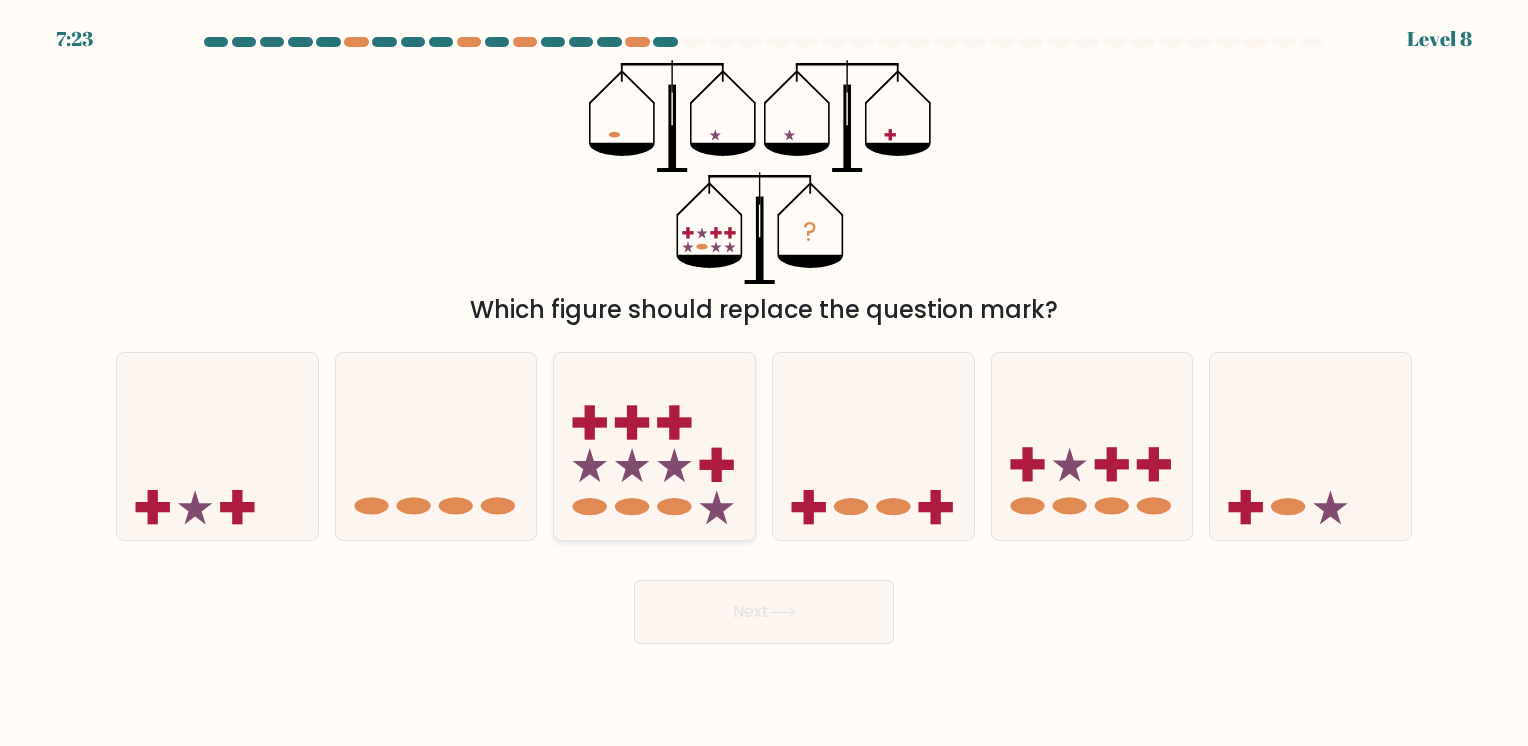 click 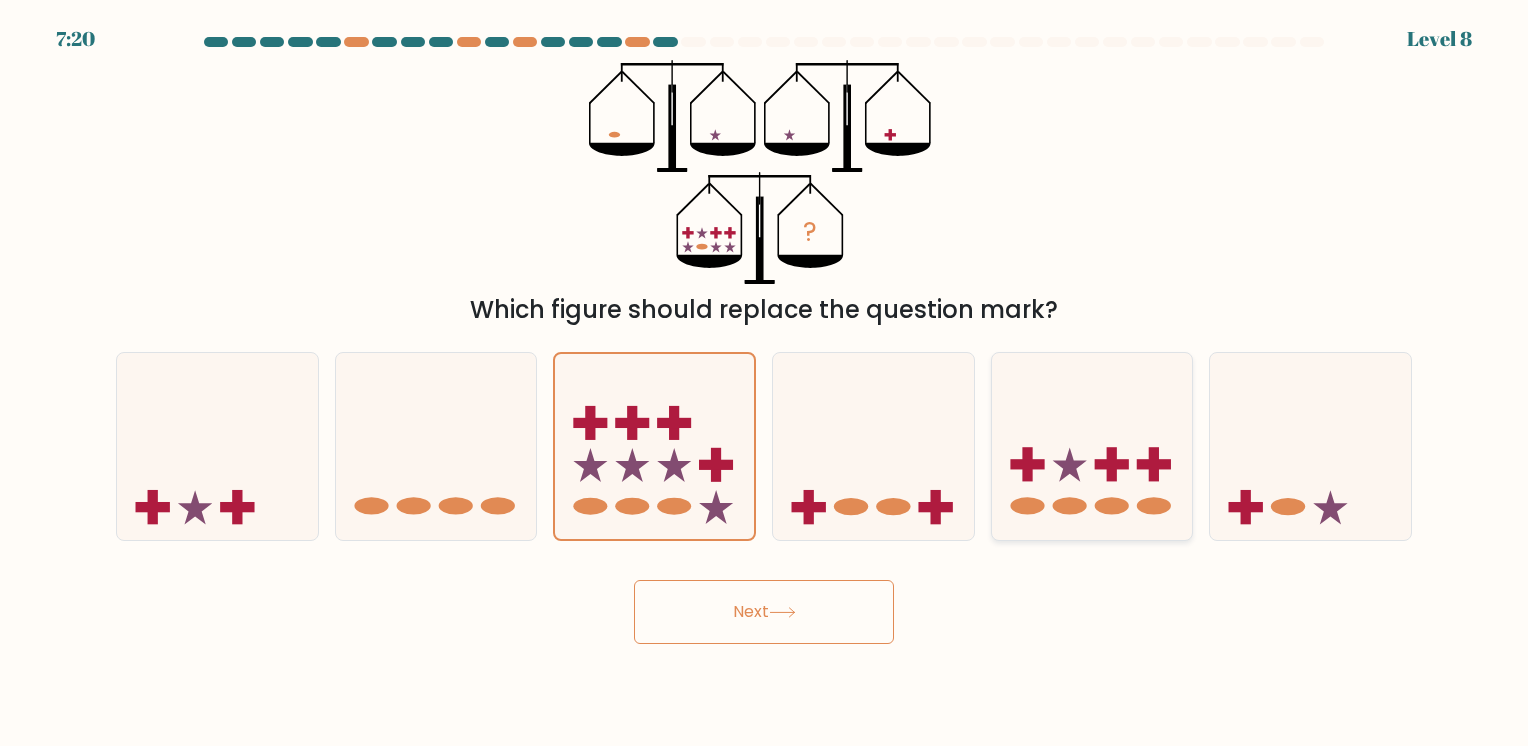 click 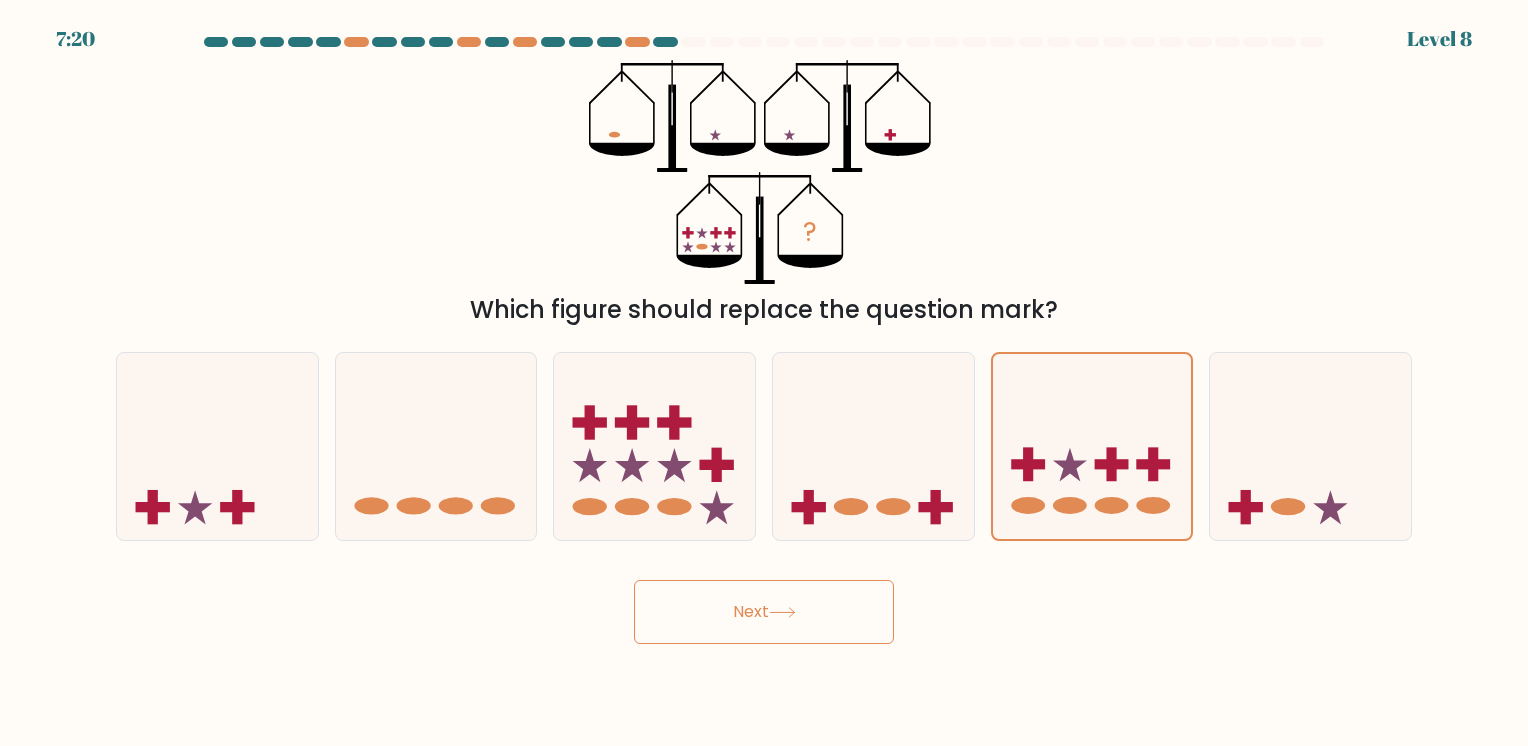click on "Next" at bounding box center [764, 612] 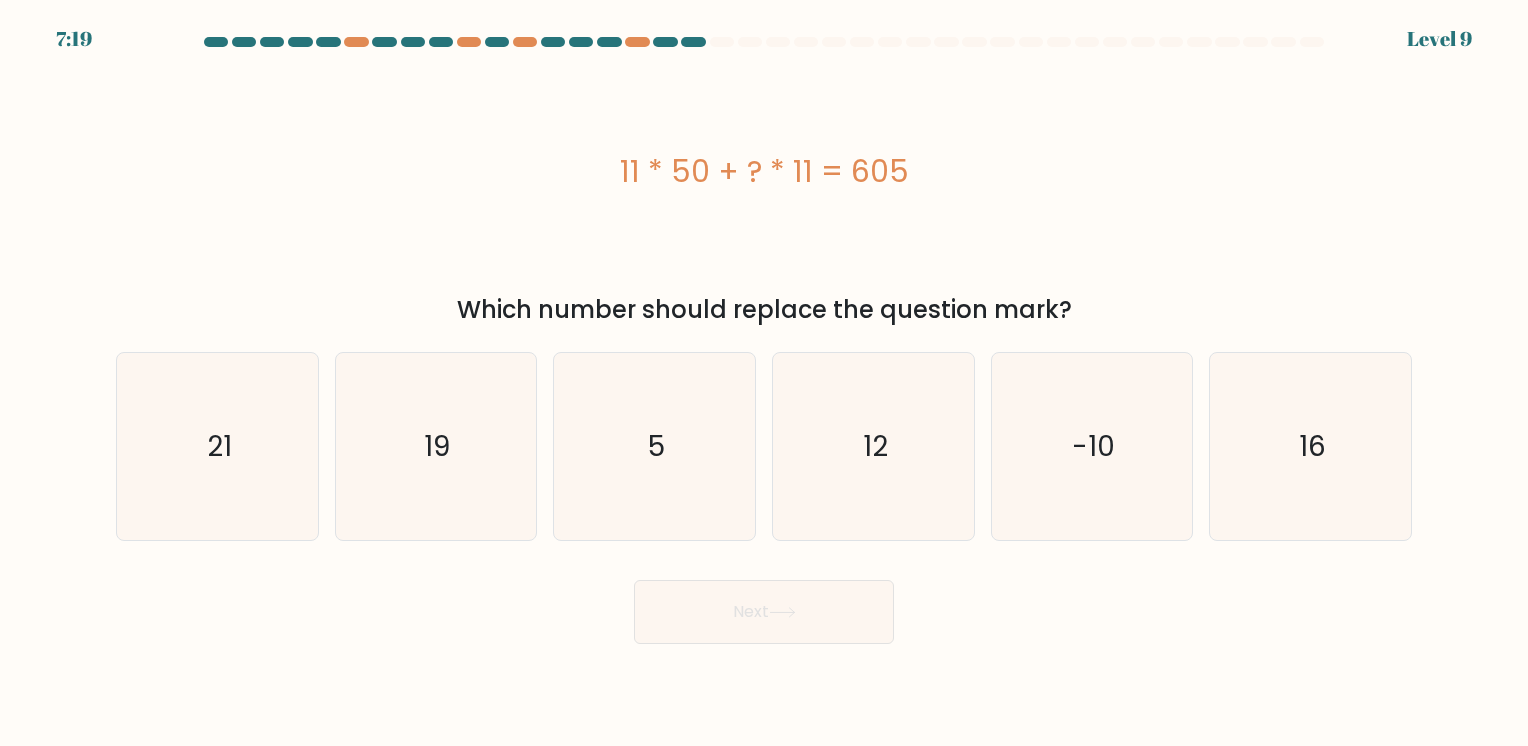 type 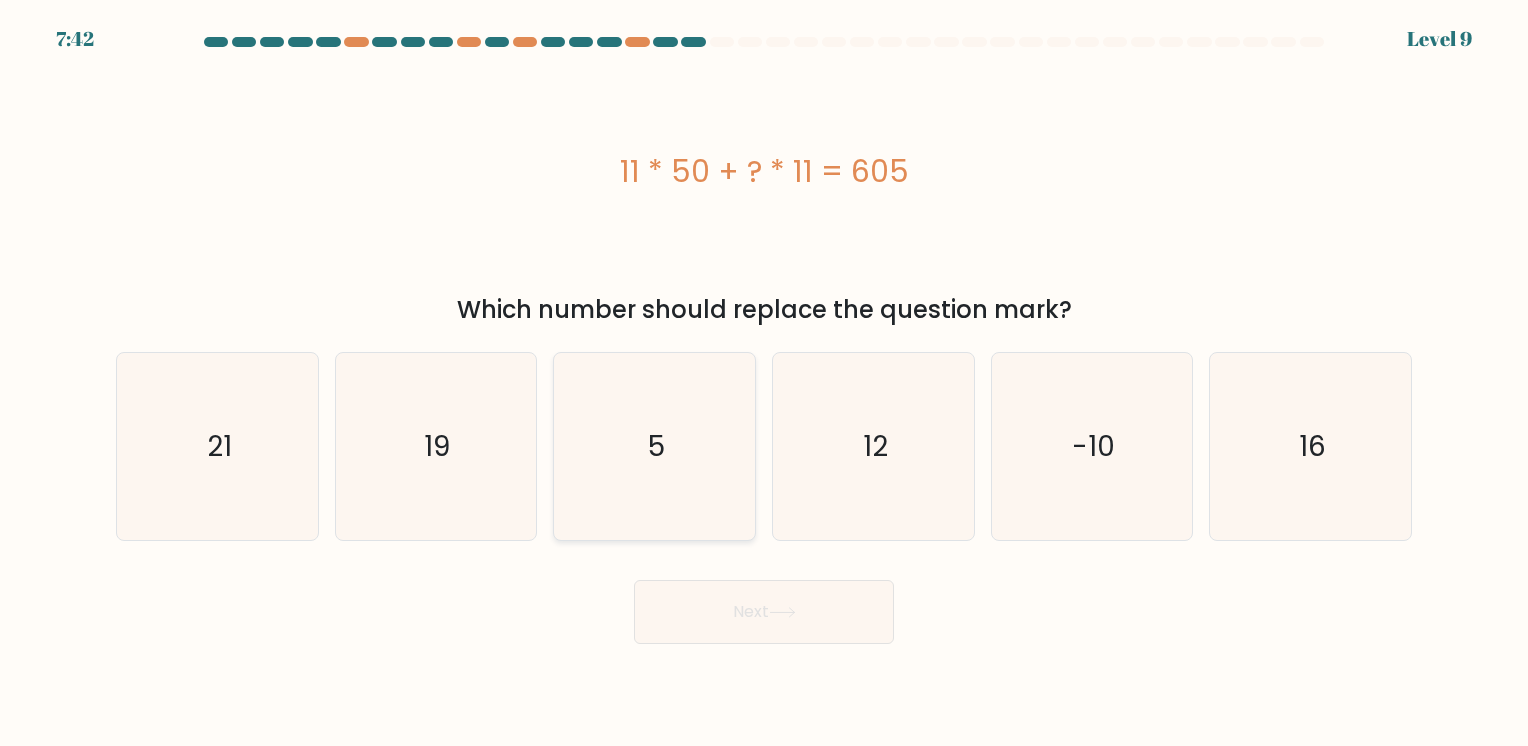 click on "5" 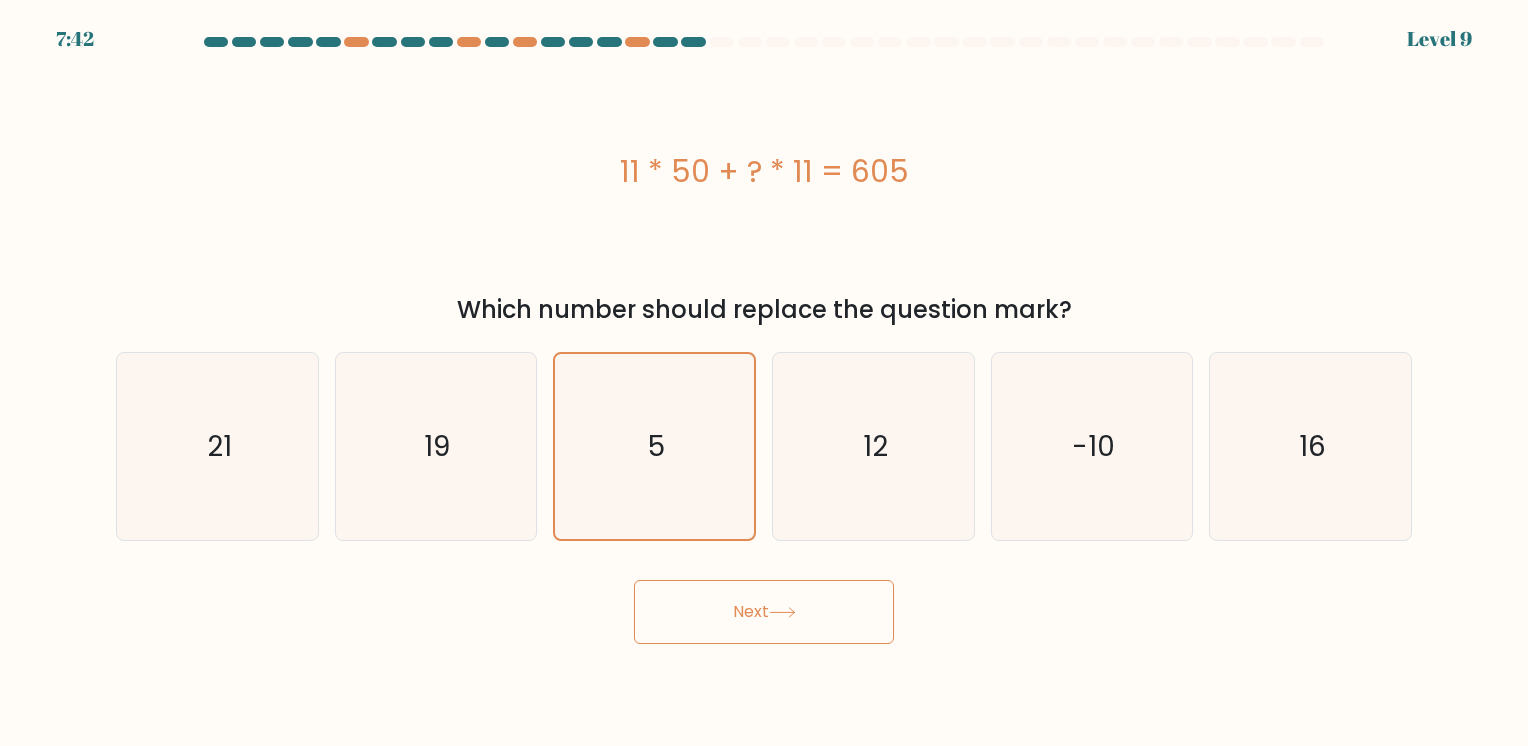 click on "Next" at bounding box center [764, 612] 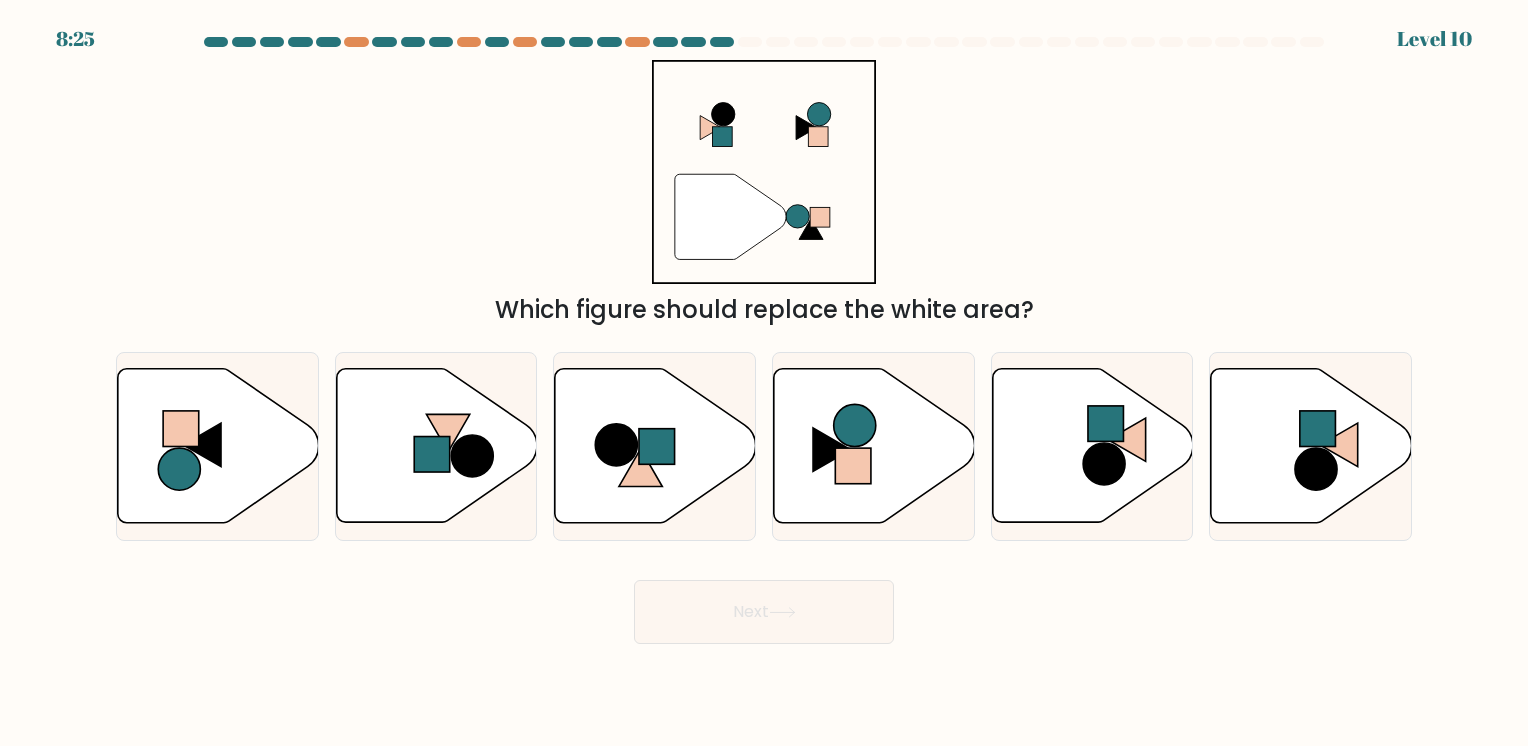 type 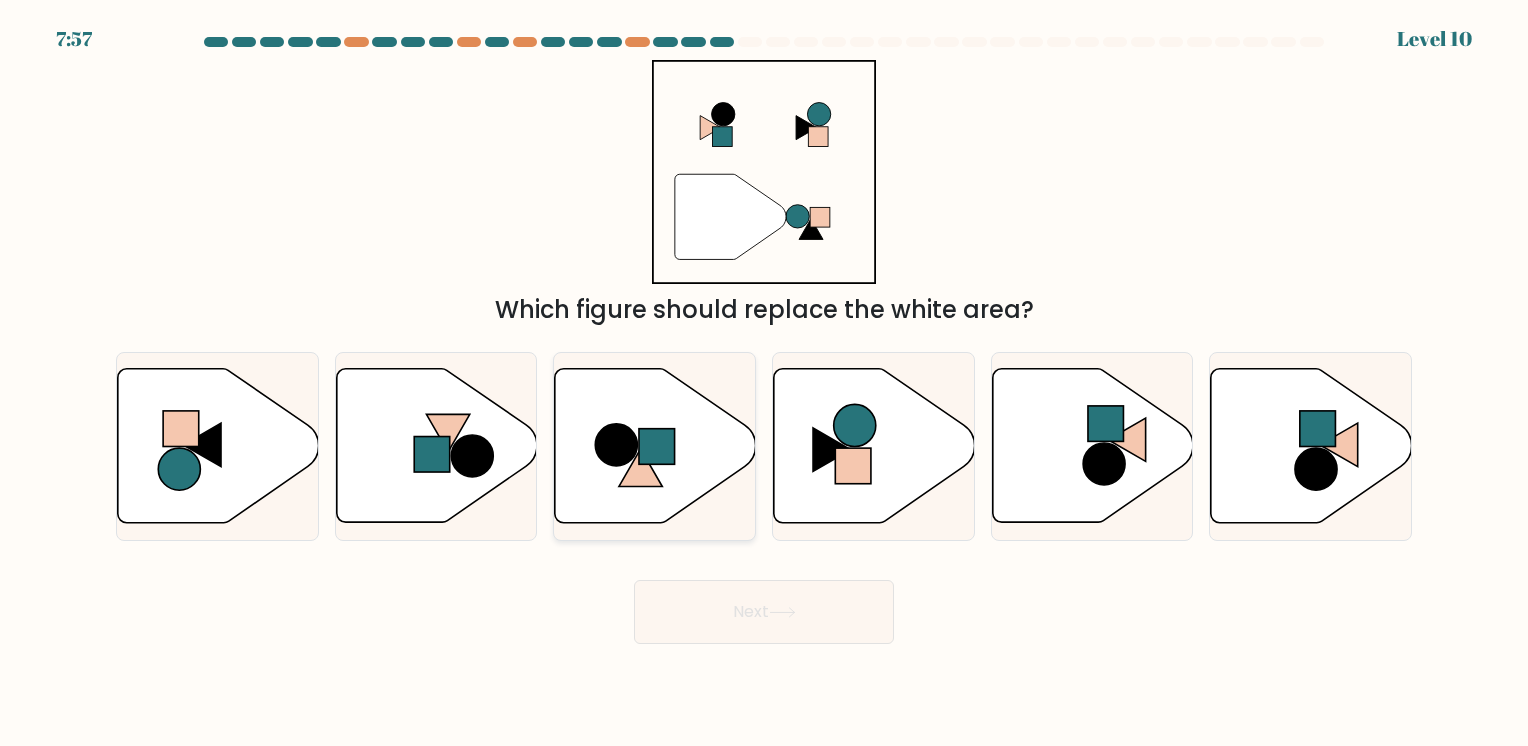 click 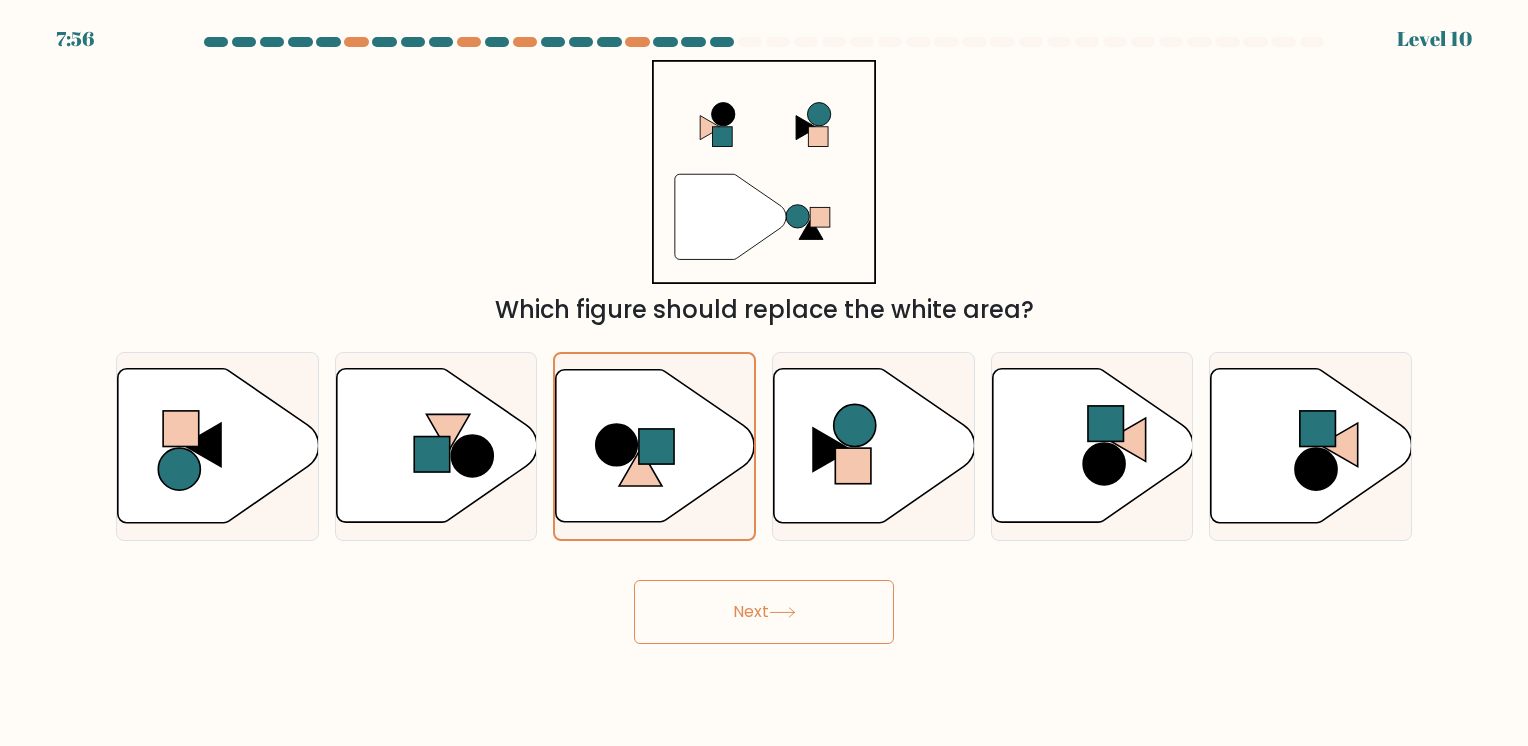 click on "Next" at bounding box center [764, 612] 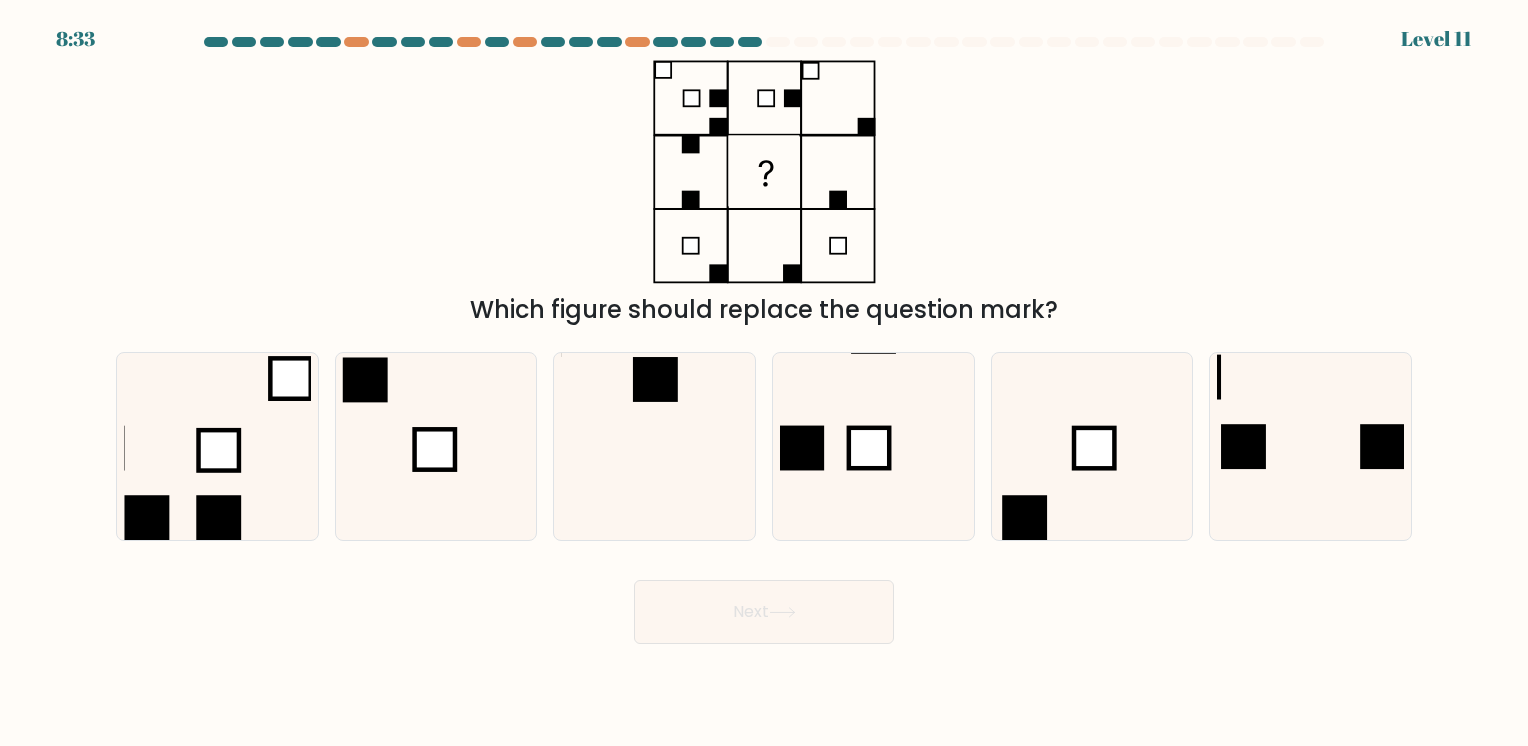 type 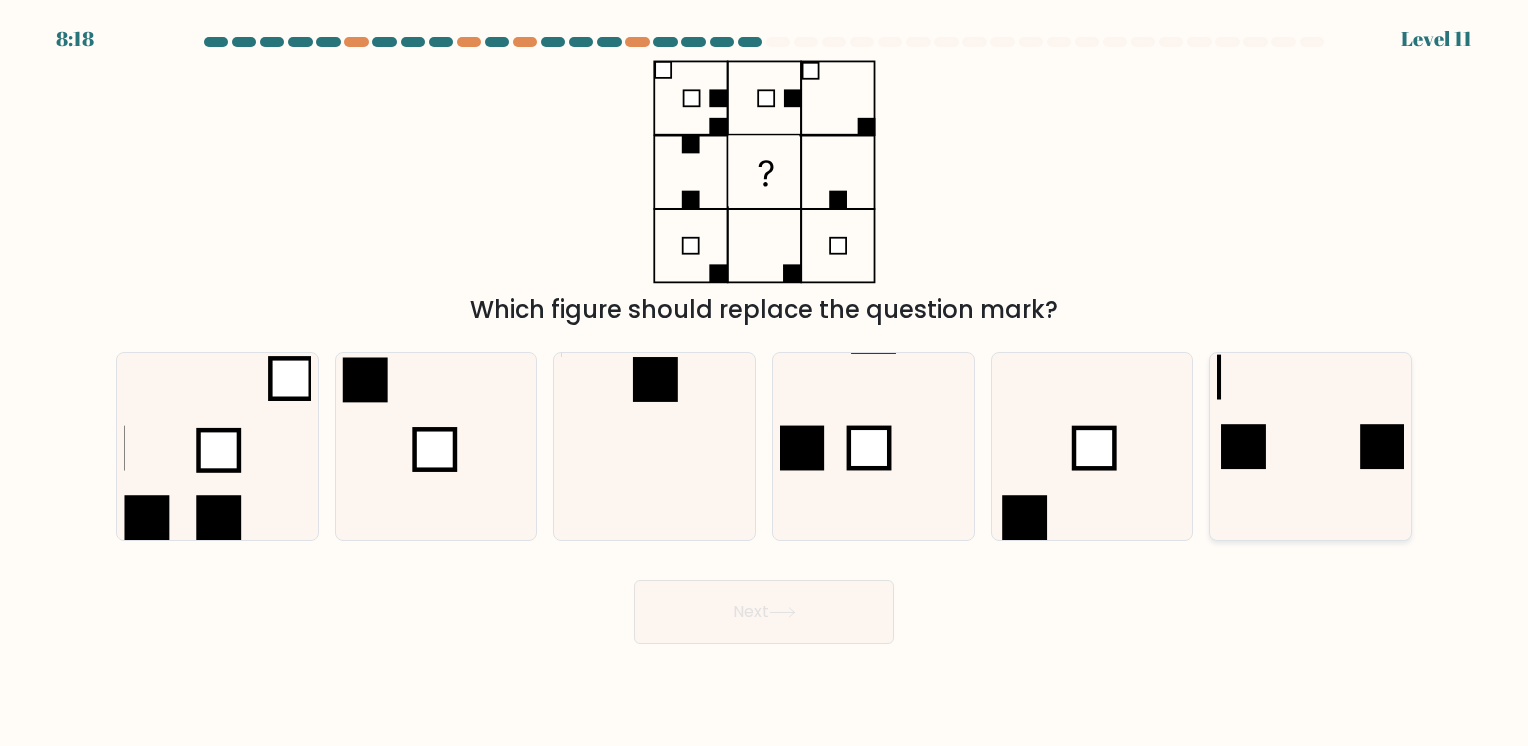 click 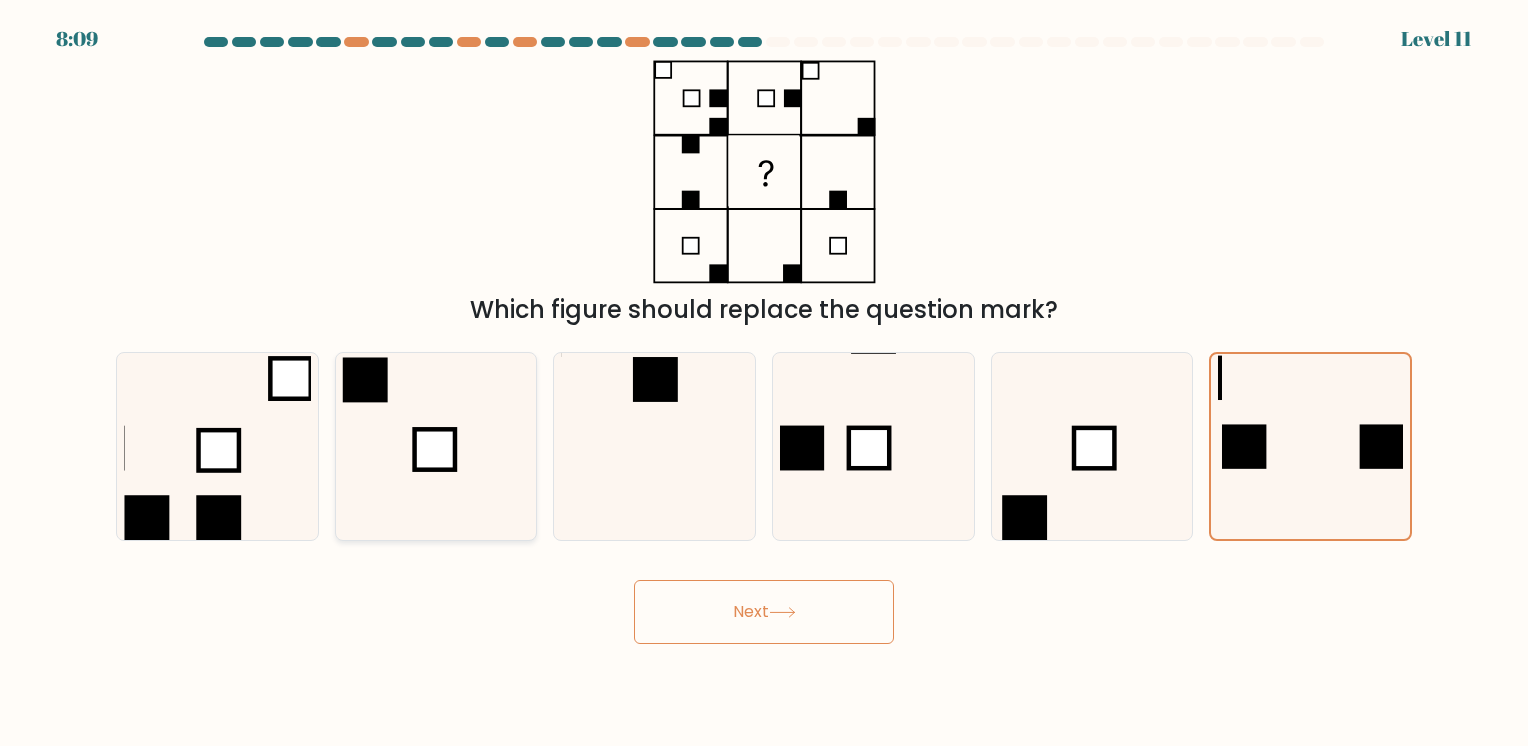 click 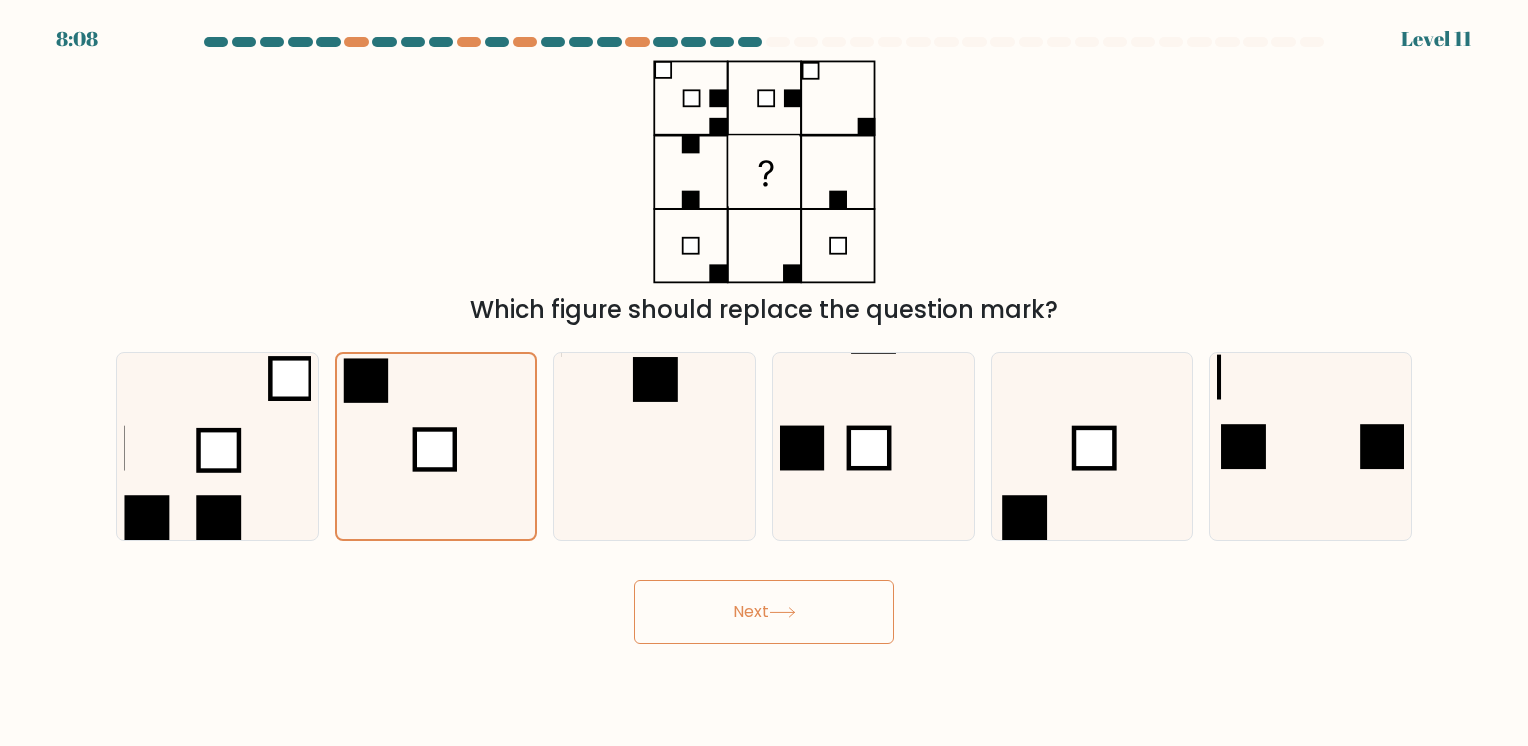 click on "Next" at bounding box center [764, 612] 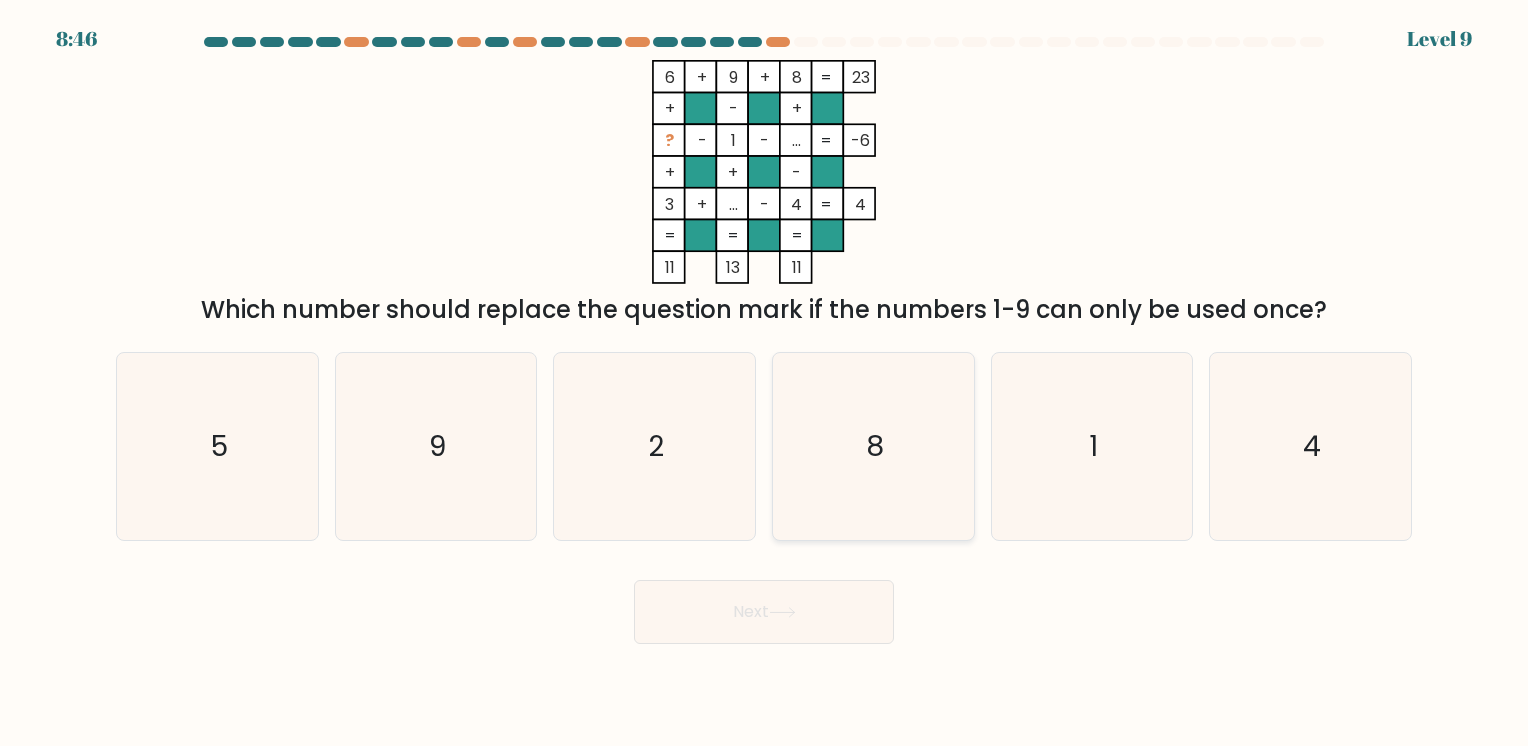 click on "8" 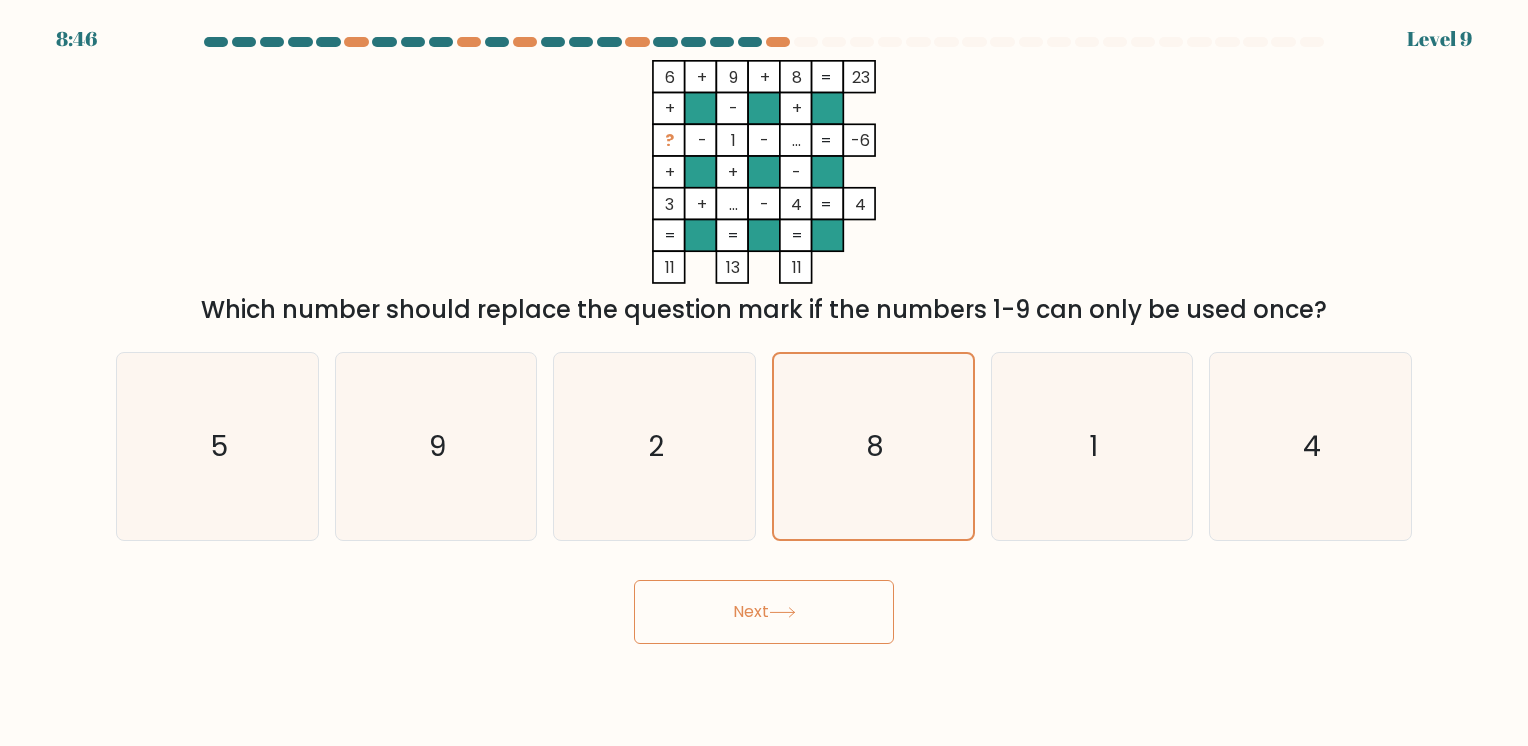 click on "Next" at bounding box center (764, 612) 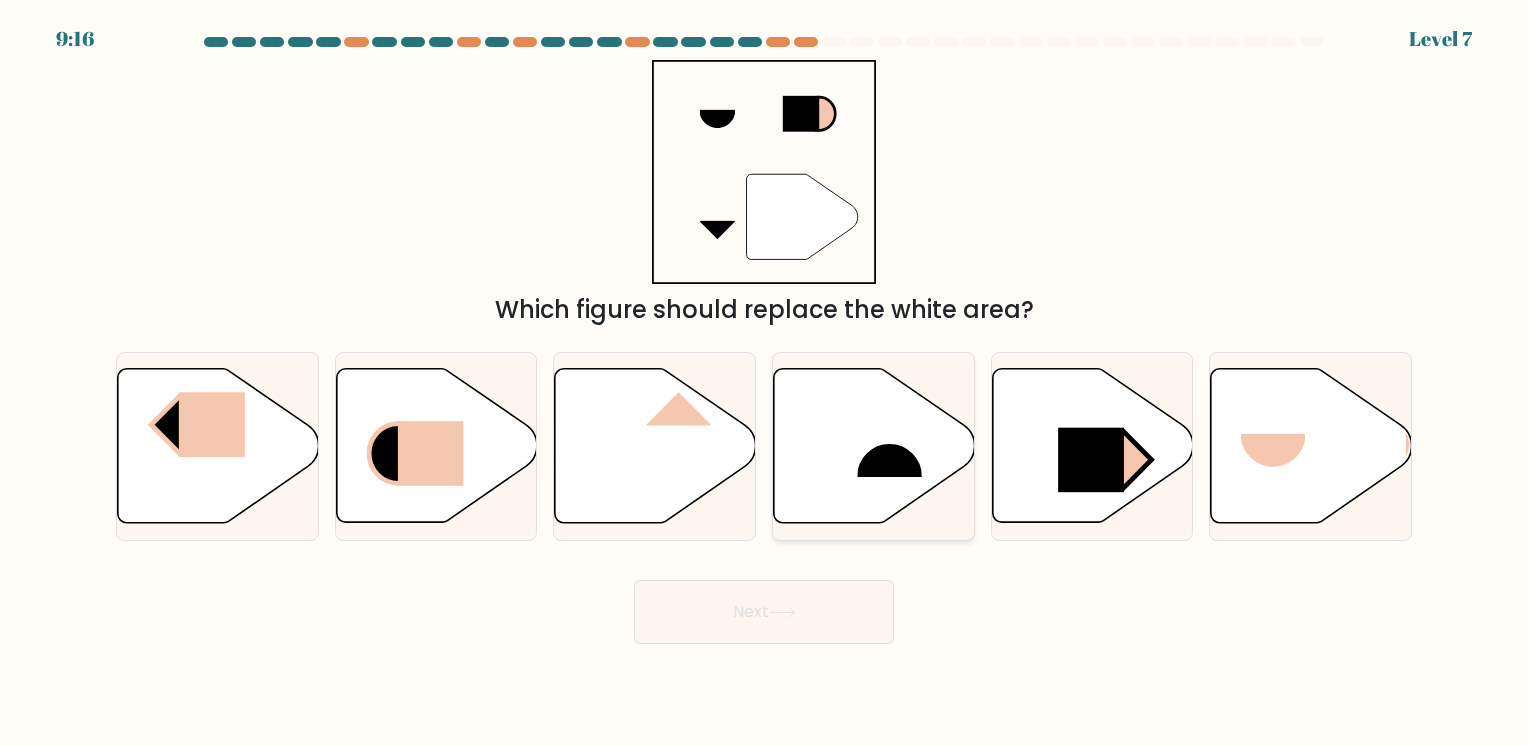 click 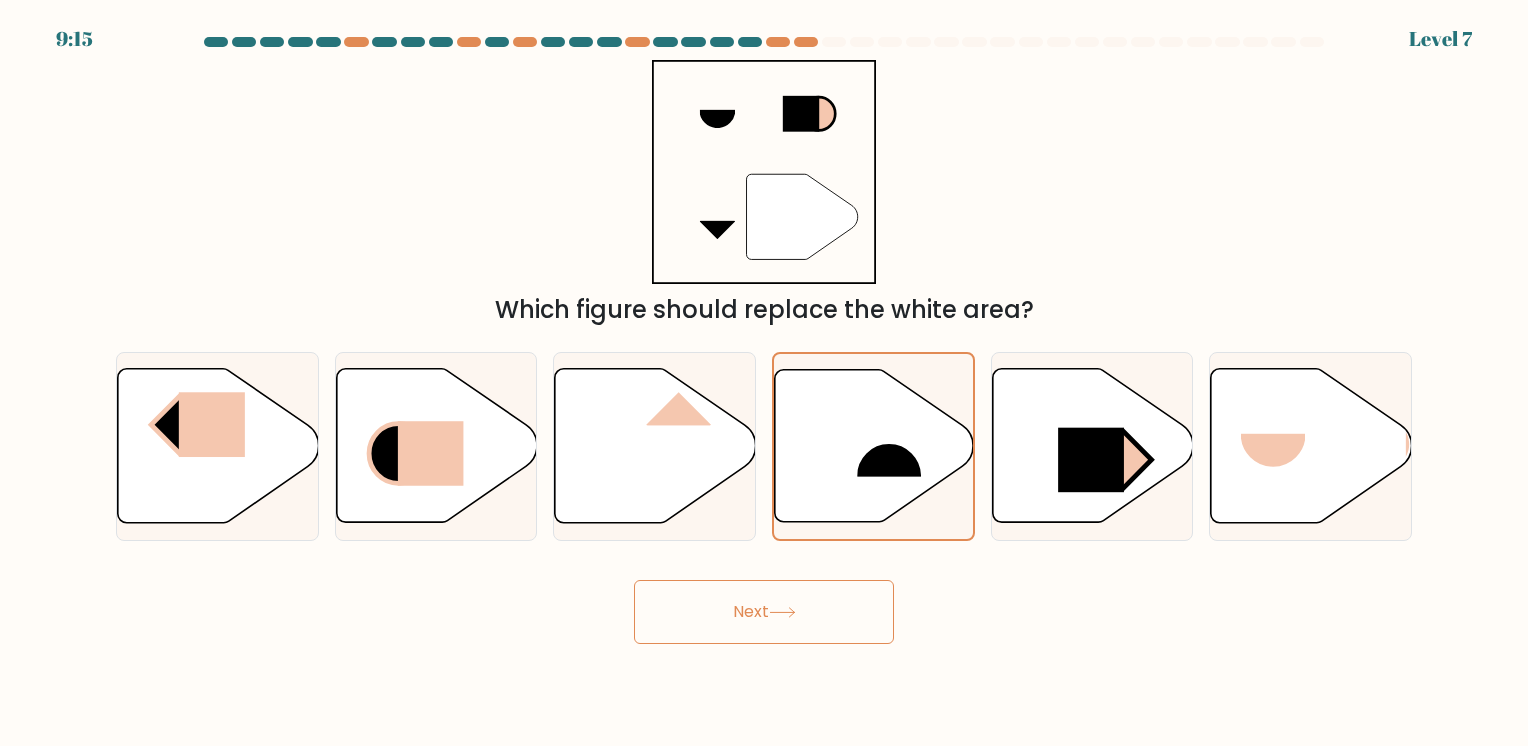 click on "Next" at bounding box center (764, 612) 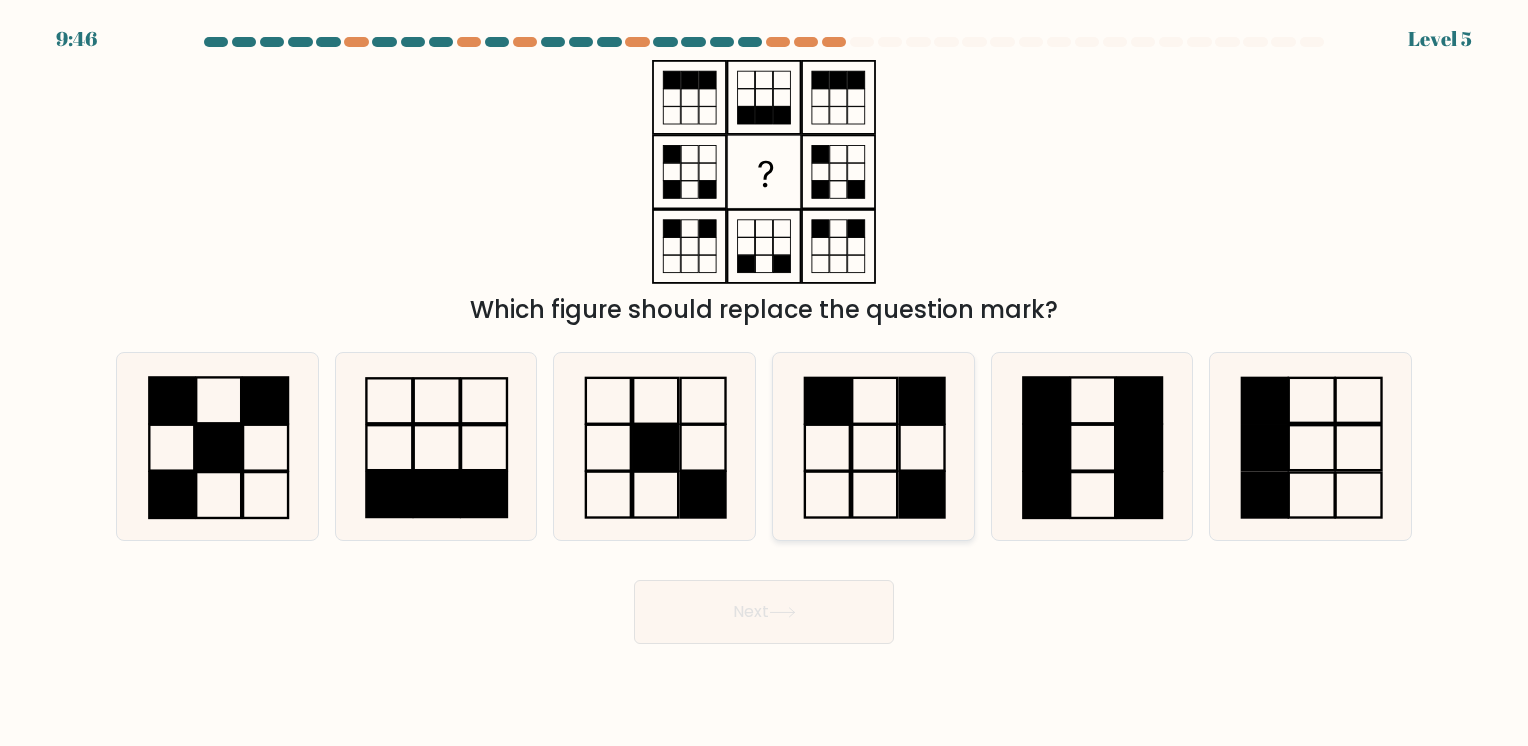 click 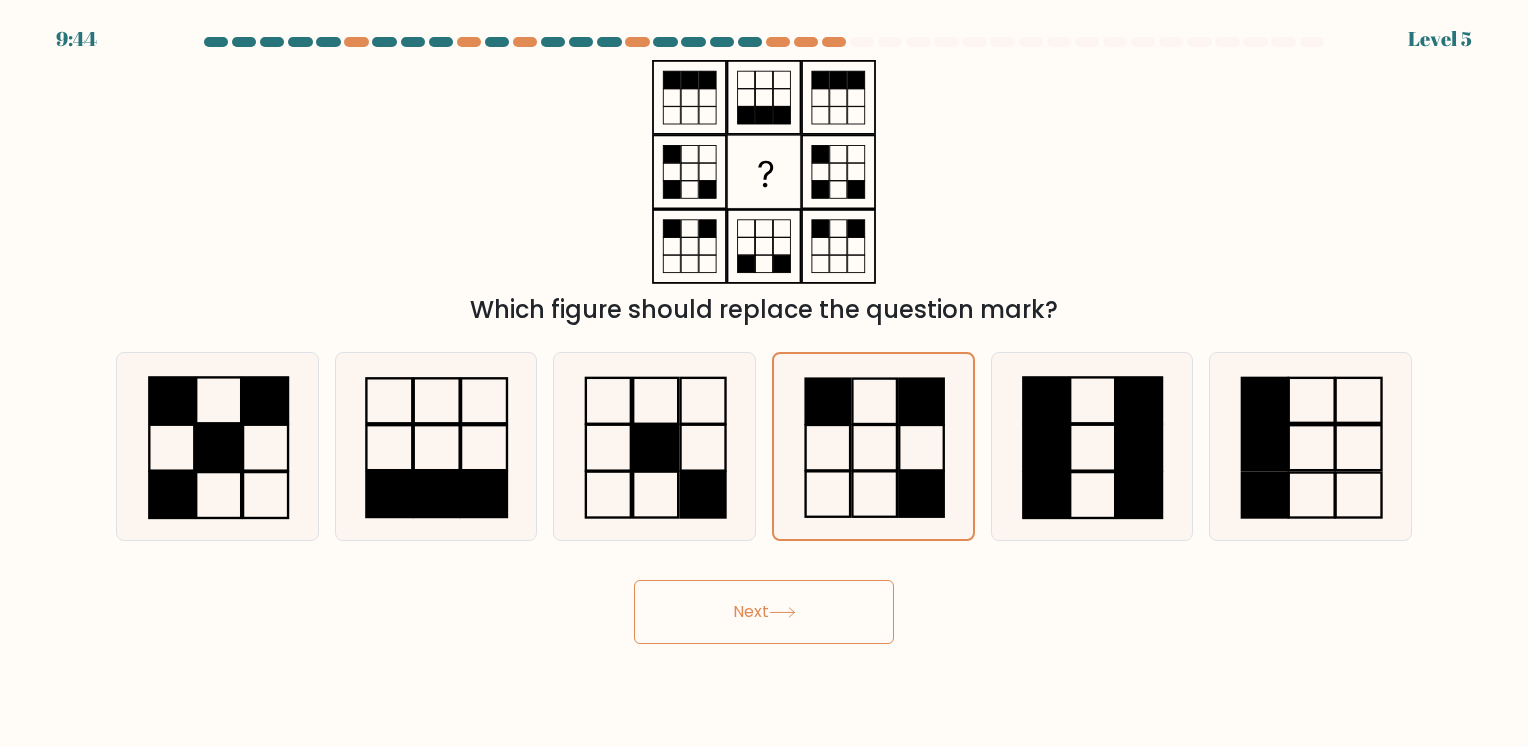 click on "Next" at bounding box center (764, 612) 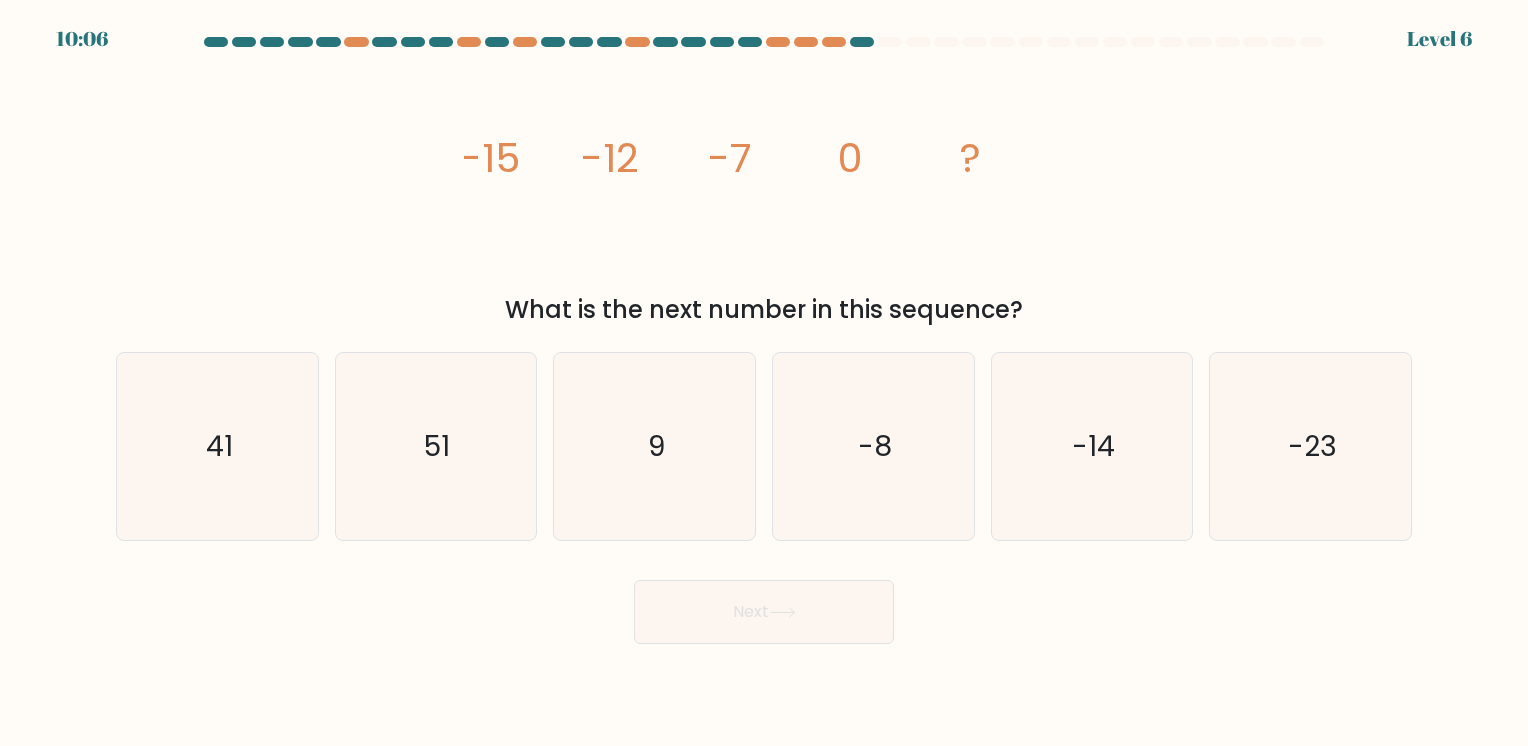 type 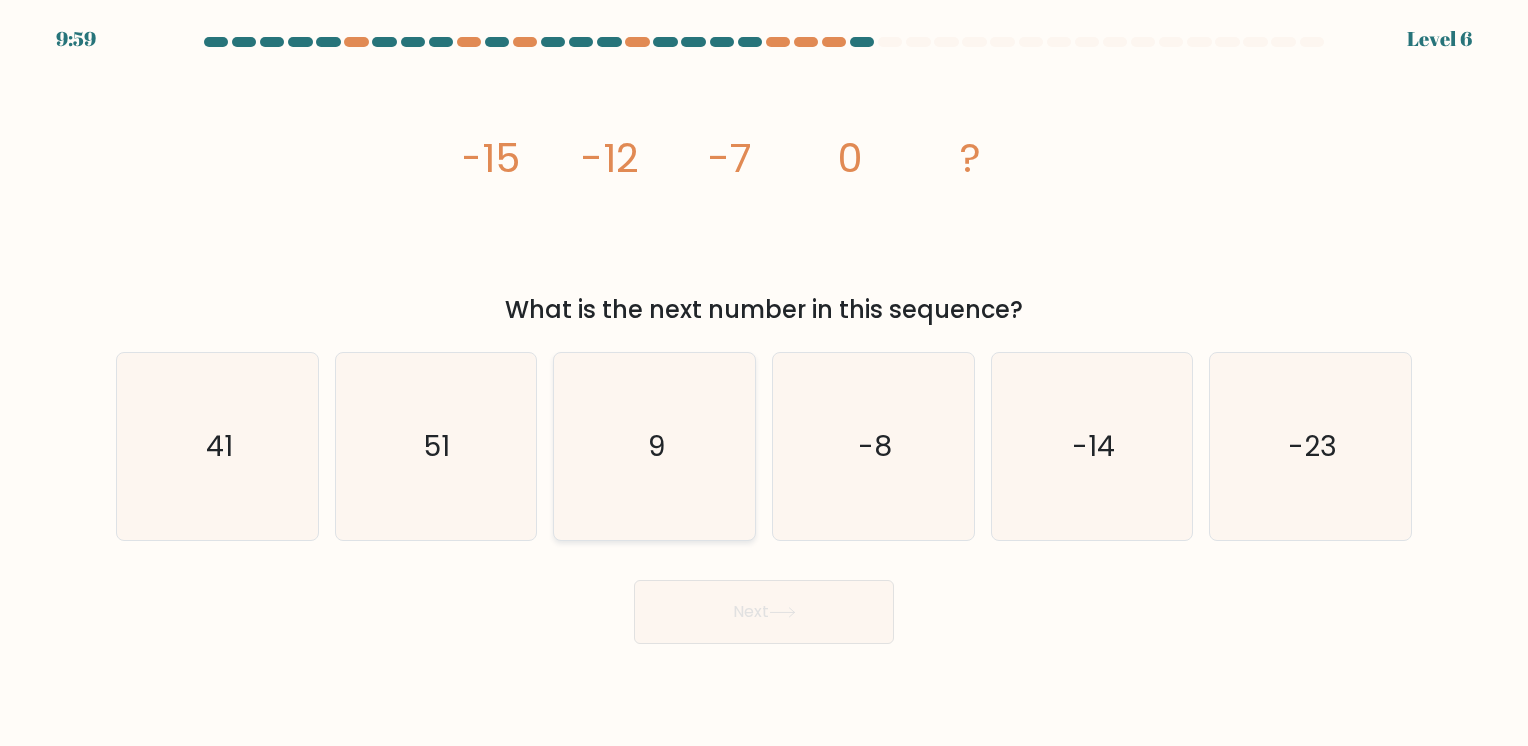 click on "9" 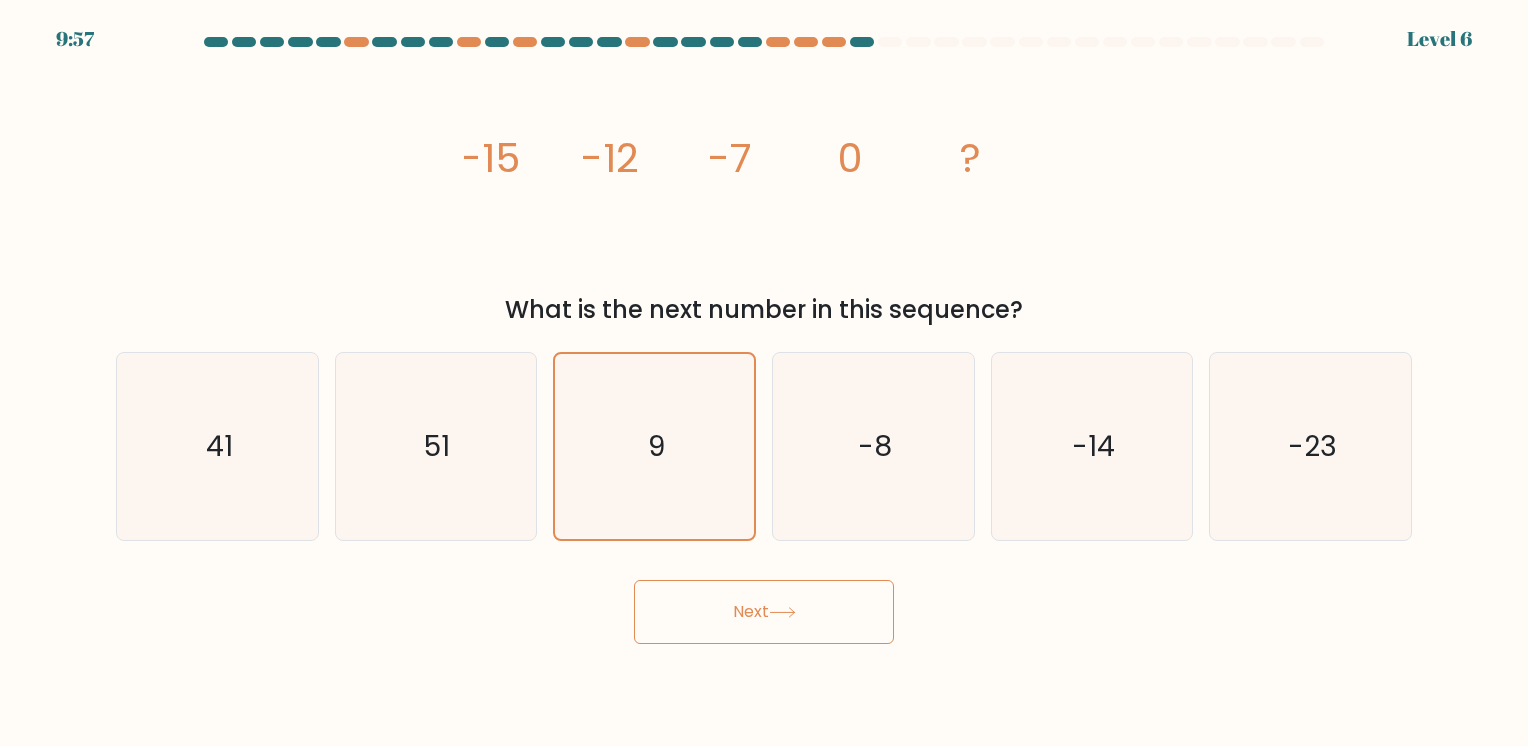 click on "Next" at bounding box center (764, 612) 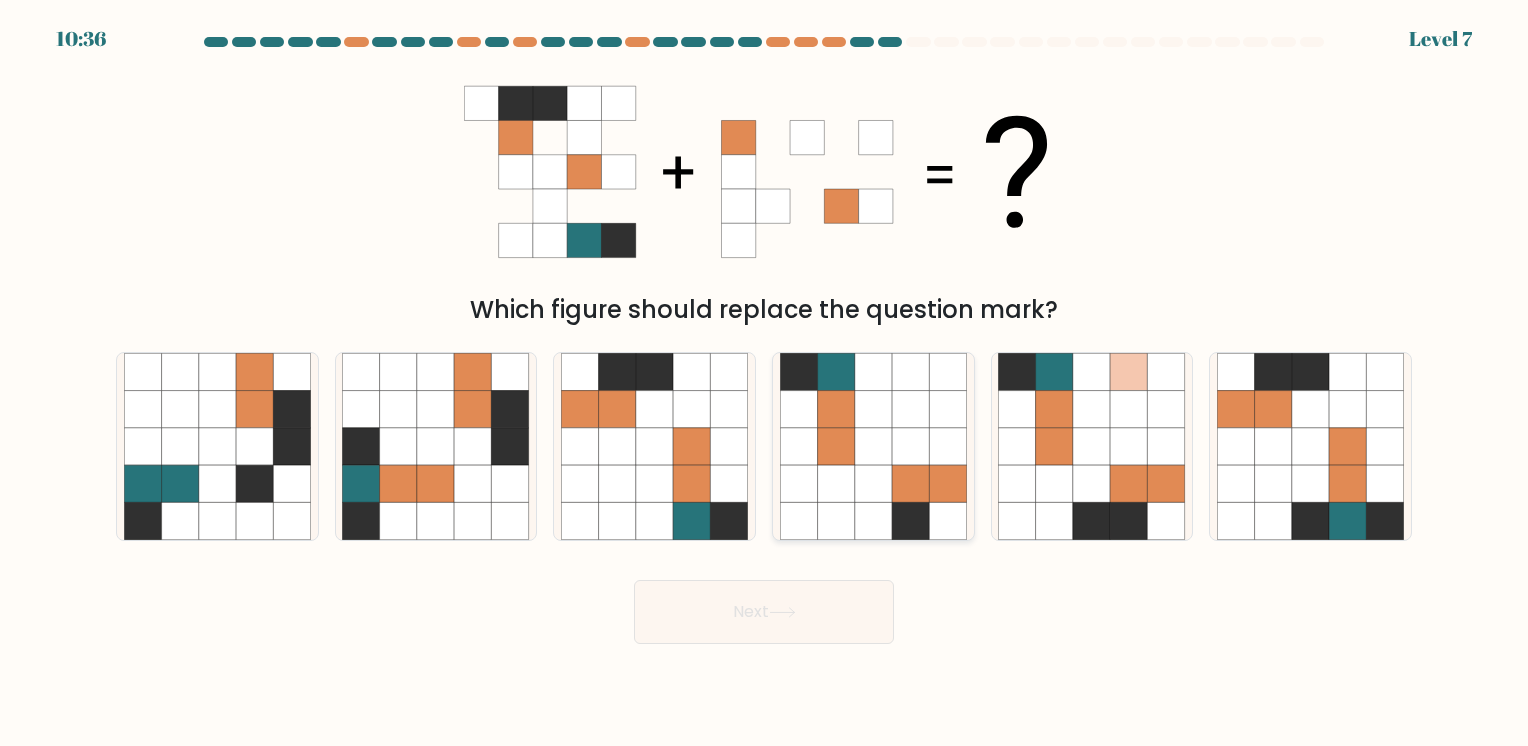 click 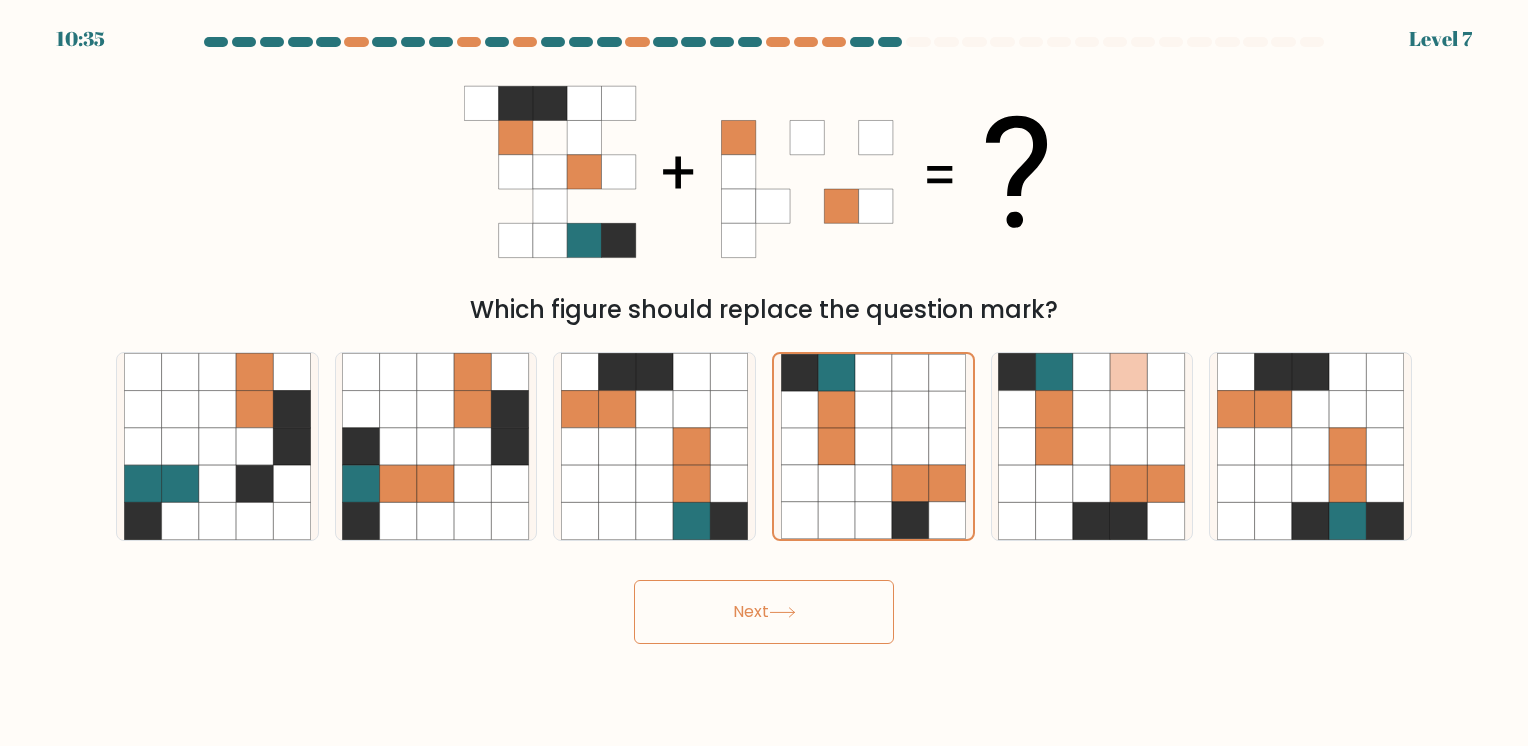 click on "Next" at bounding box center [764, 612] 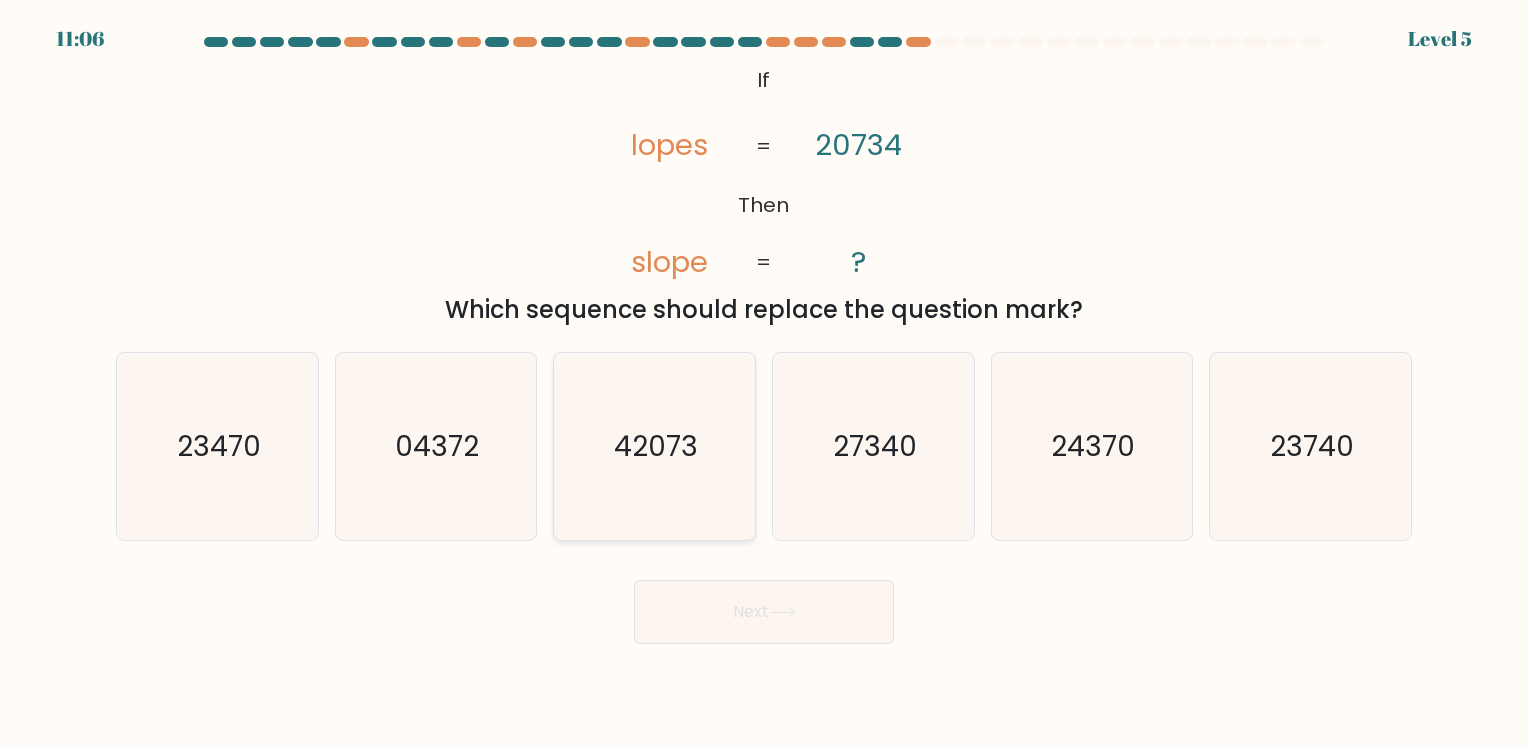 click on "42073" 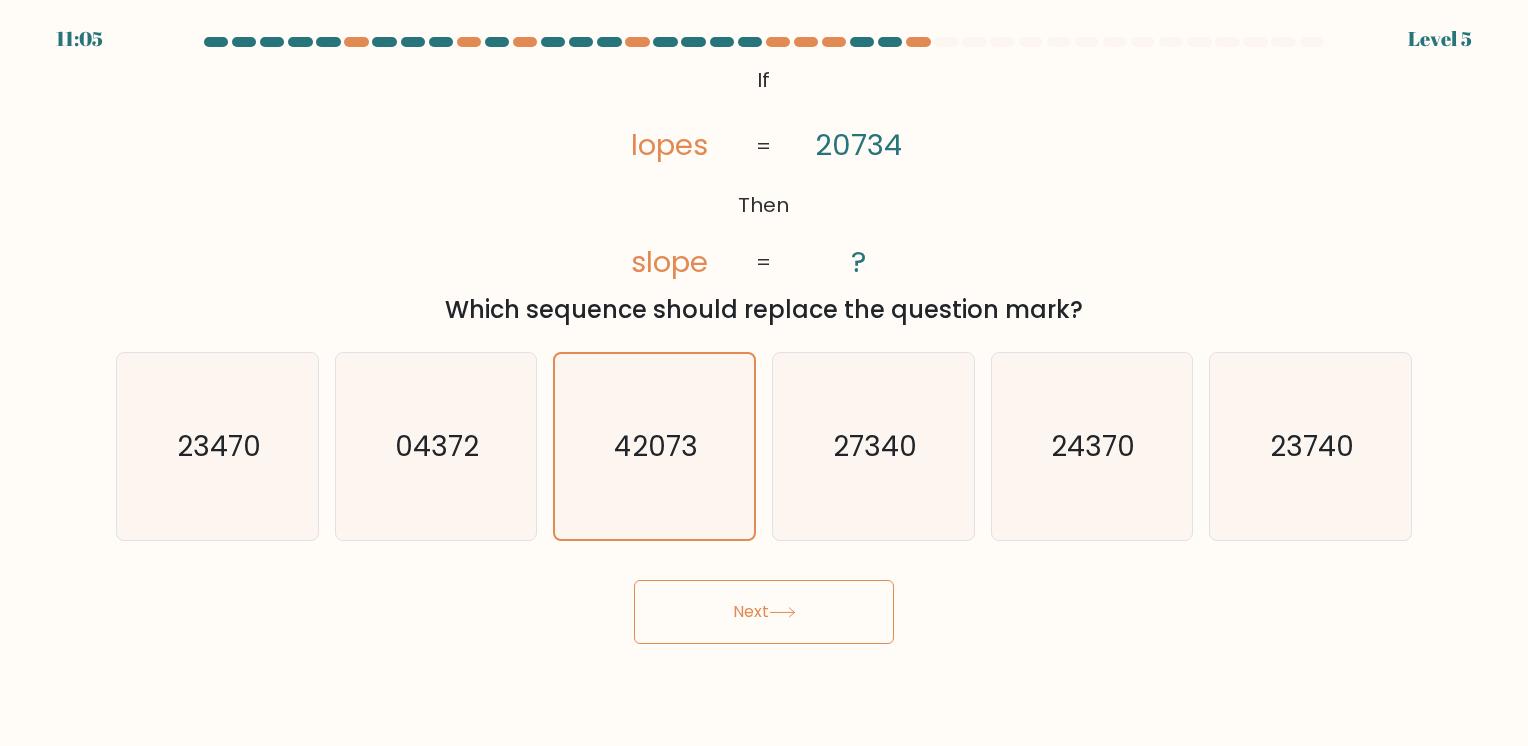 click on "Next" at bounding box center (764, 612) 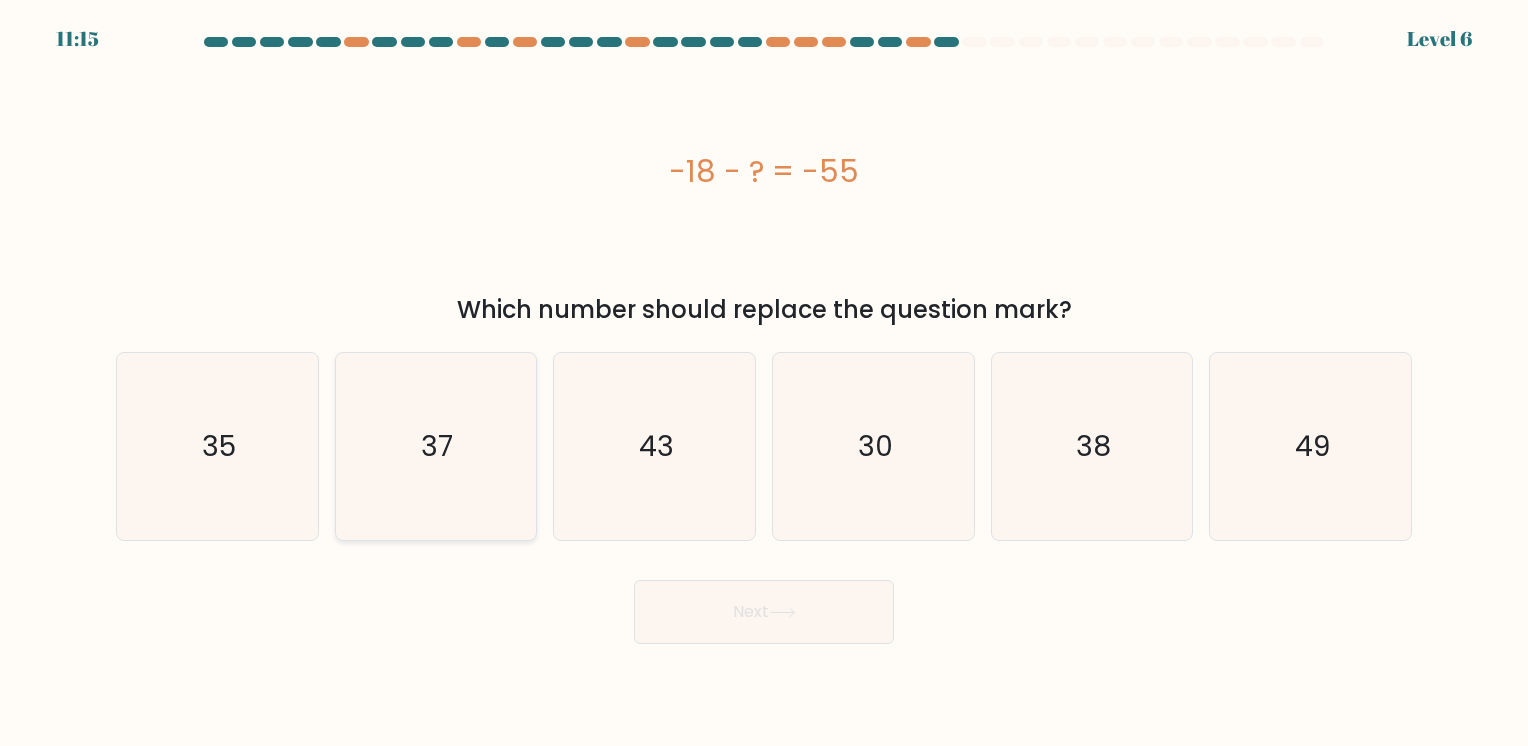 click on "37" 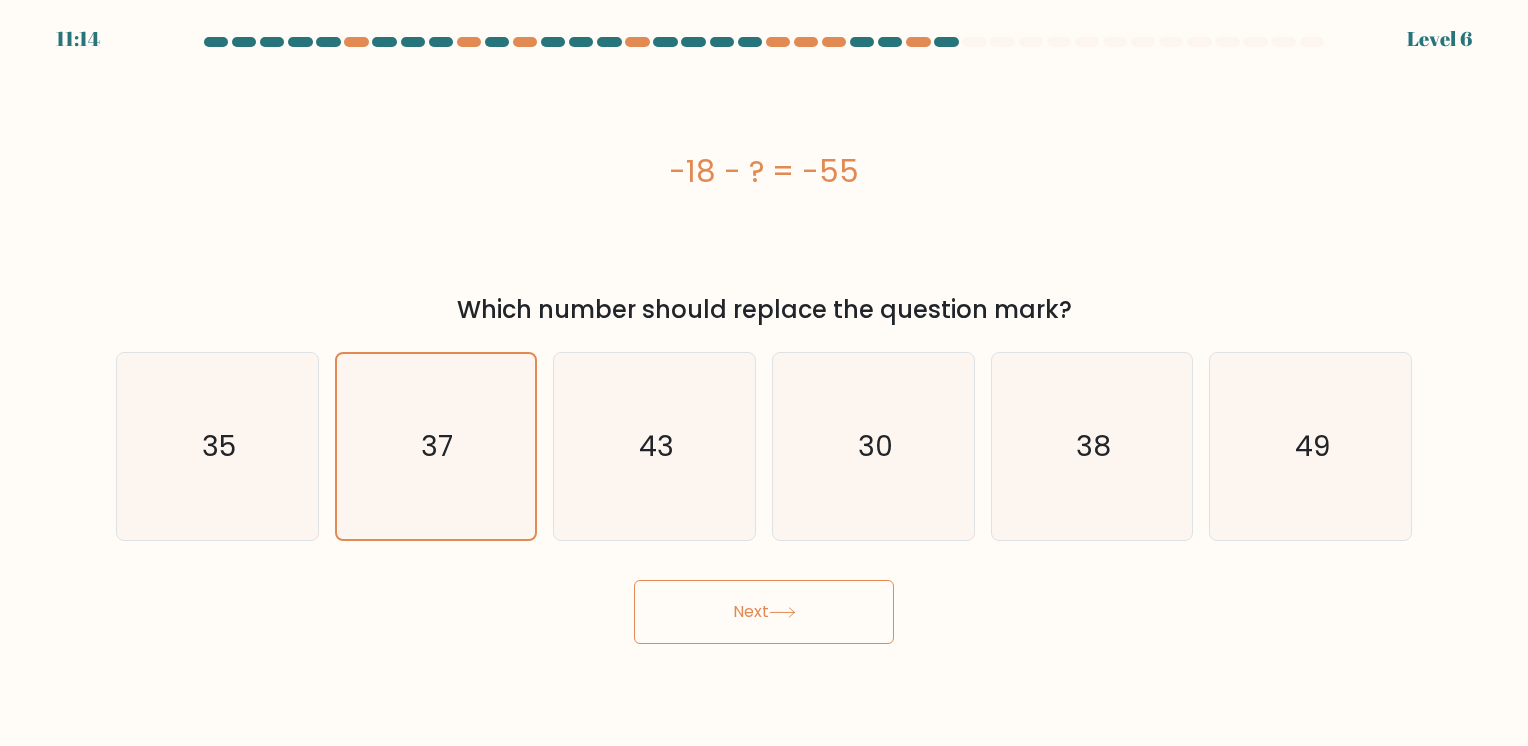 click on "Next" at bounding box center [764, 612] 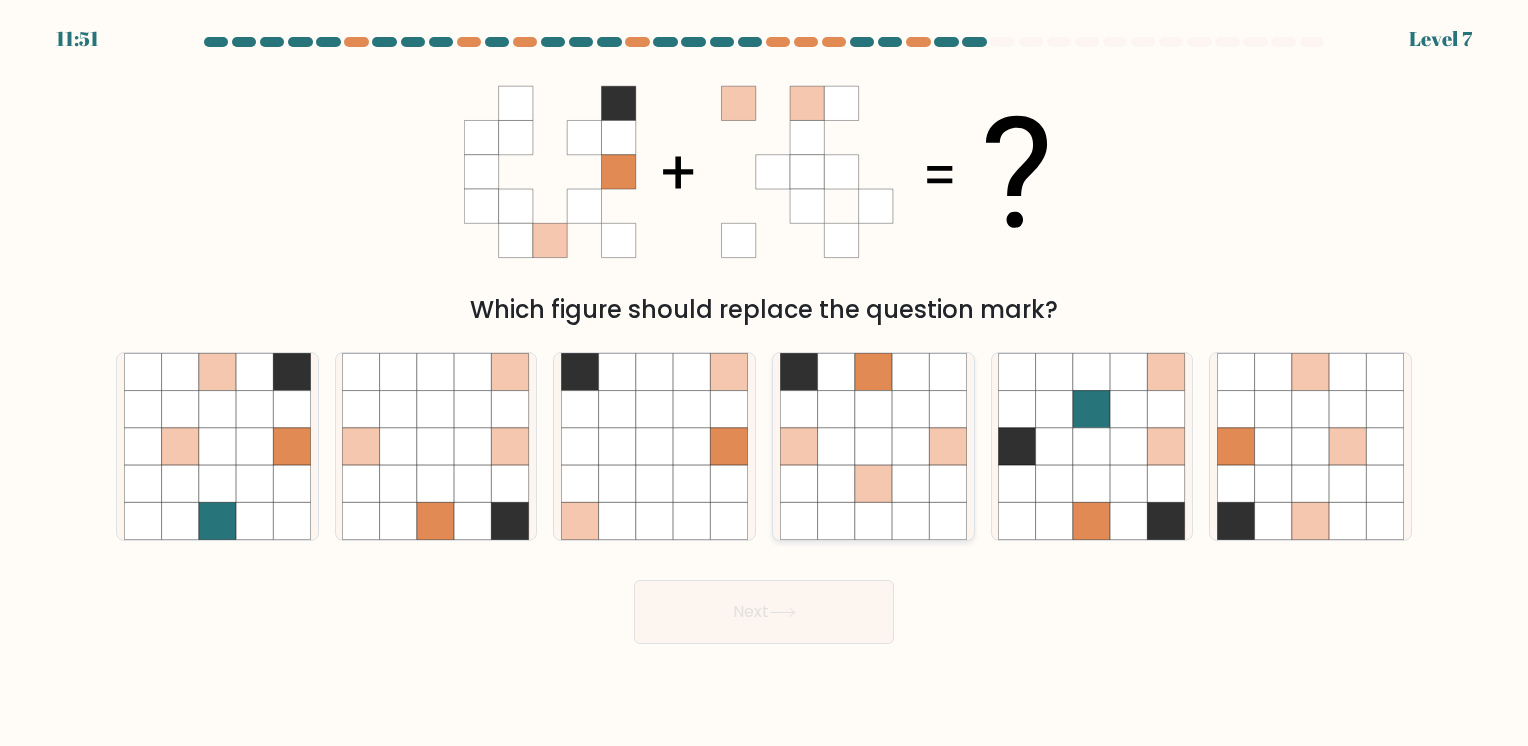 click 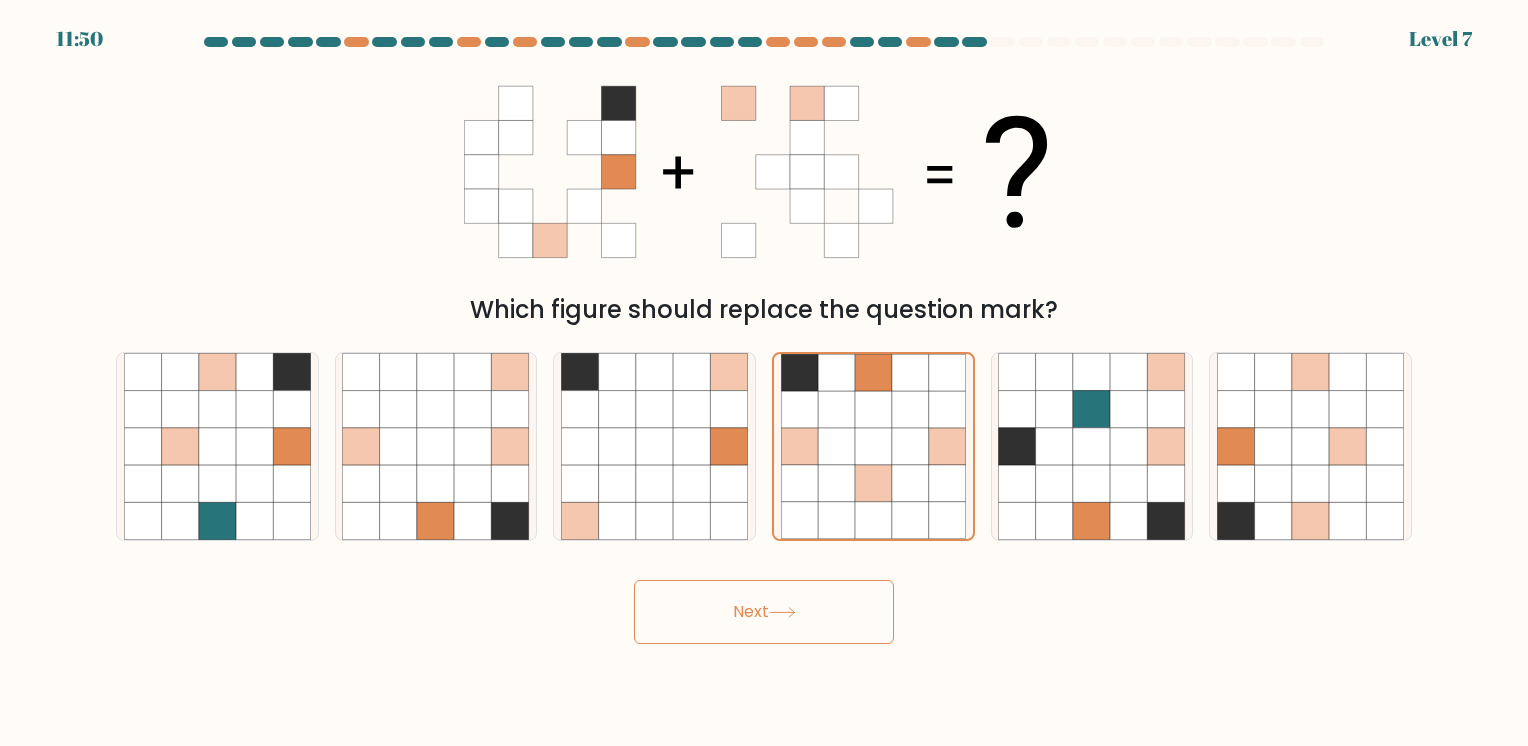 click on "Next" at bounding box center [764, 612] 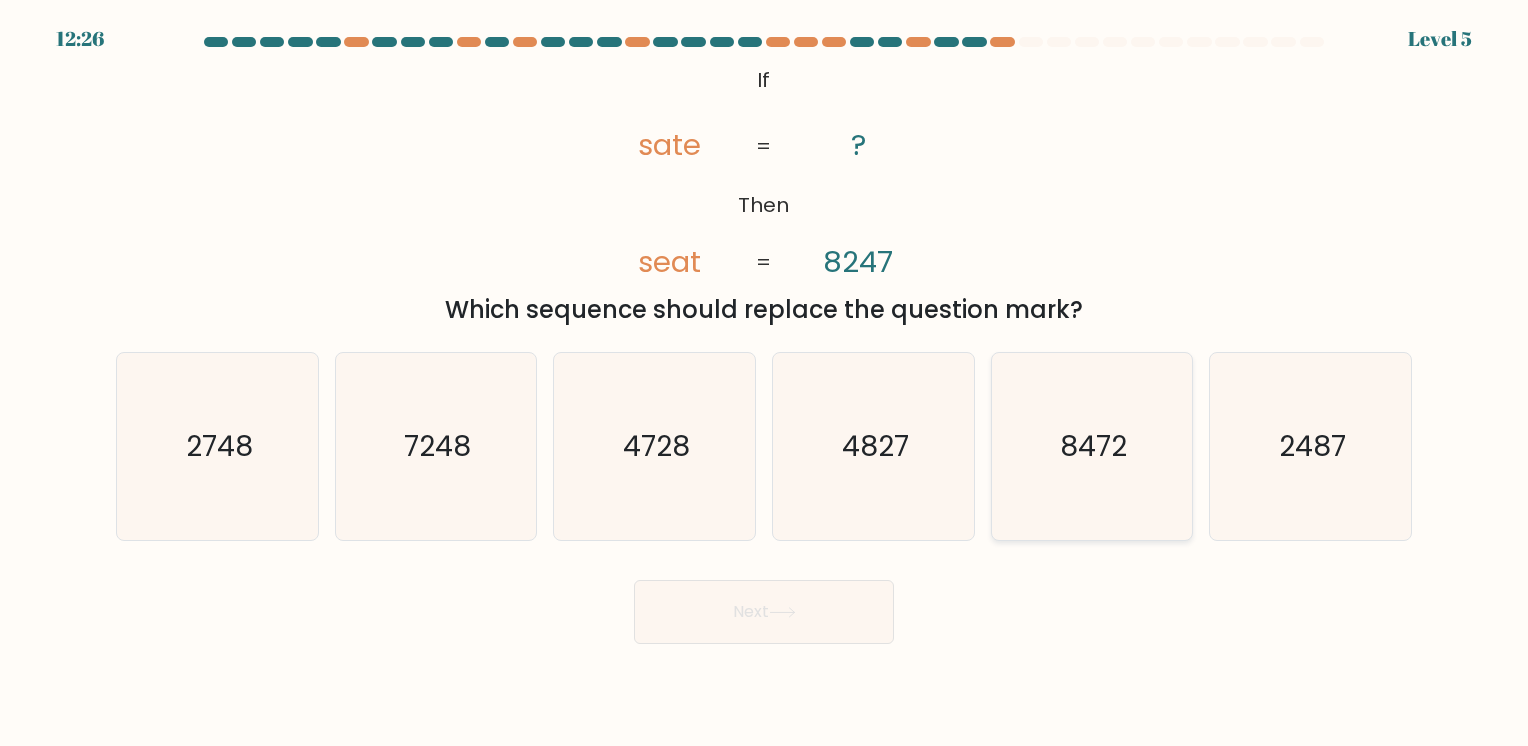 click on "8472" 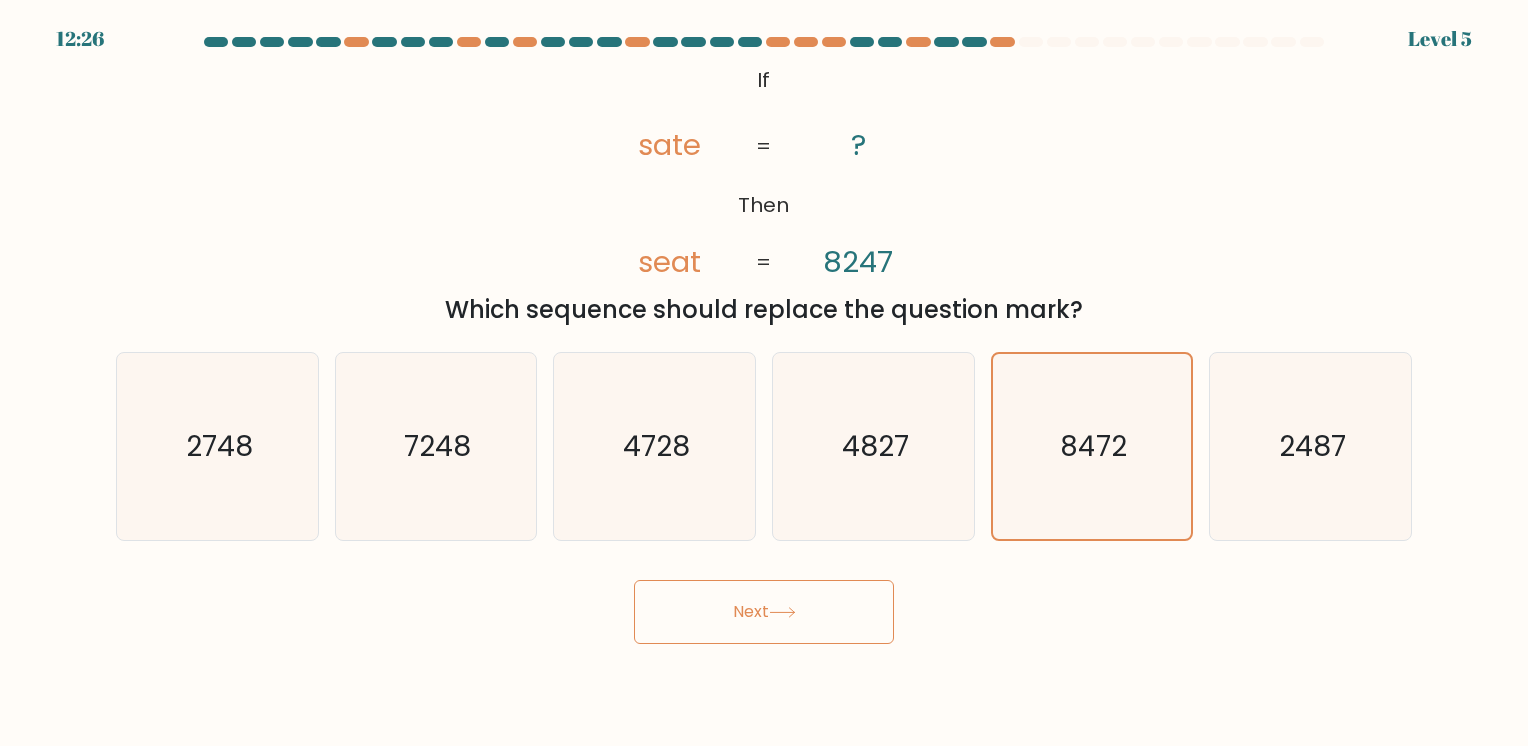 click on "Next" at bounding box center (764, 612) 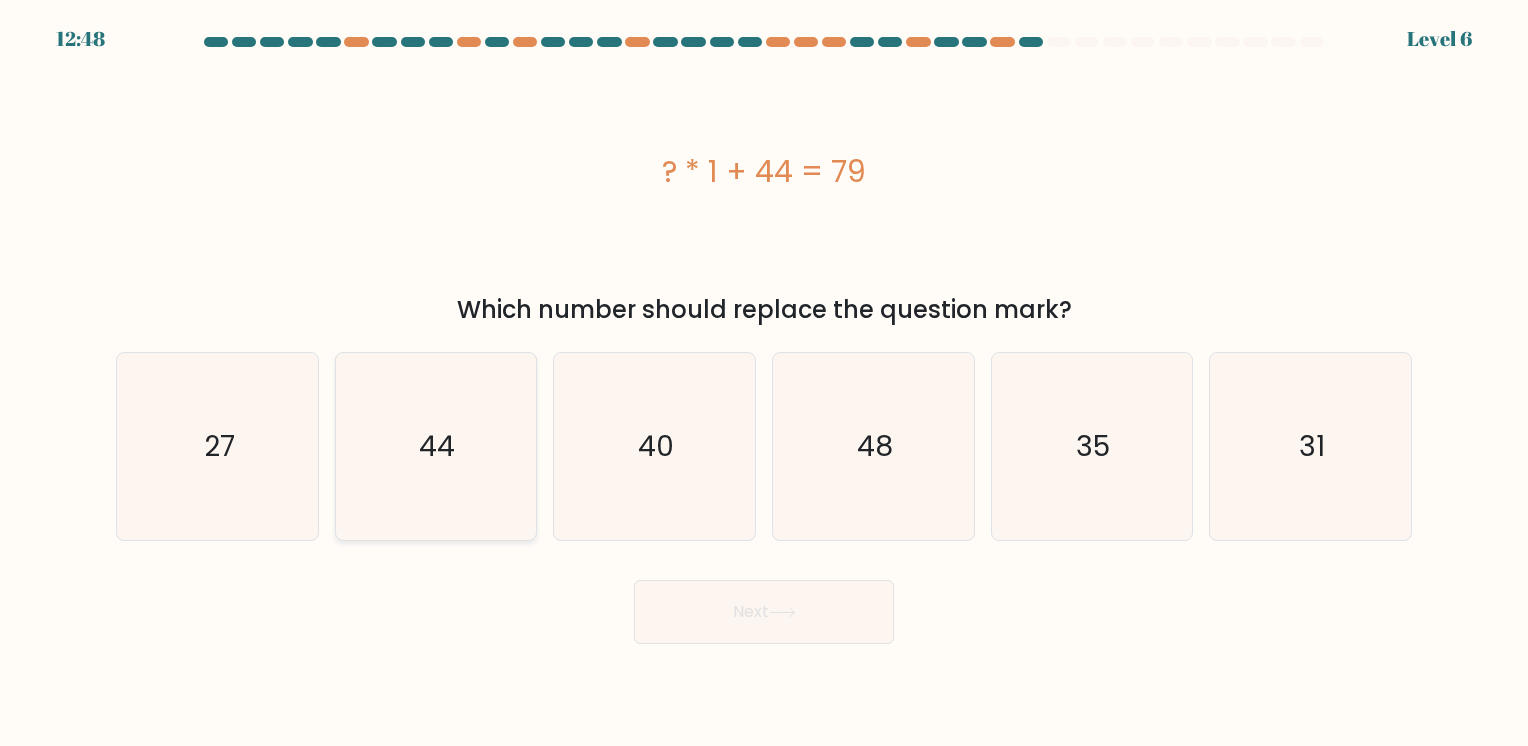 click on "44" 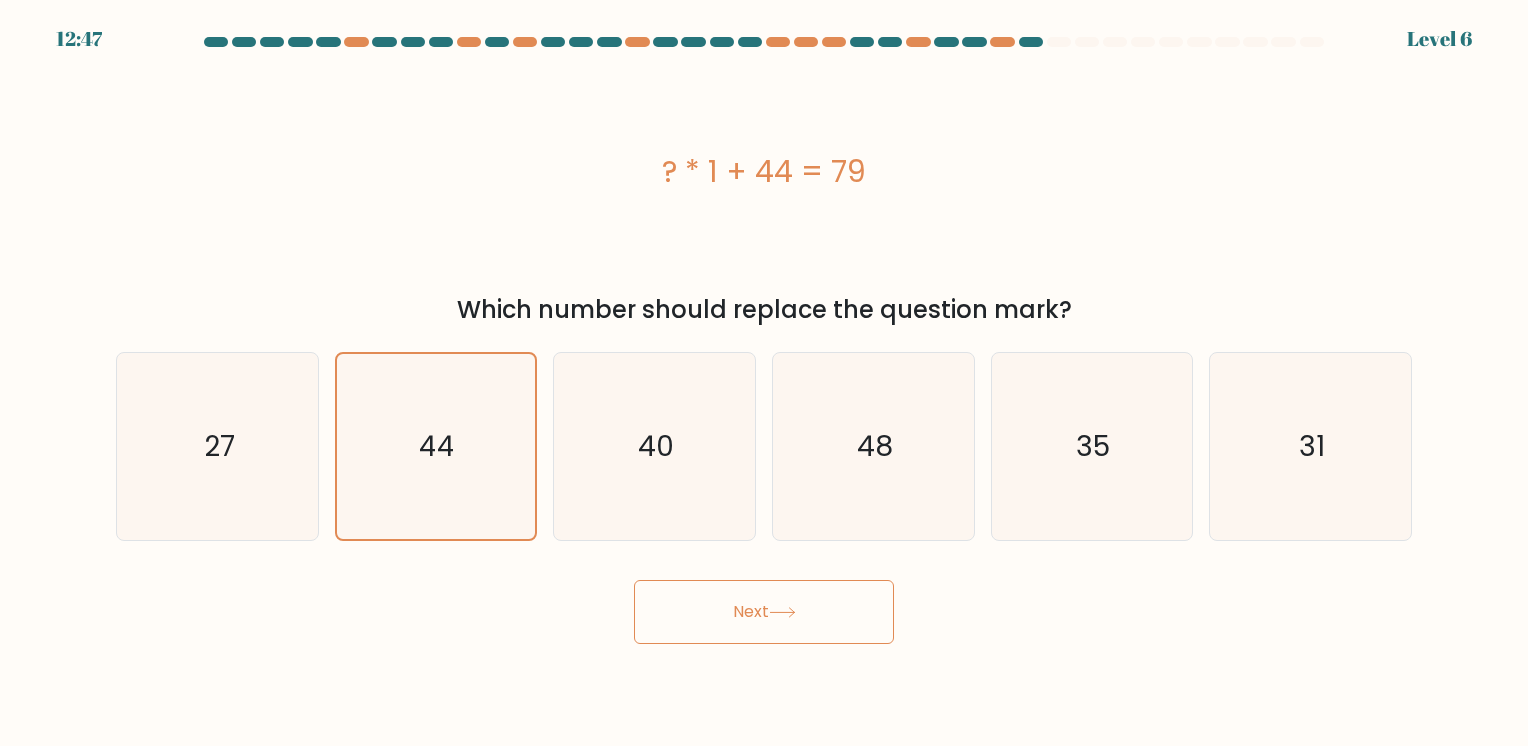 click on "Next" at bounding box center [764, 612] 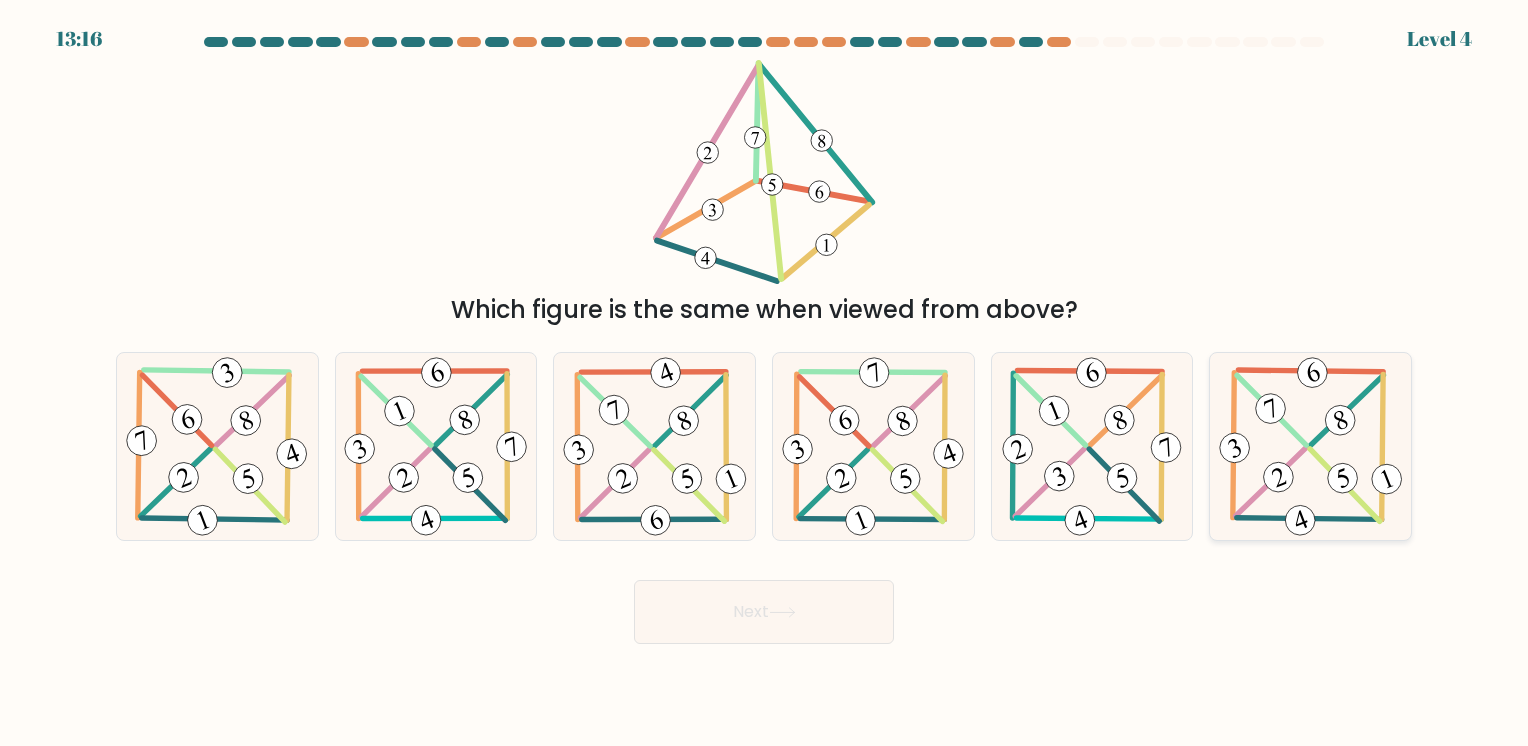 click 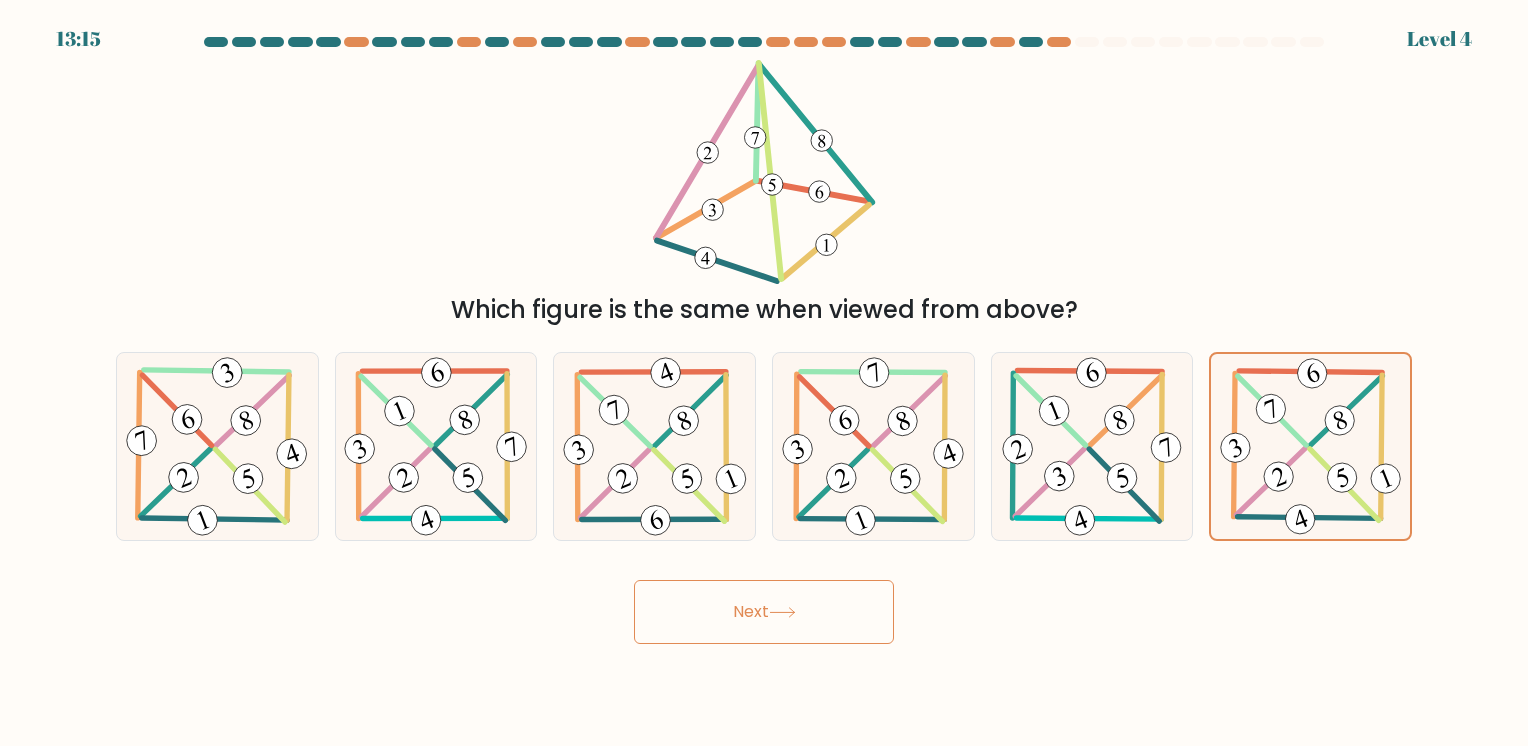 click on "Next" at bounding box center (764, 612) 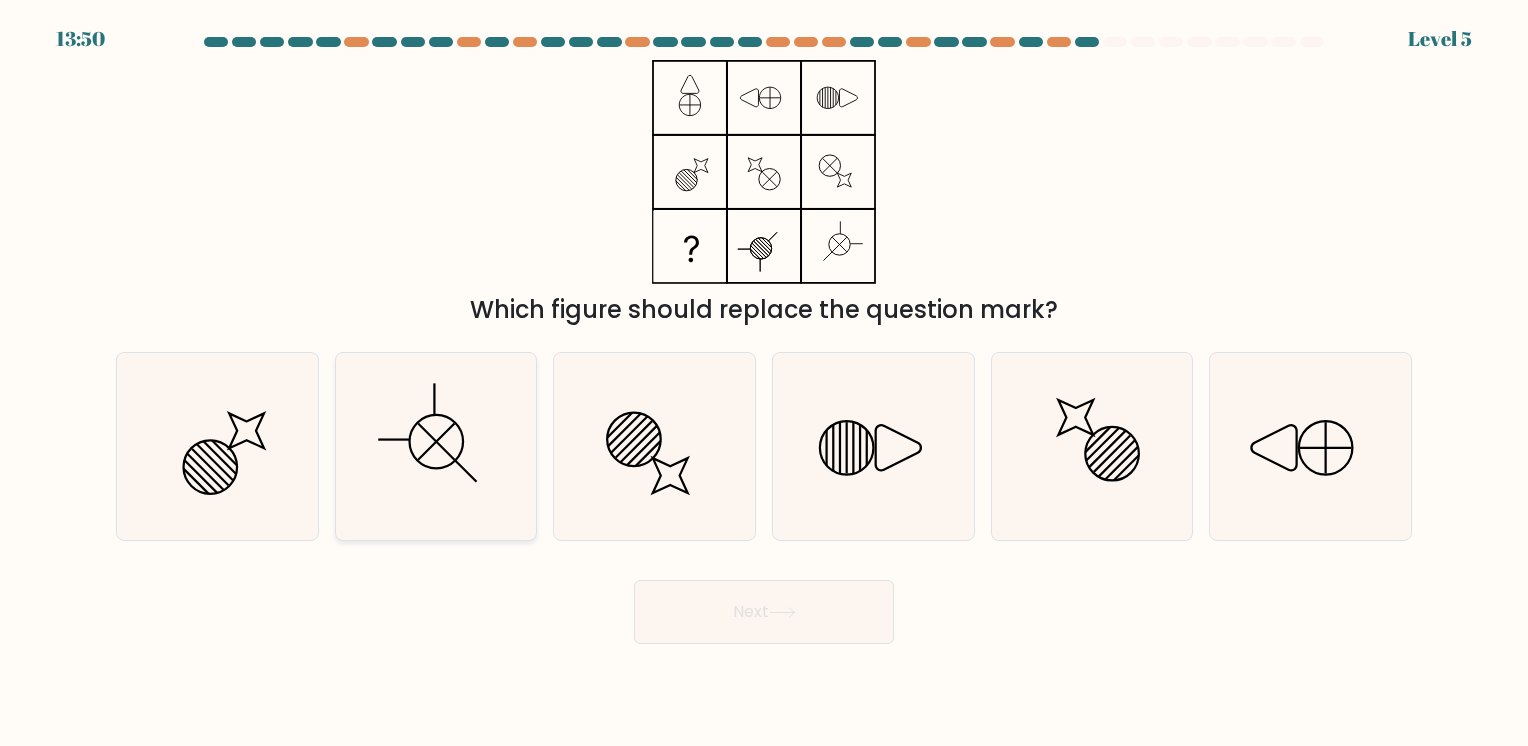 click 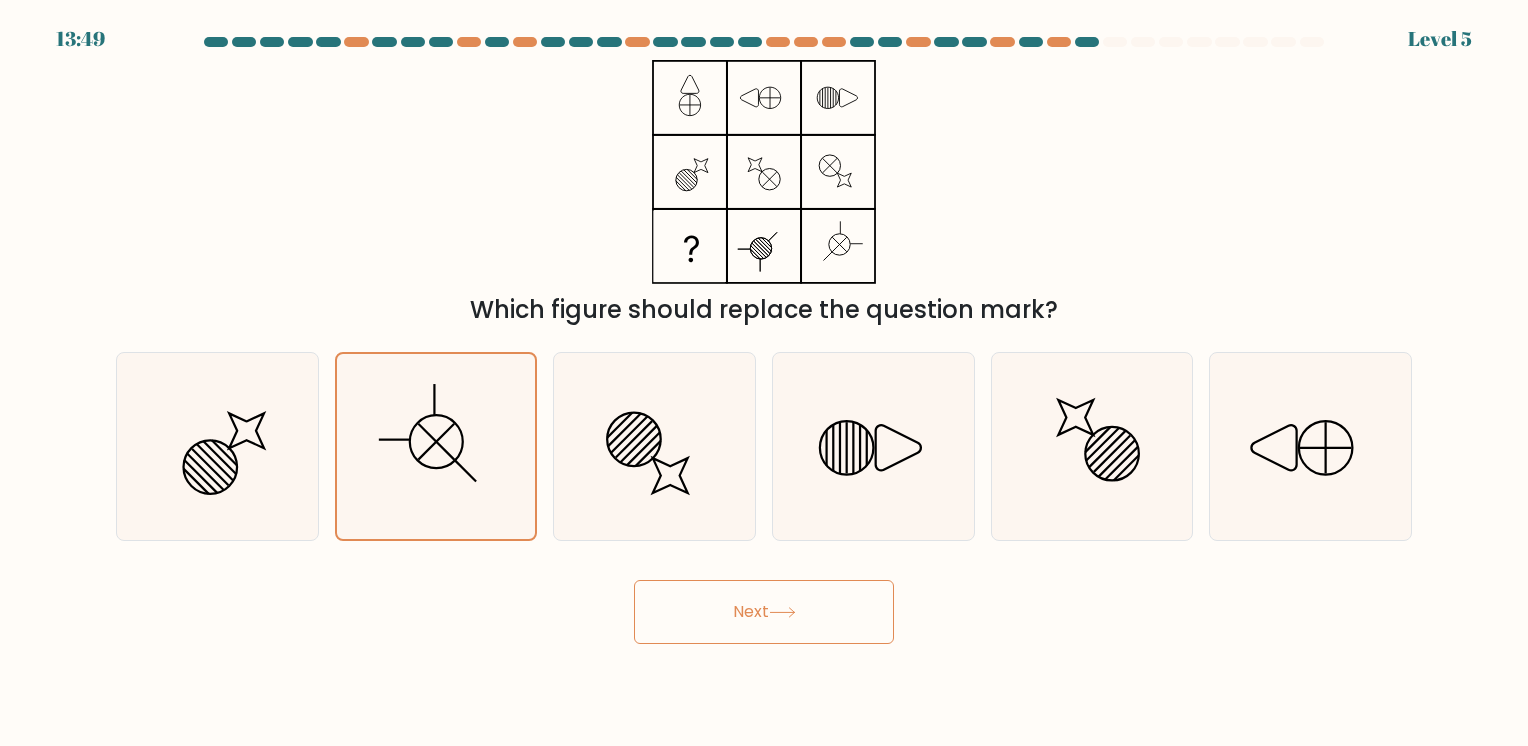 click on "Next" at bounding box center (764, 612) 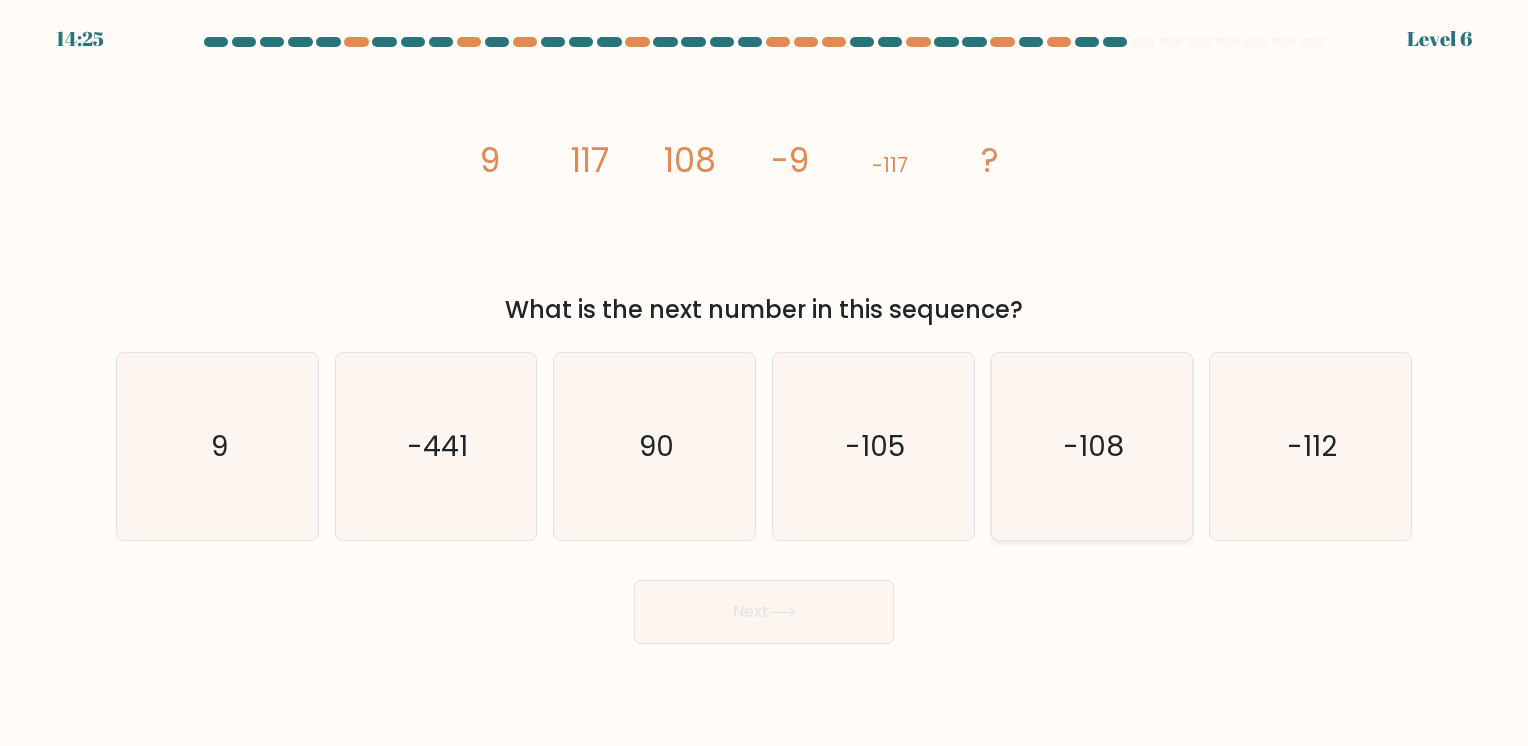 click on "-108" 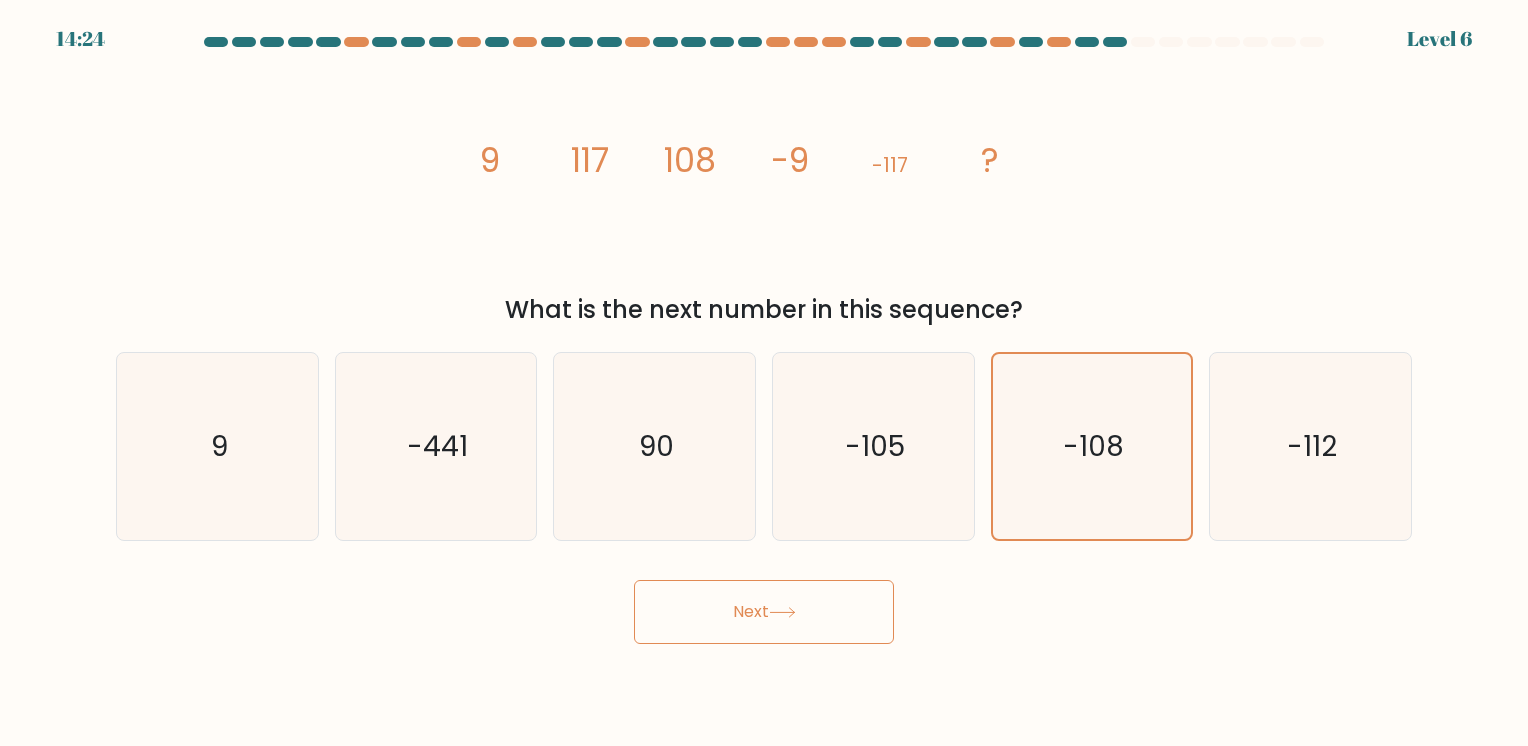 click 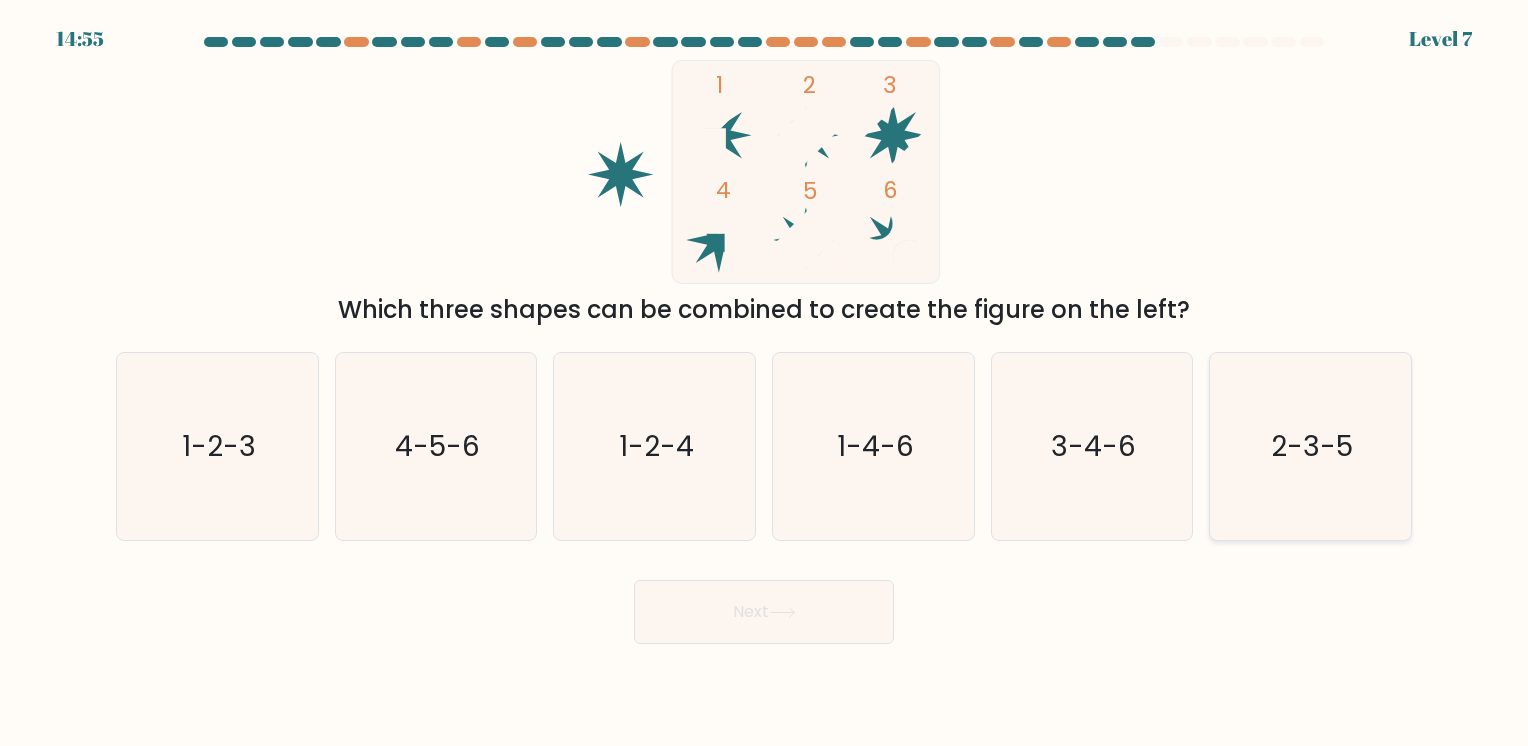 click on "2-3-5" 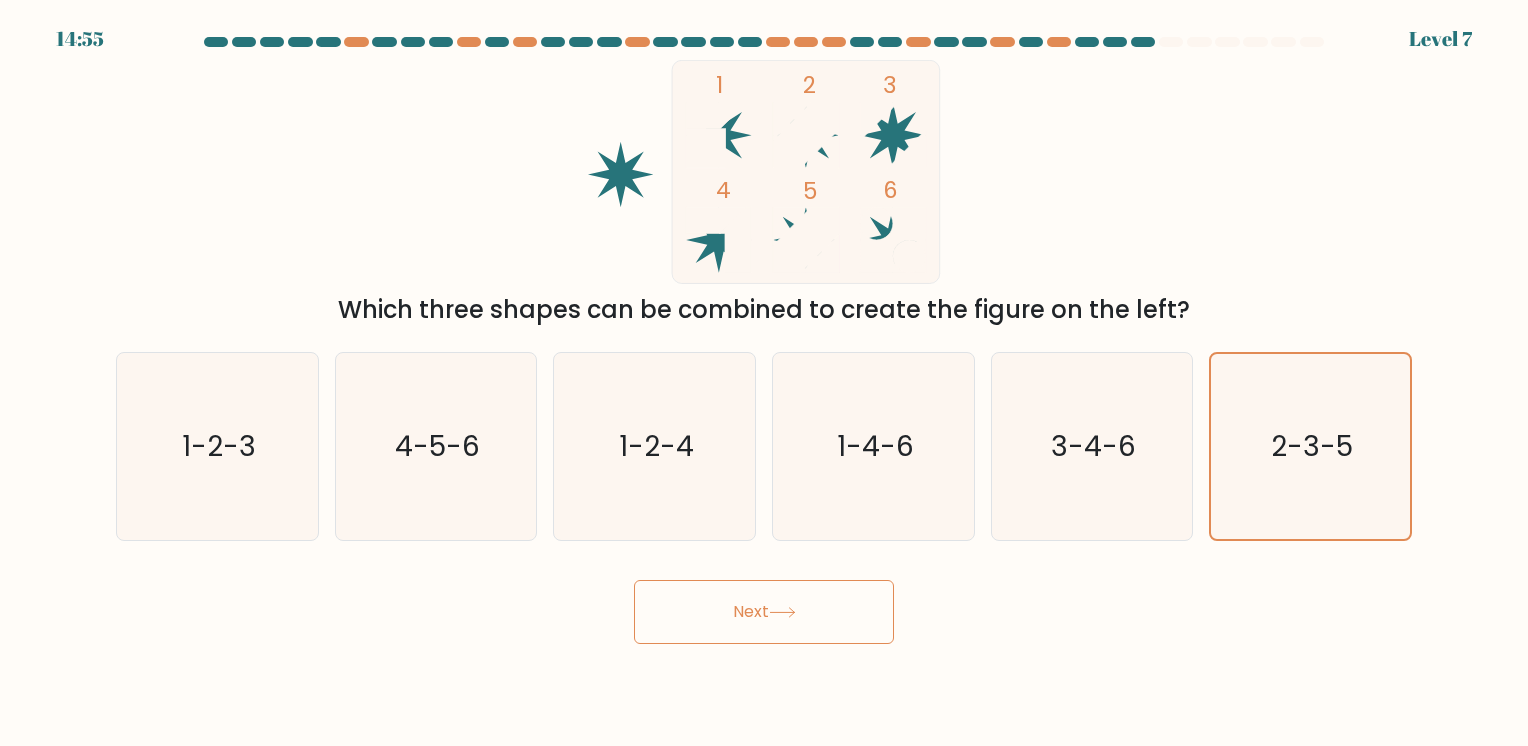 click at bounding box center [764, 340] 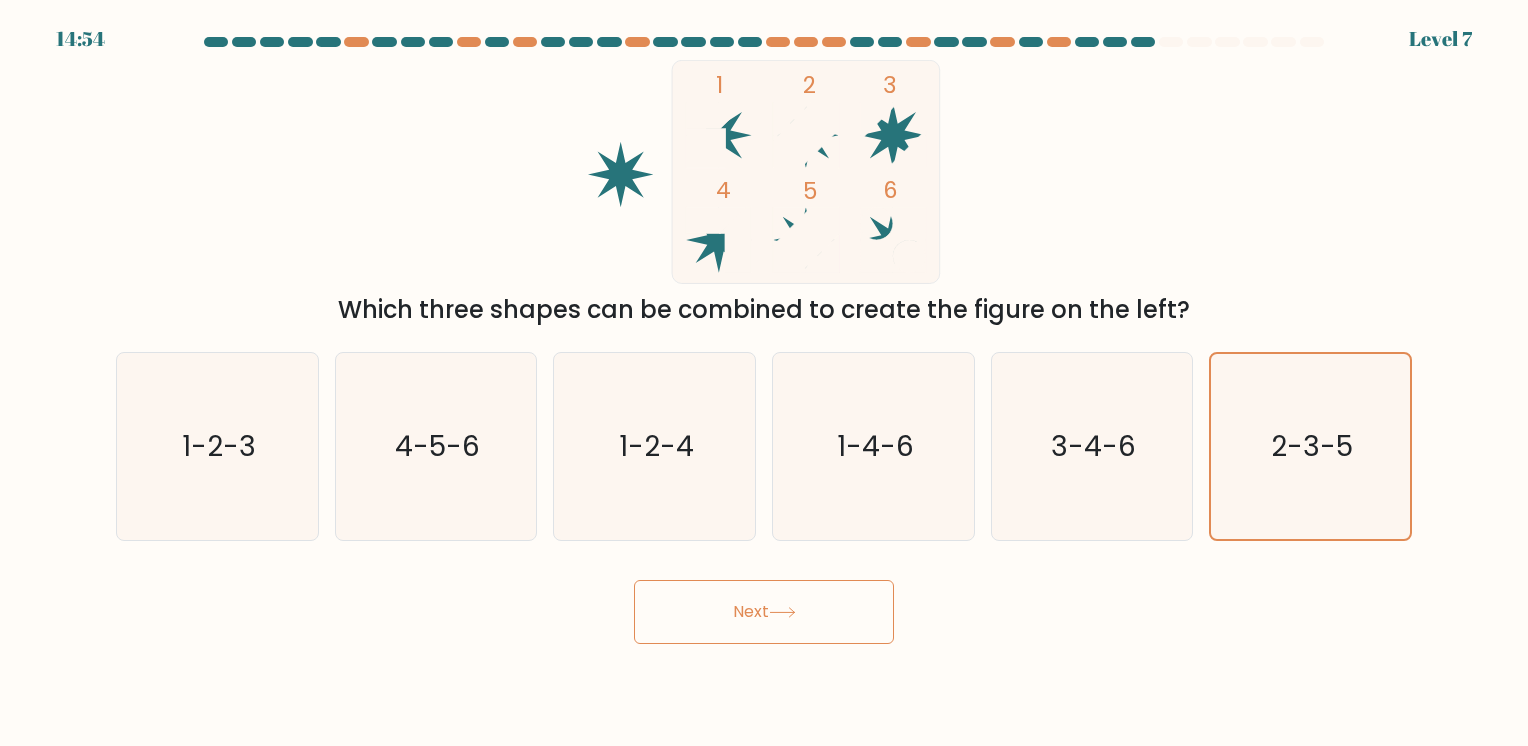 click 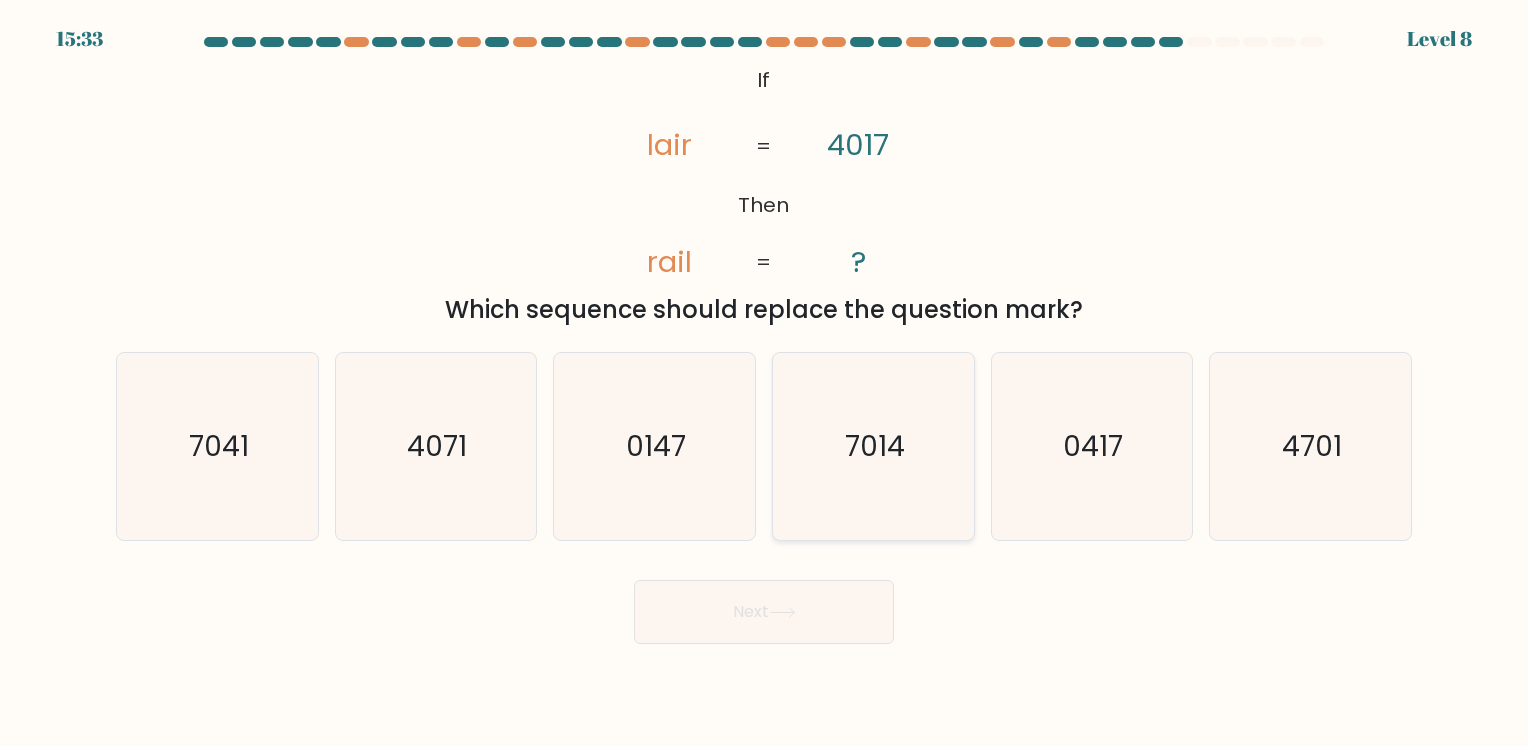 click on "7014" 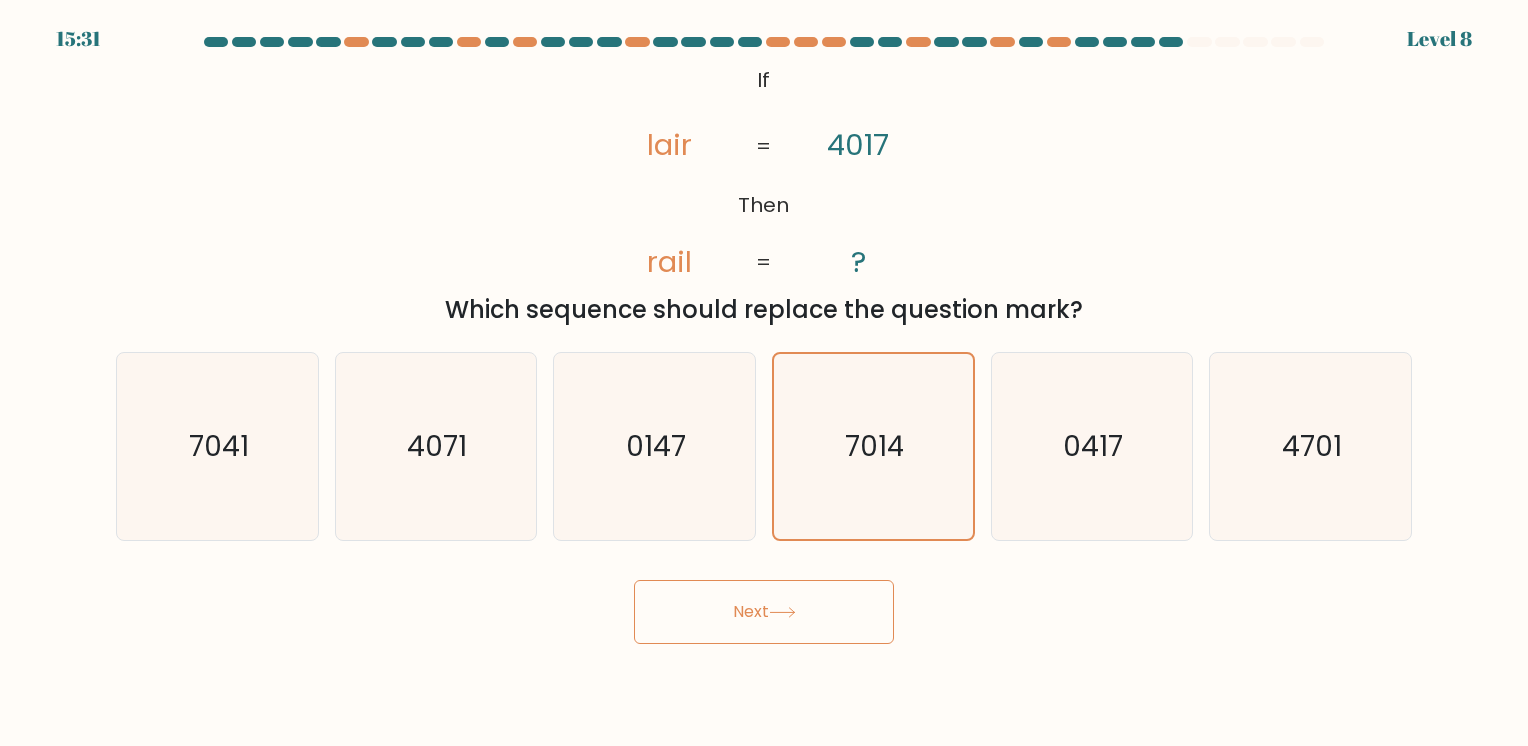 click on "Next" at bounding box center [764, 612] 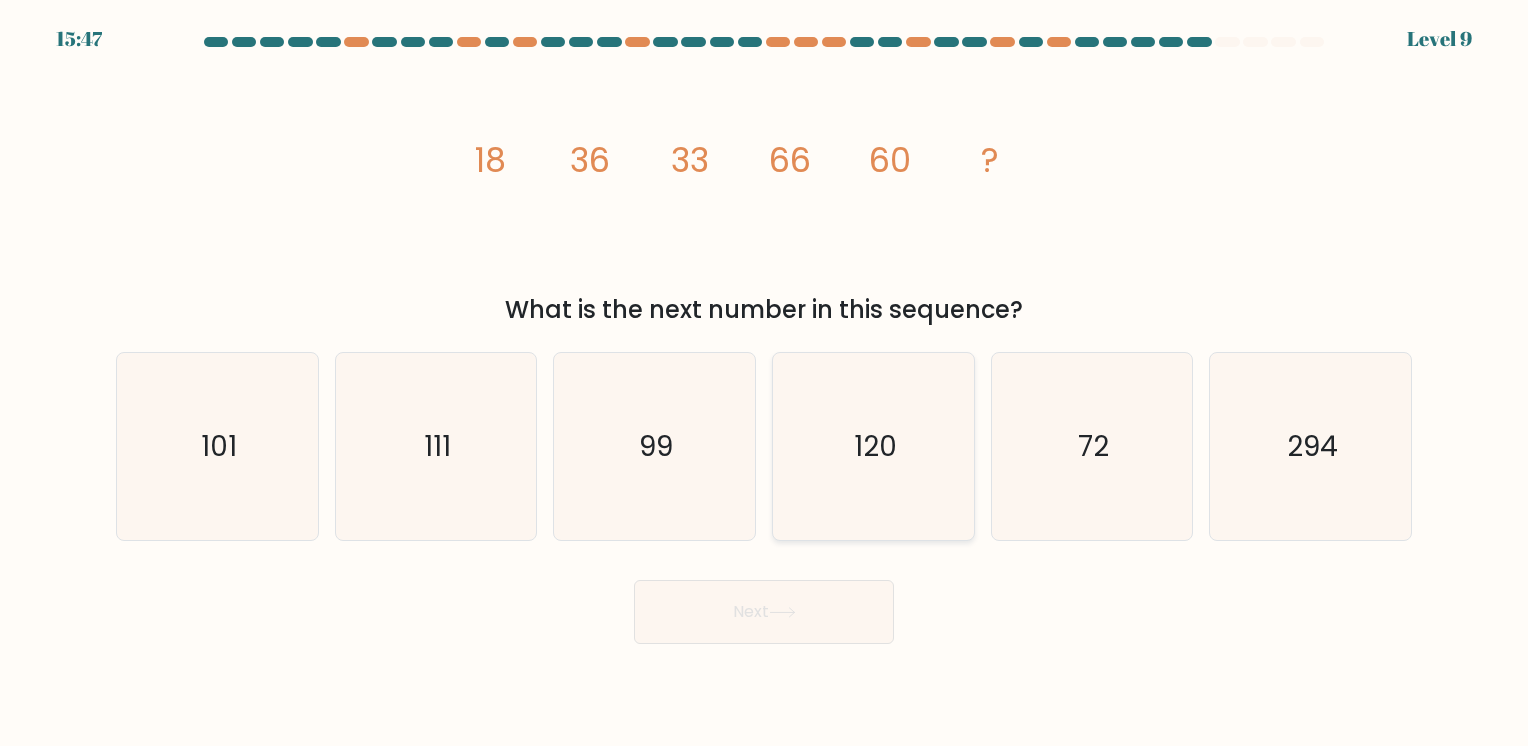 click on "120" 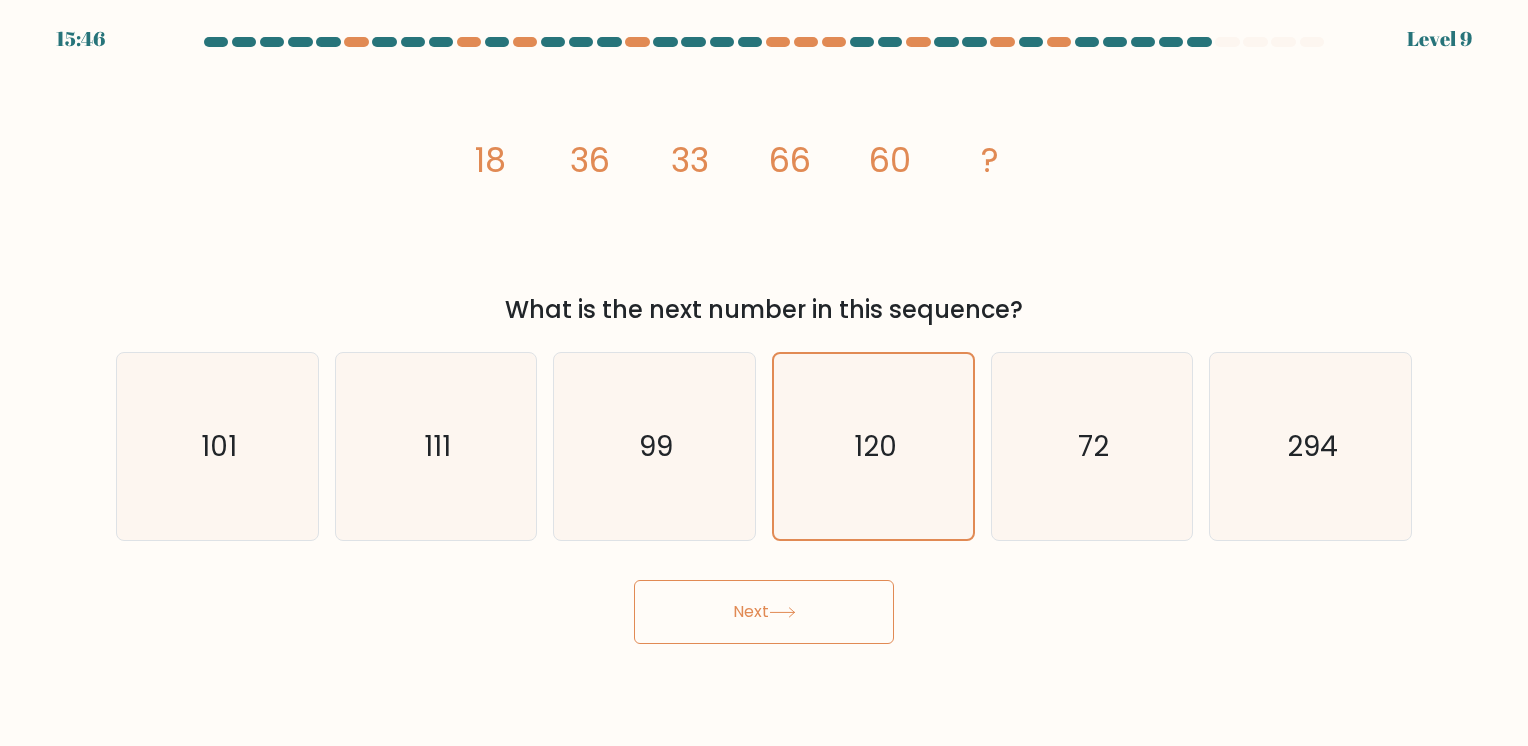 click on "Next" at bounding box center (764, 612) 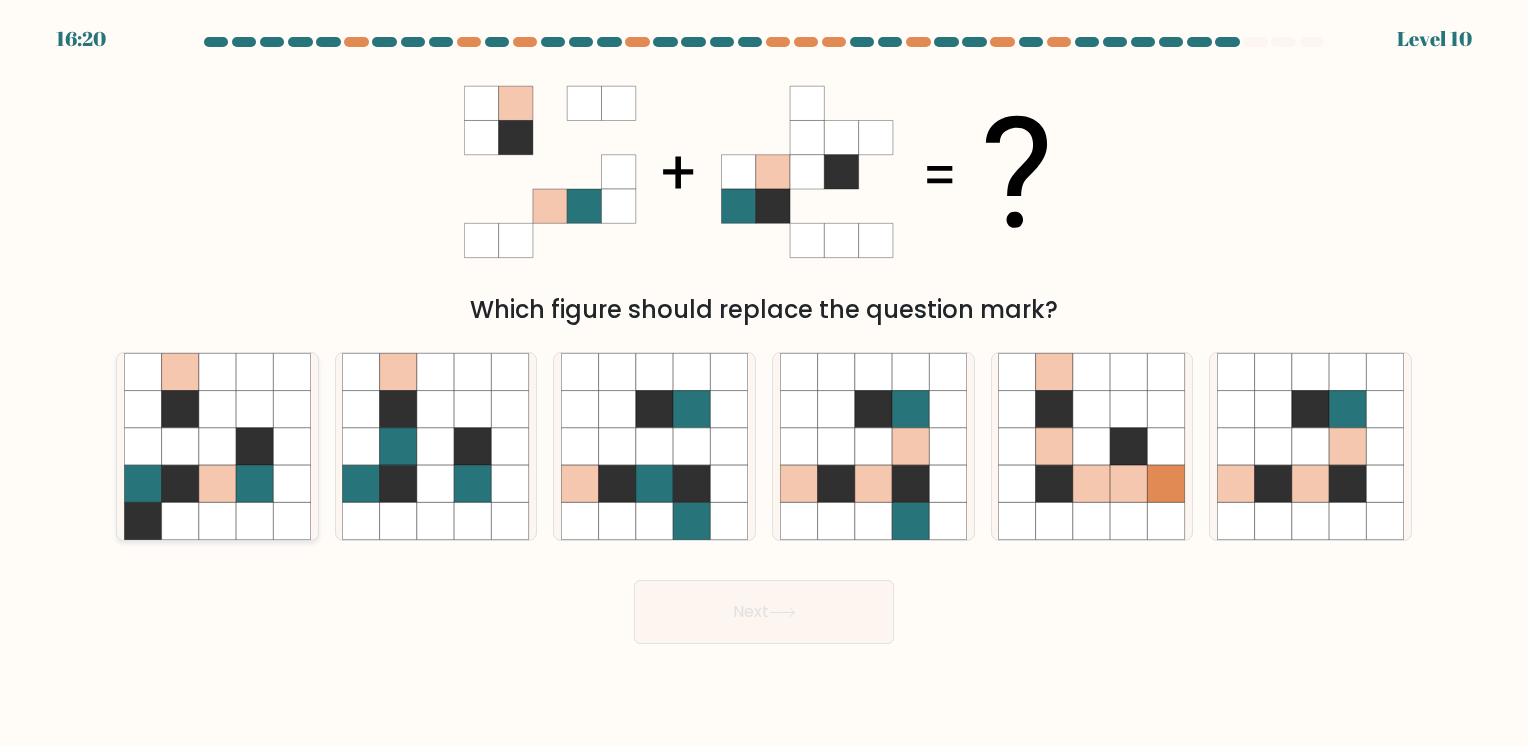 click 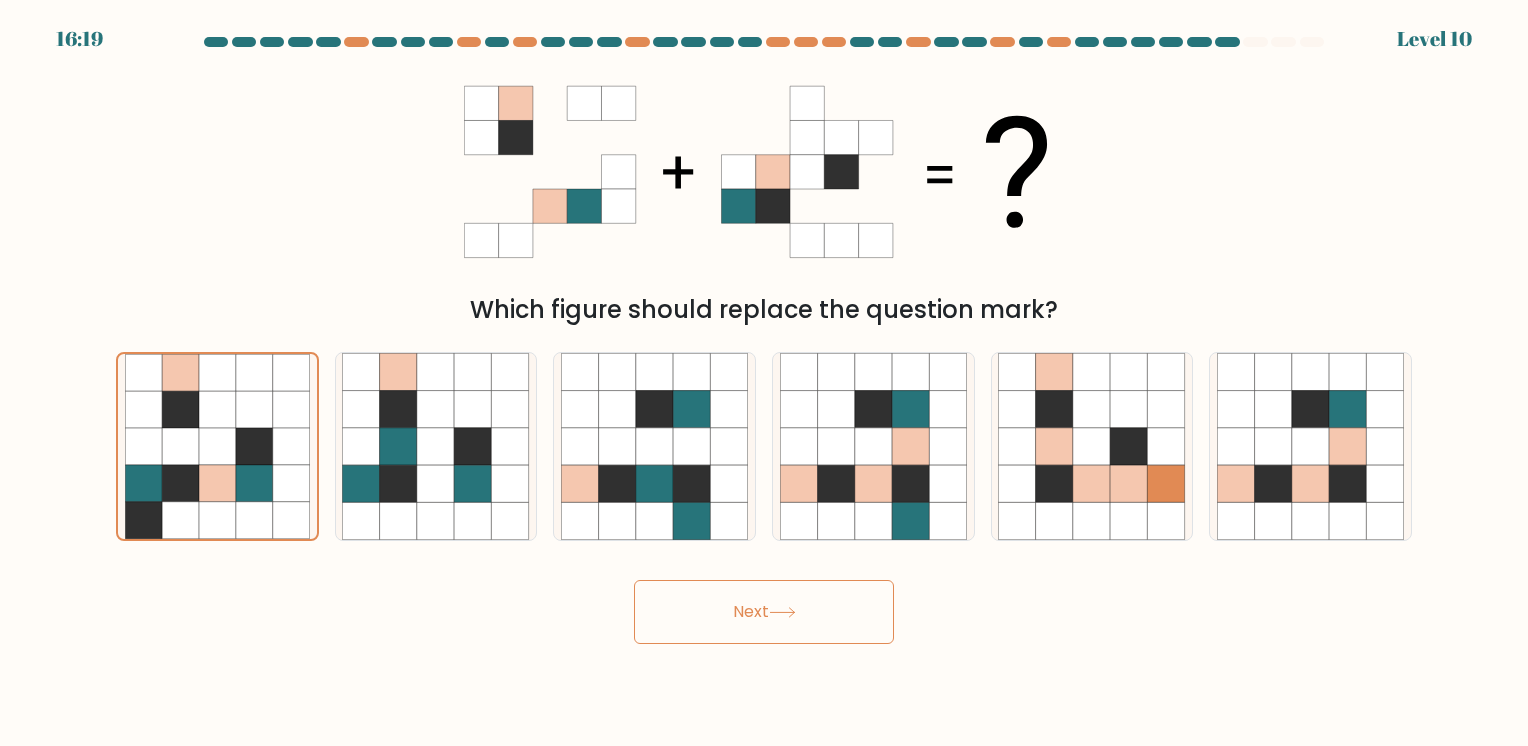 click on "Next" at bounding box center (764, 612) 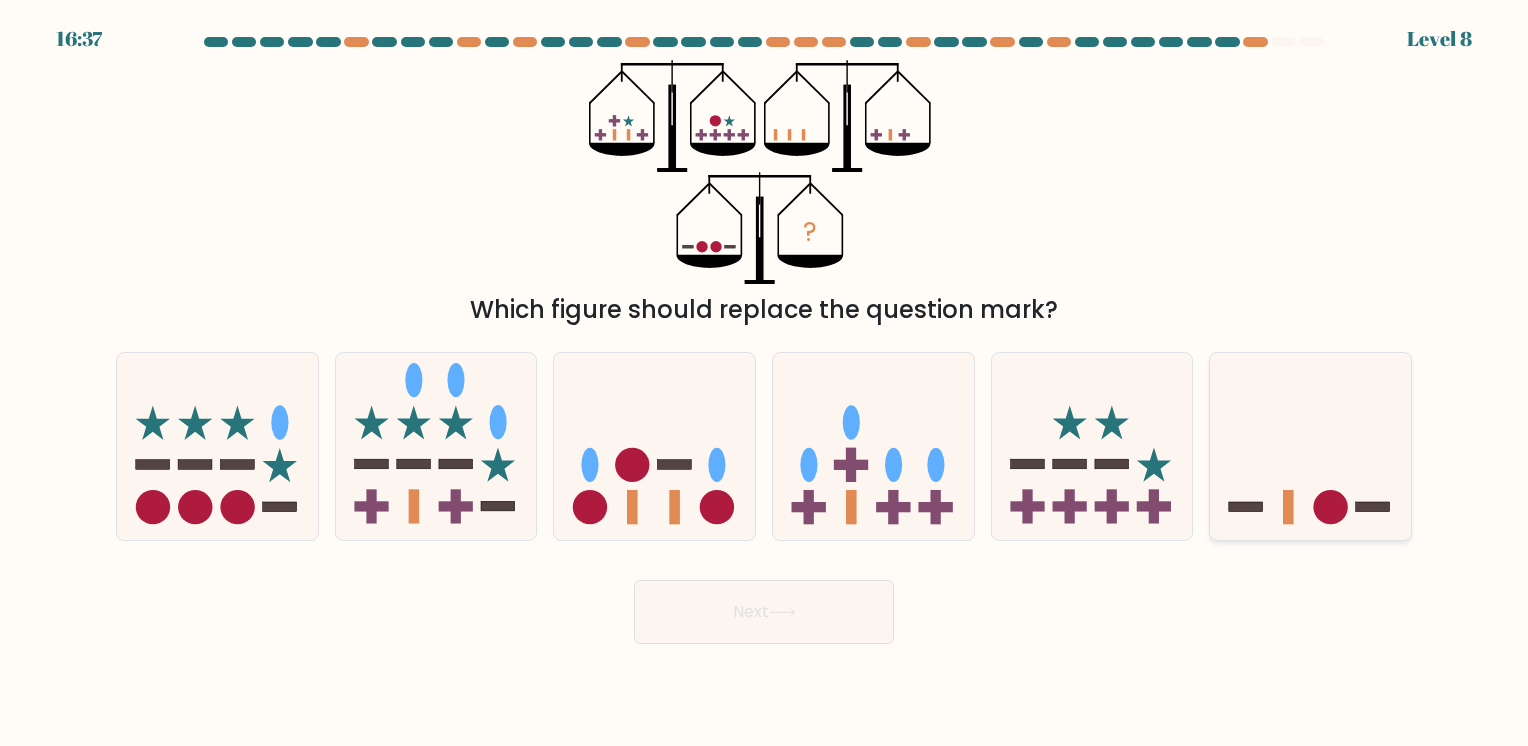 click 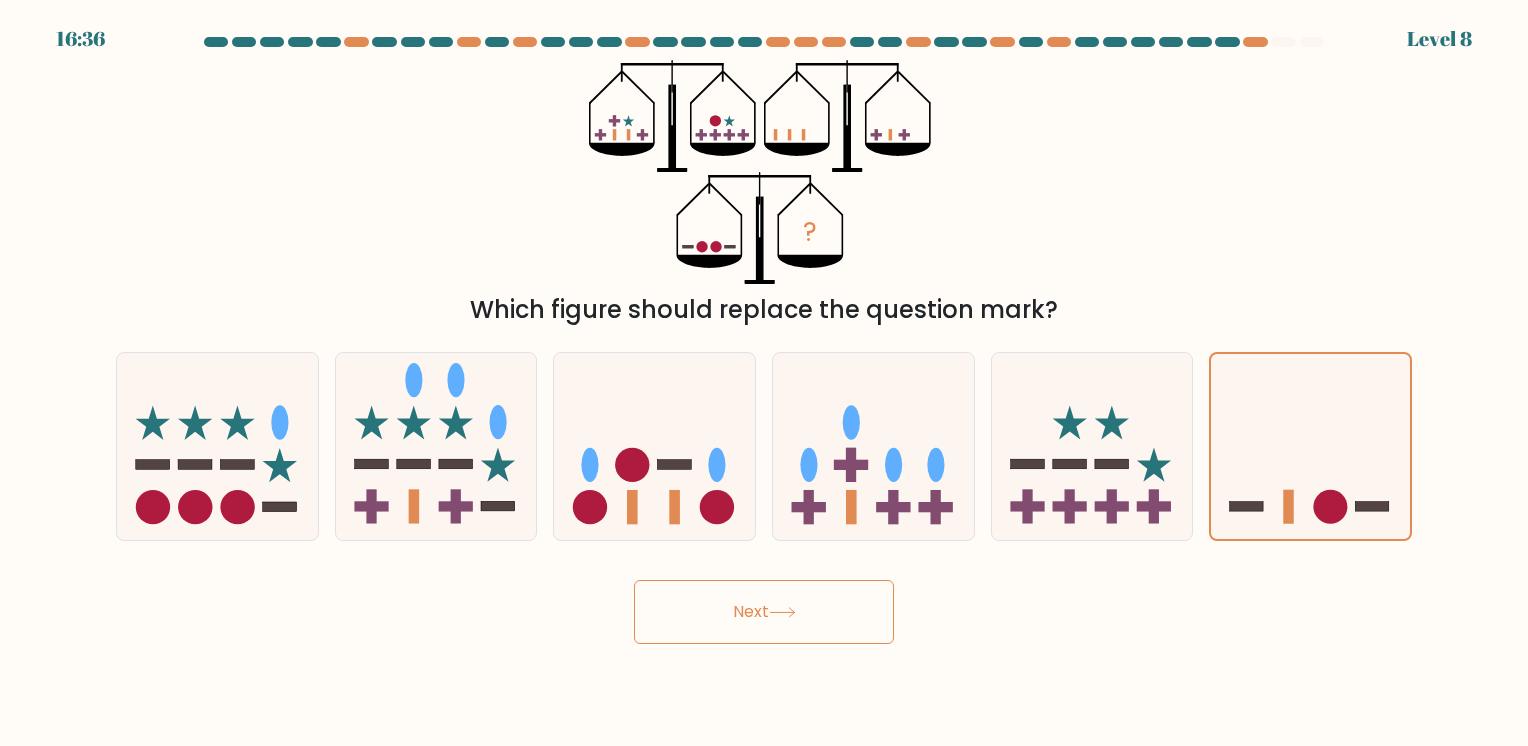 click on "Next" at bounding box center (764, 612) 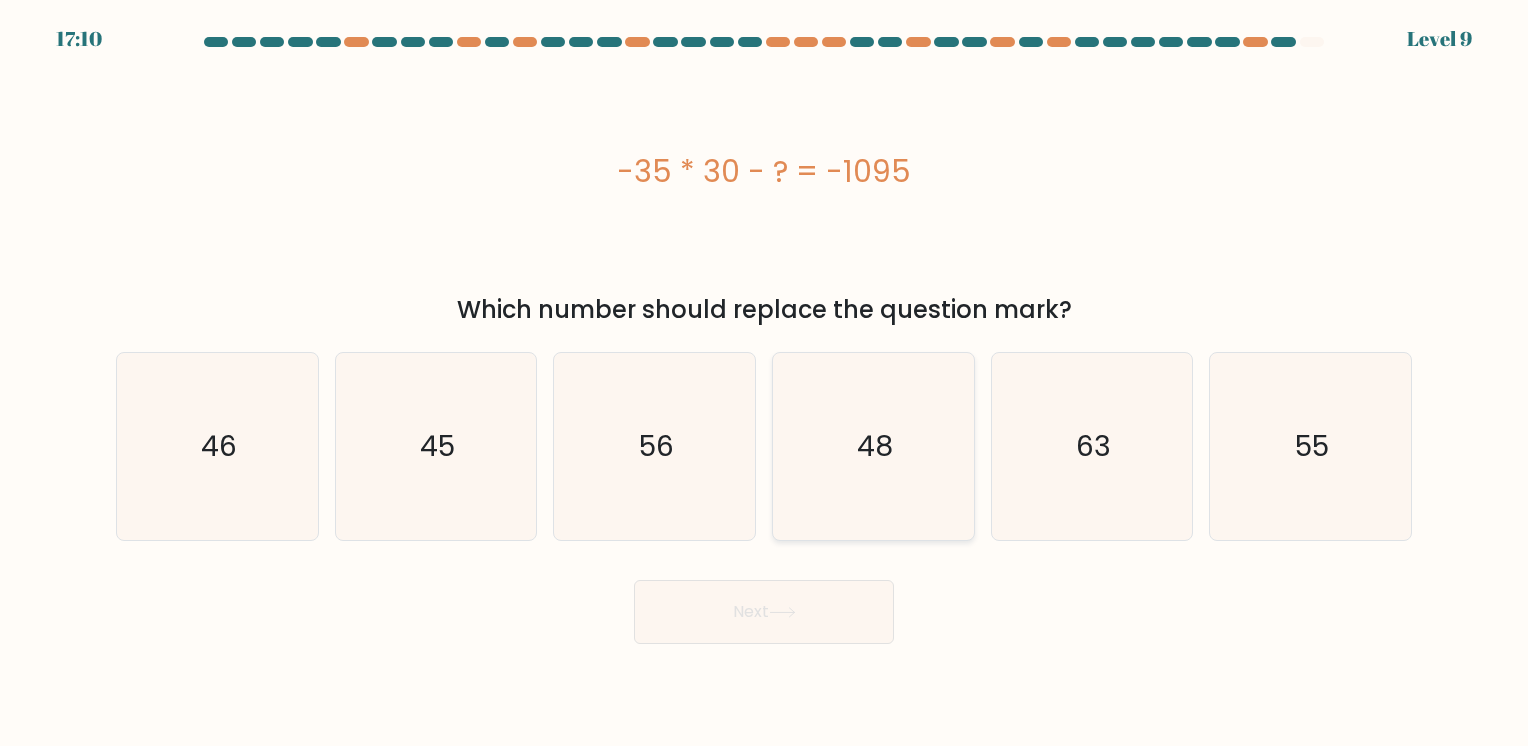 click on "48" 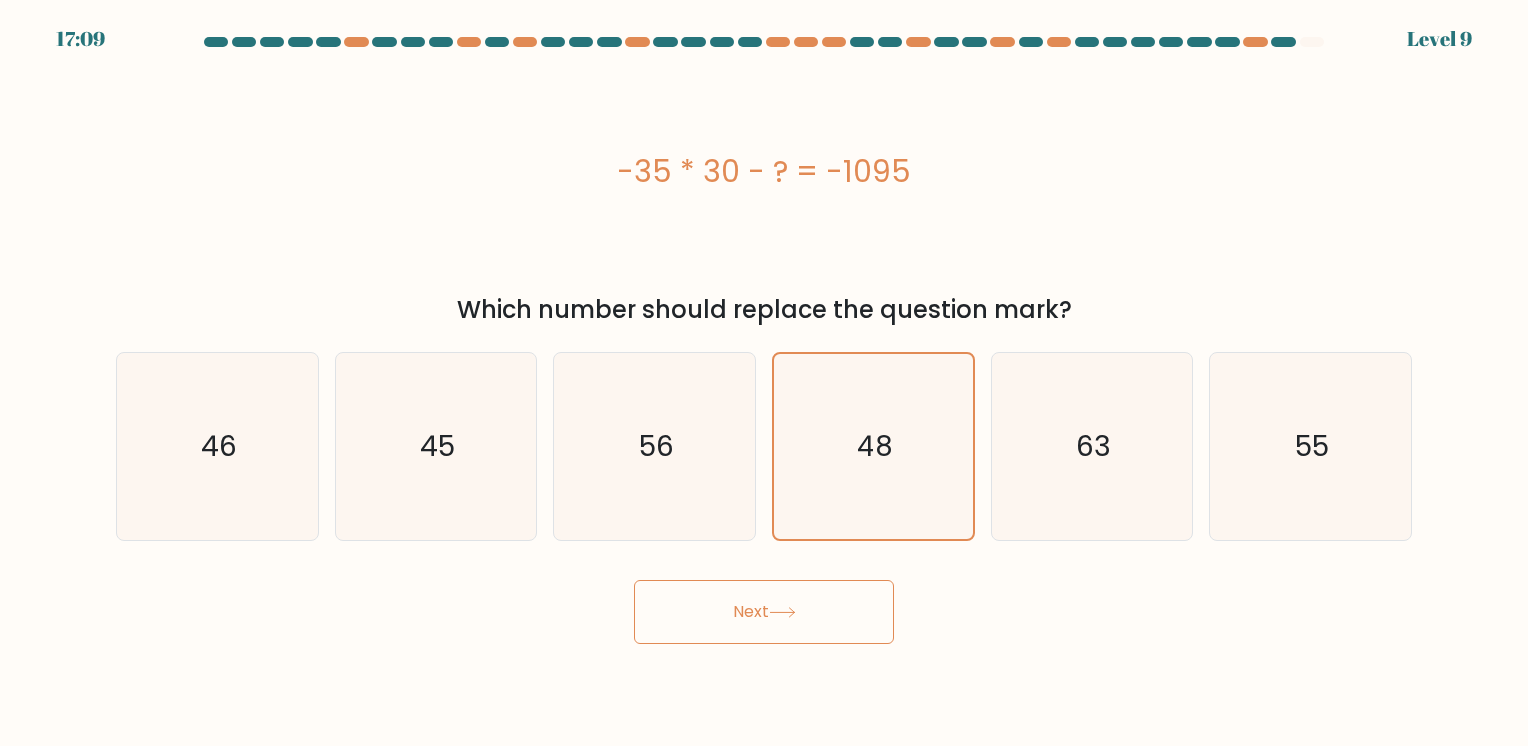 click on "Next" at bounding box center (764, 612) 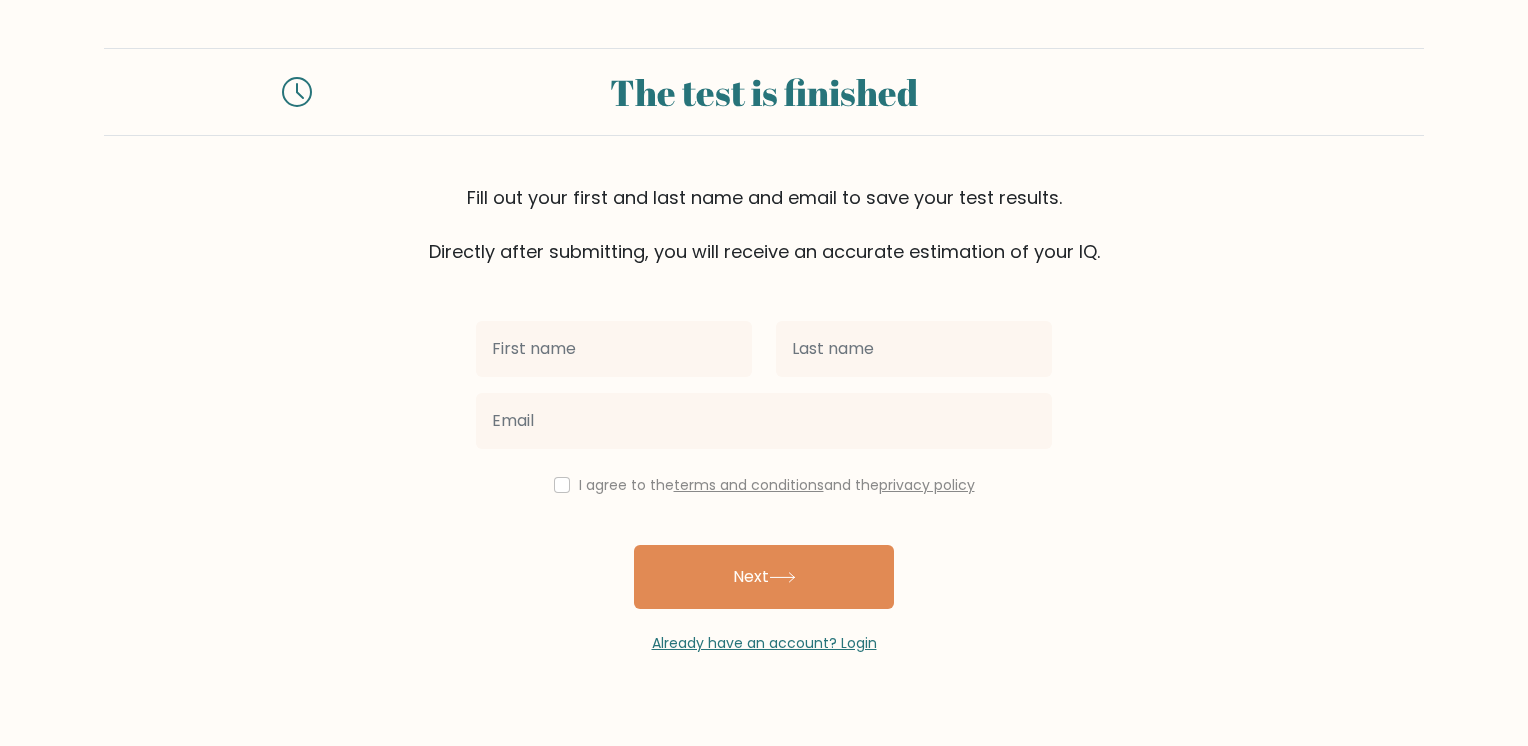 scroll, scrollTop: 0, scrollLeft: 0, axis: both 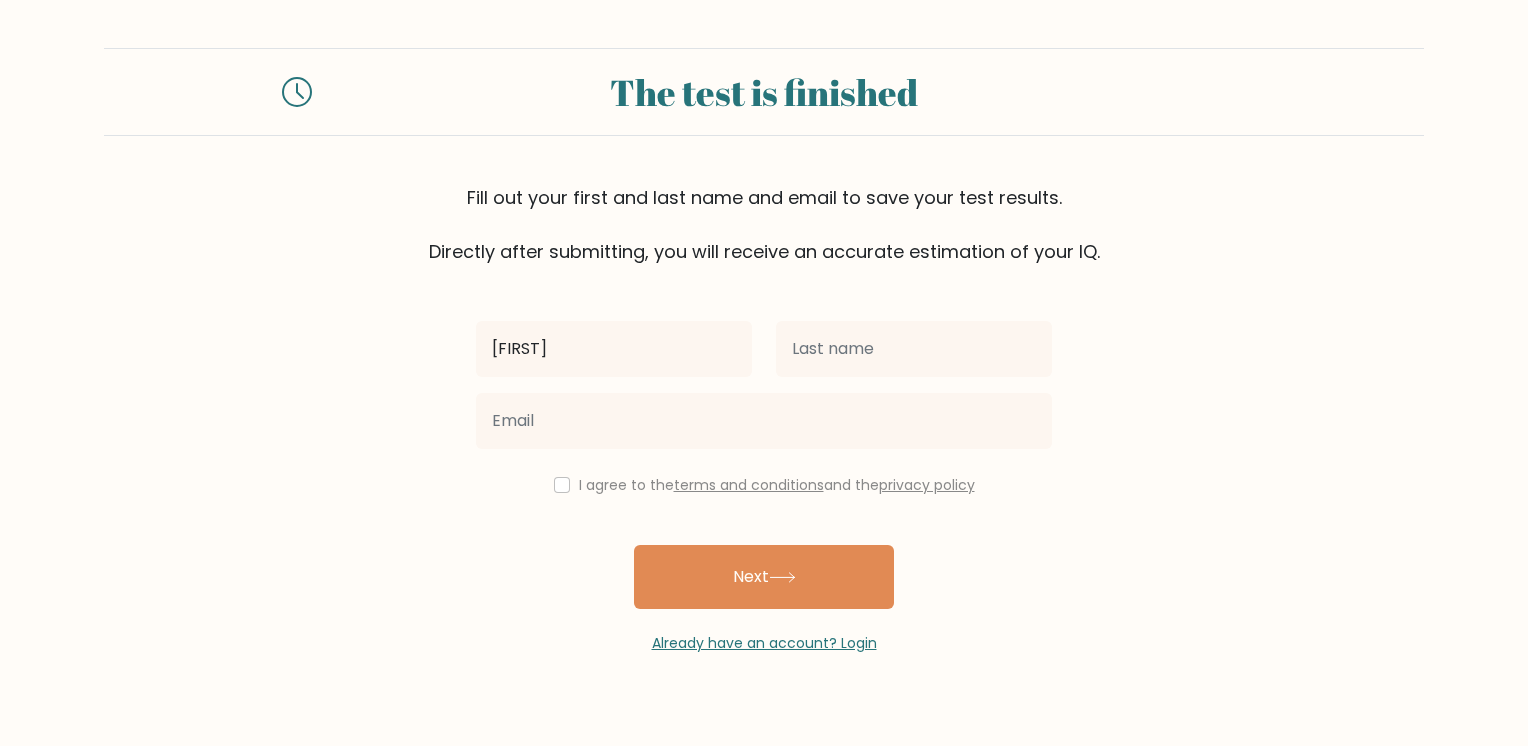 type on "[FIRST]" 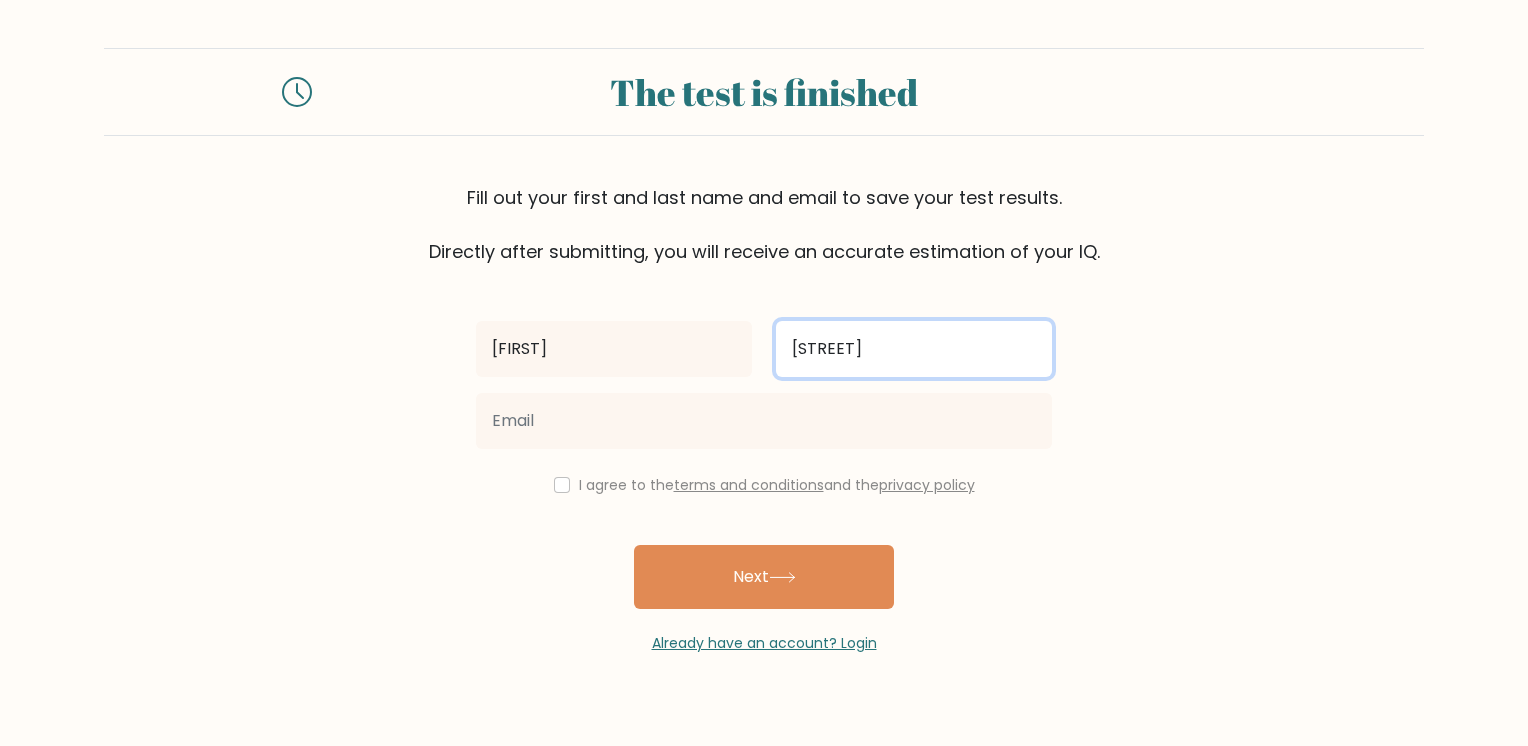 type on "[STREET]" 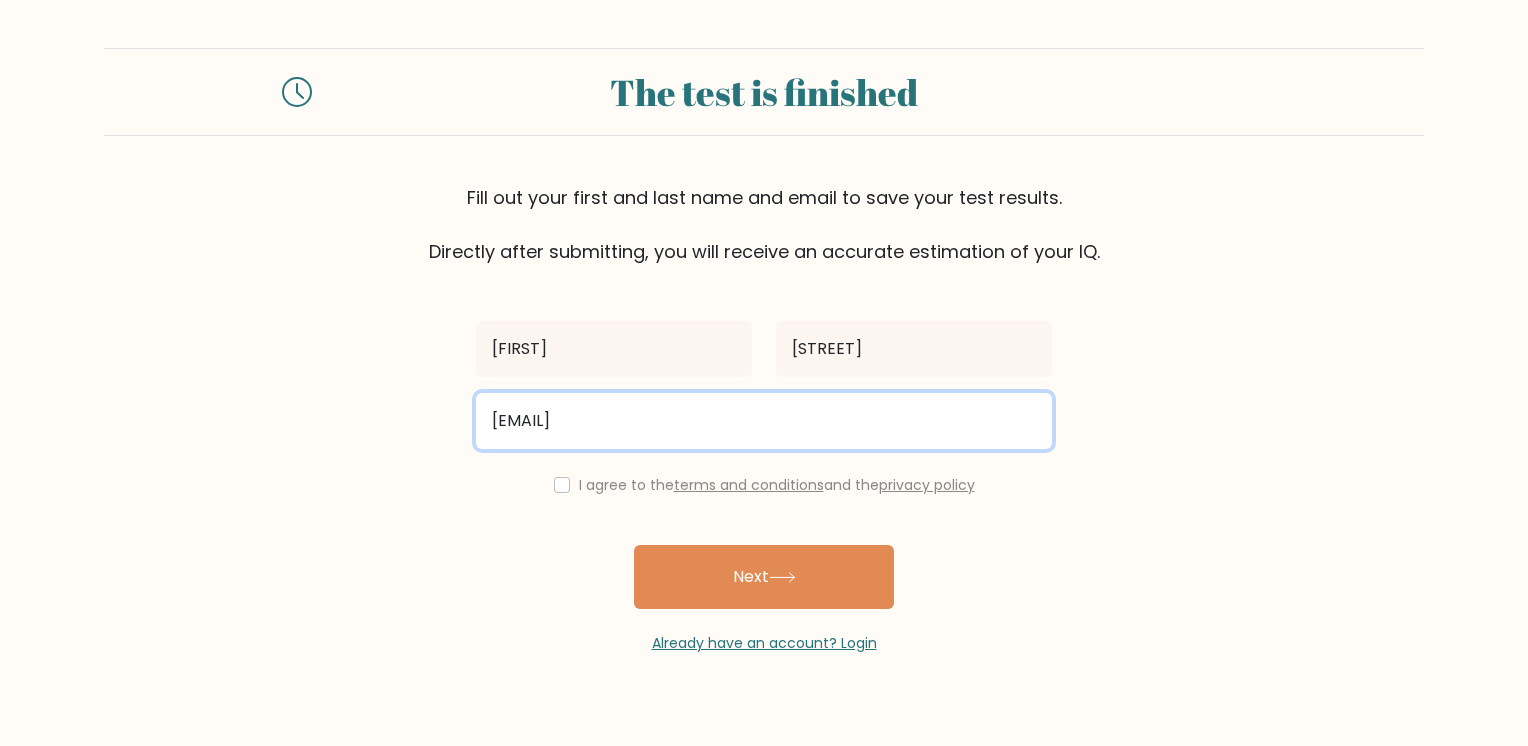 type on "[EMAIL]" 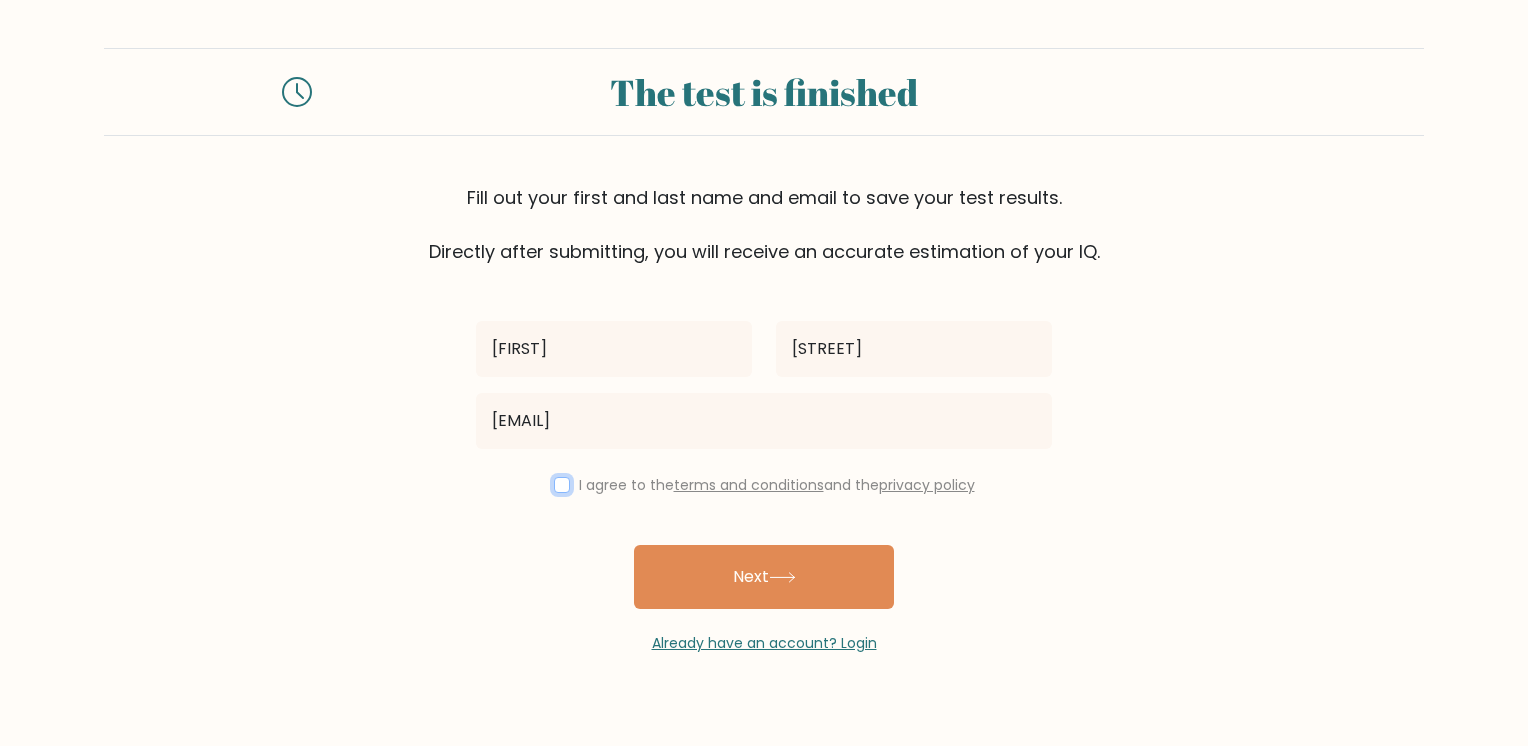 click at bounding box center [562, 485] 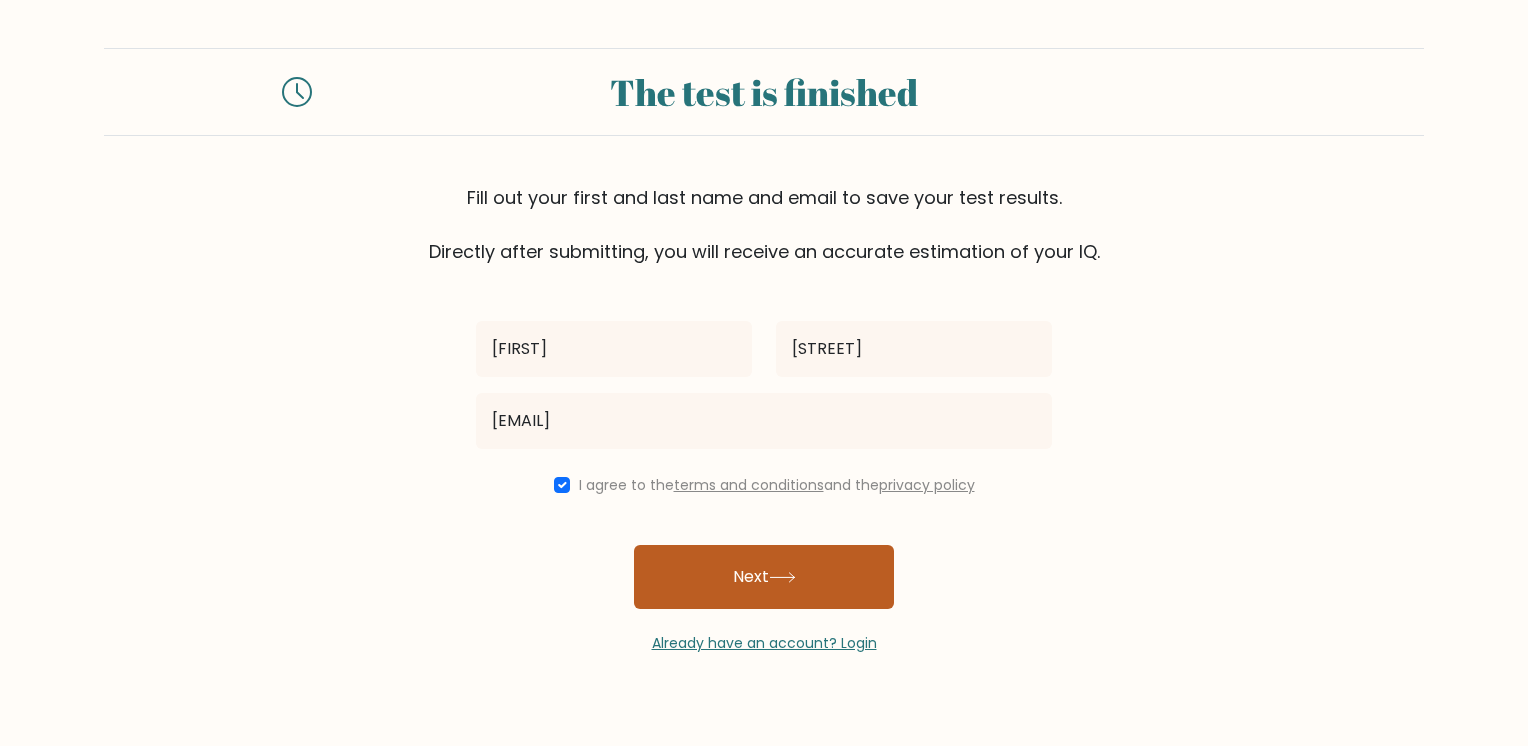 click on "Next" at bounding box center [764, 577] 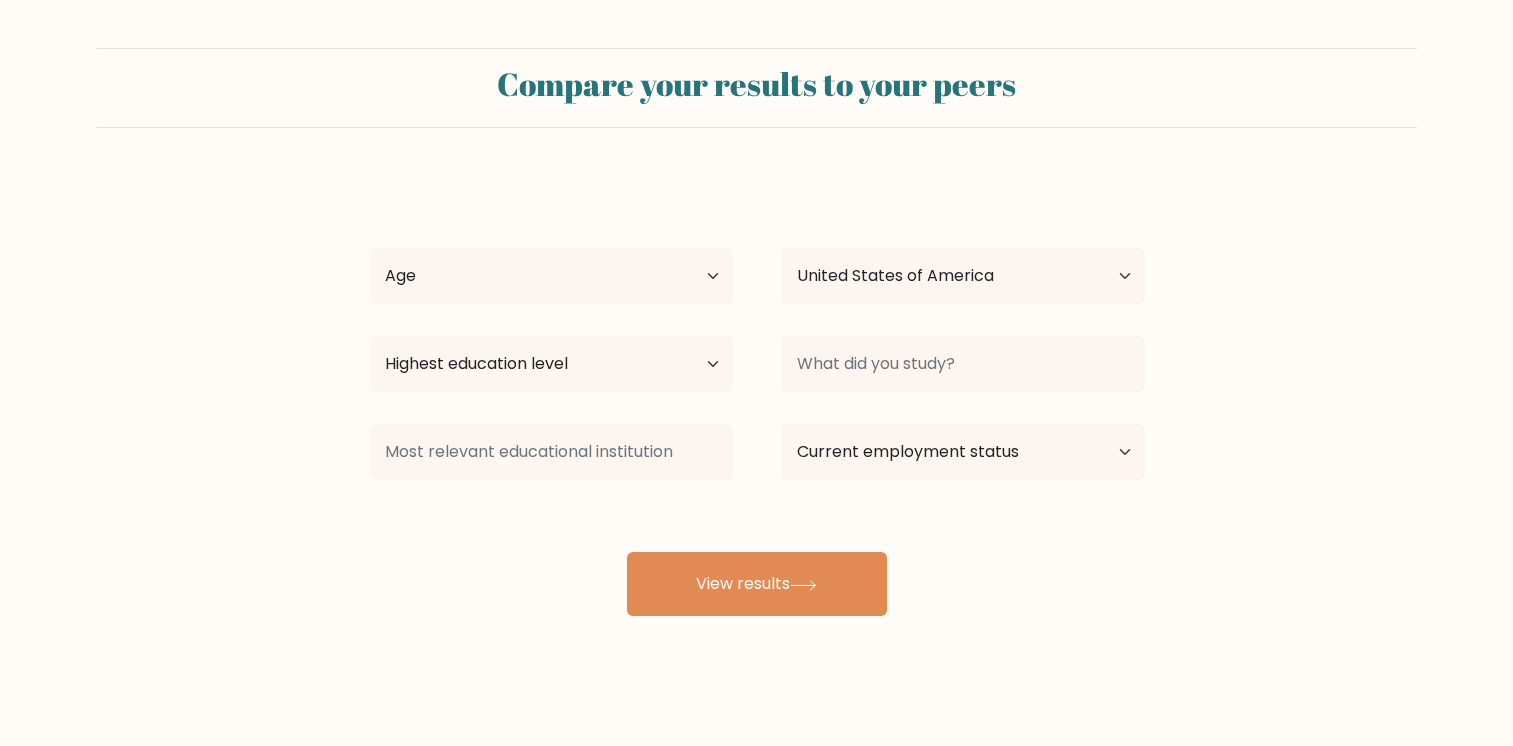 select on "US" 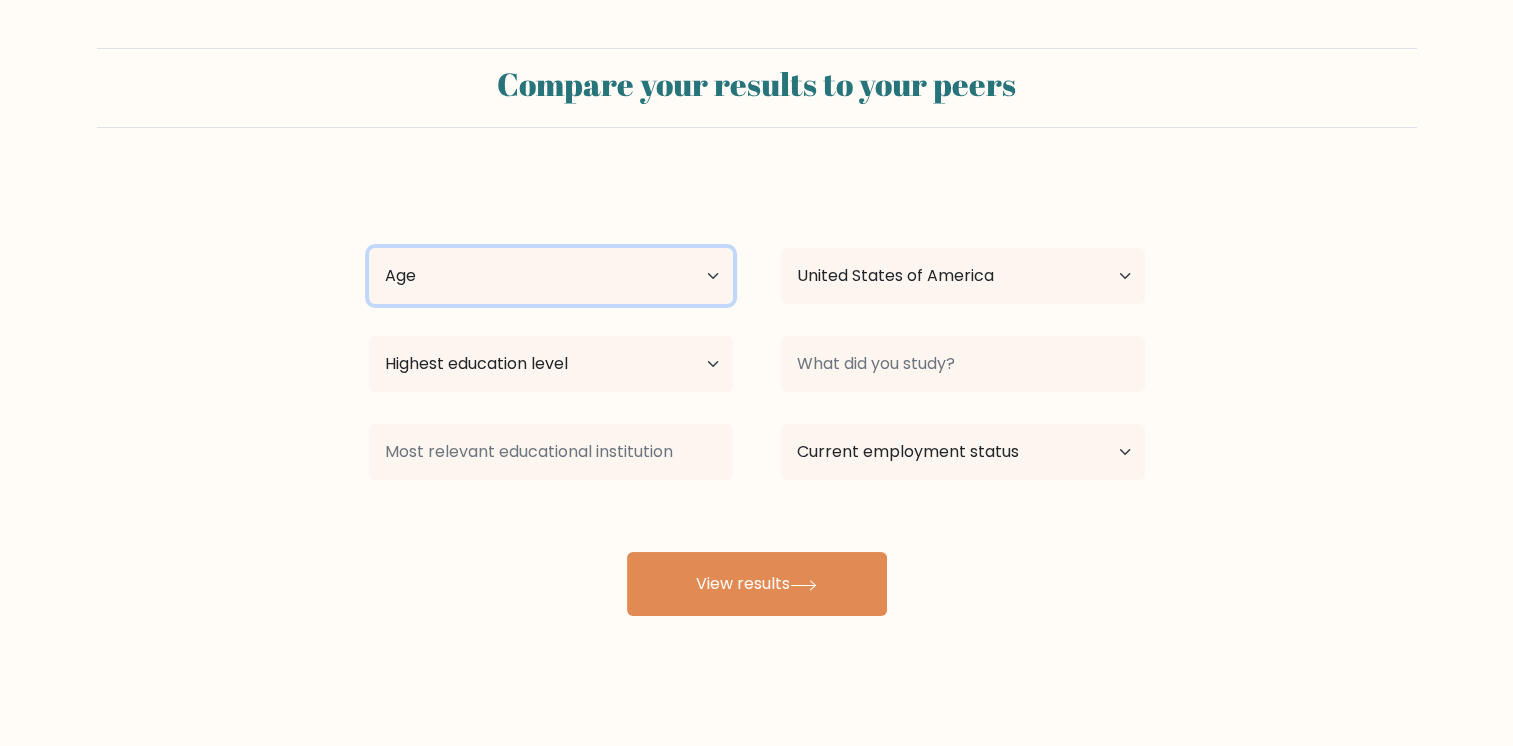 click on "Age
Under 18 years old
18-24 years old
25-34 years old
35-44 years old
45-54 years old
55-64 years old
65 years old and above" at bounding box center [551, 276] 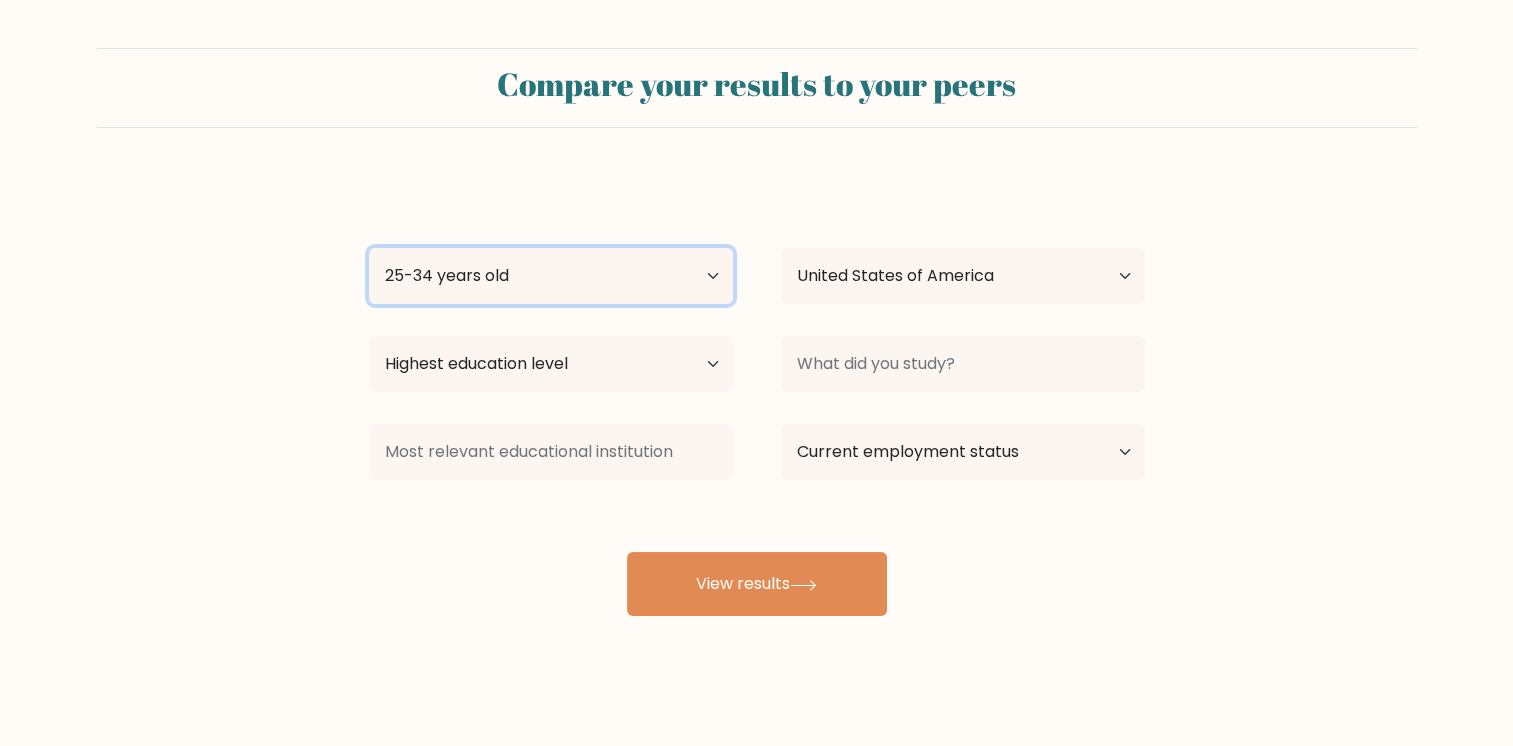 click on "Age
Under 18 years old
18-24 years old
25-34 years old
35-44 years old
45-54 years old
55-64 years old
65 years old and above" at bounding box center (551, 276) 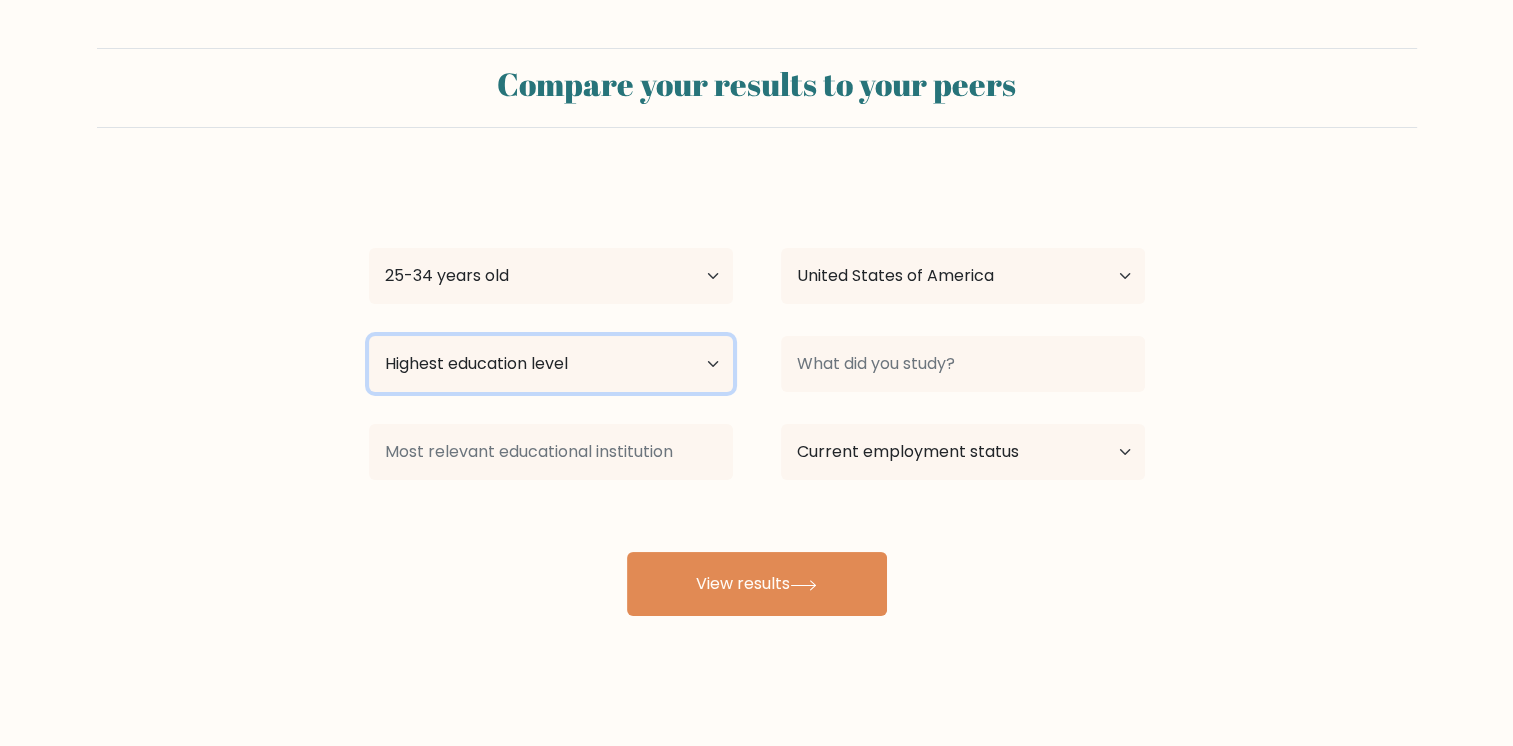 click on "Highest education level
No schooling
Primary
Lower Secondary
Upper Secondary
Occupation Specific
Bachelor's degree
Master's degree
Doctoral degree" at bounding box center [551, 364] 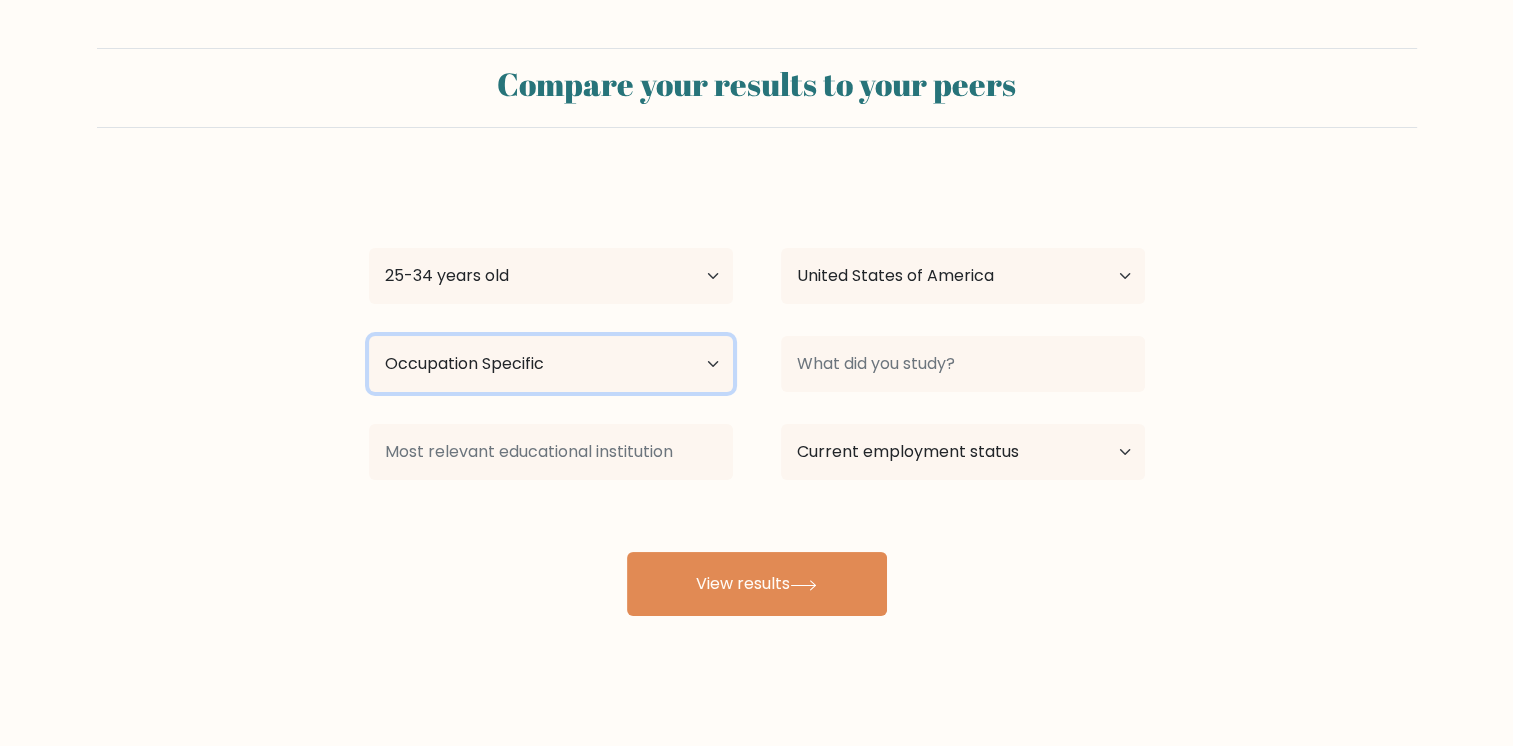 click on "Highest education level
No schooling
Primary
Lower Secondary
Upper Secondary
Occupation Specific
Bachelor's degree
Master's degree
Doctoral degree" at bounding box center (551, 364) 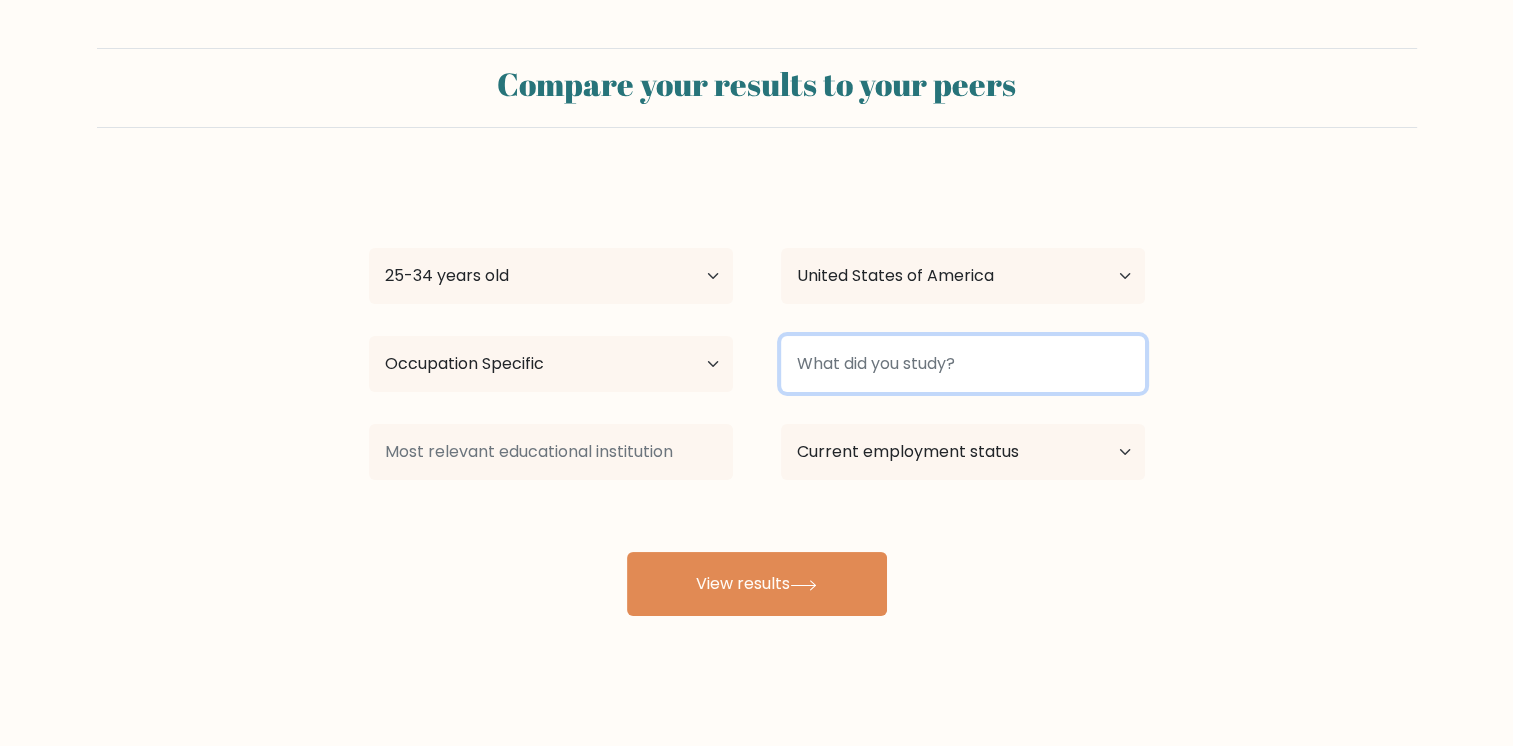 click at bounding box center [963, 364] 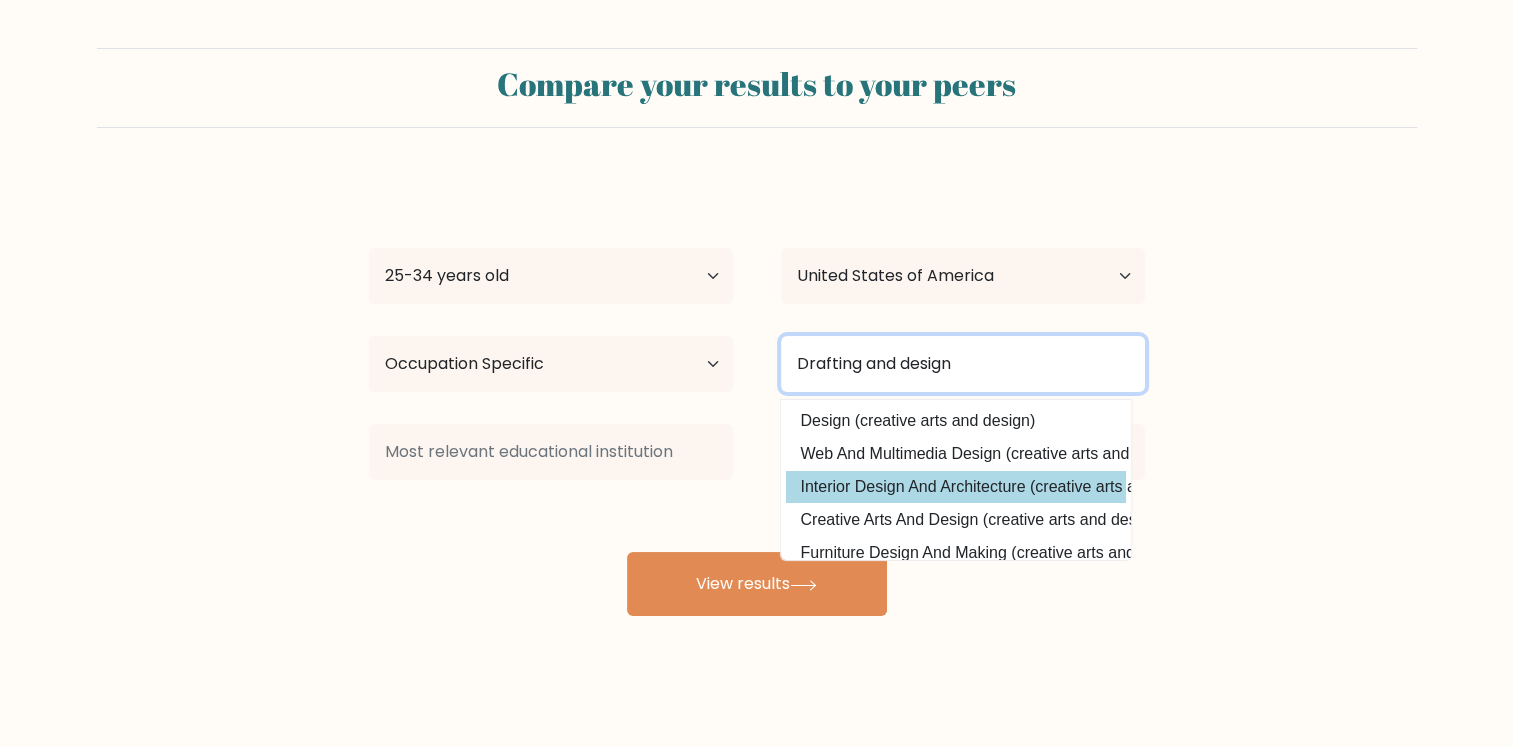 type on "Drafting and design" 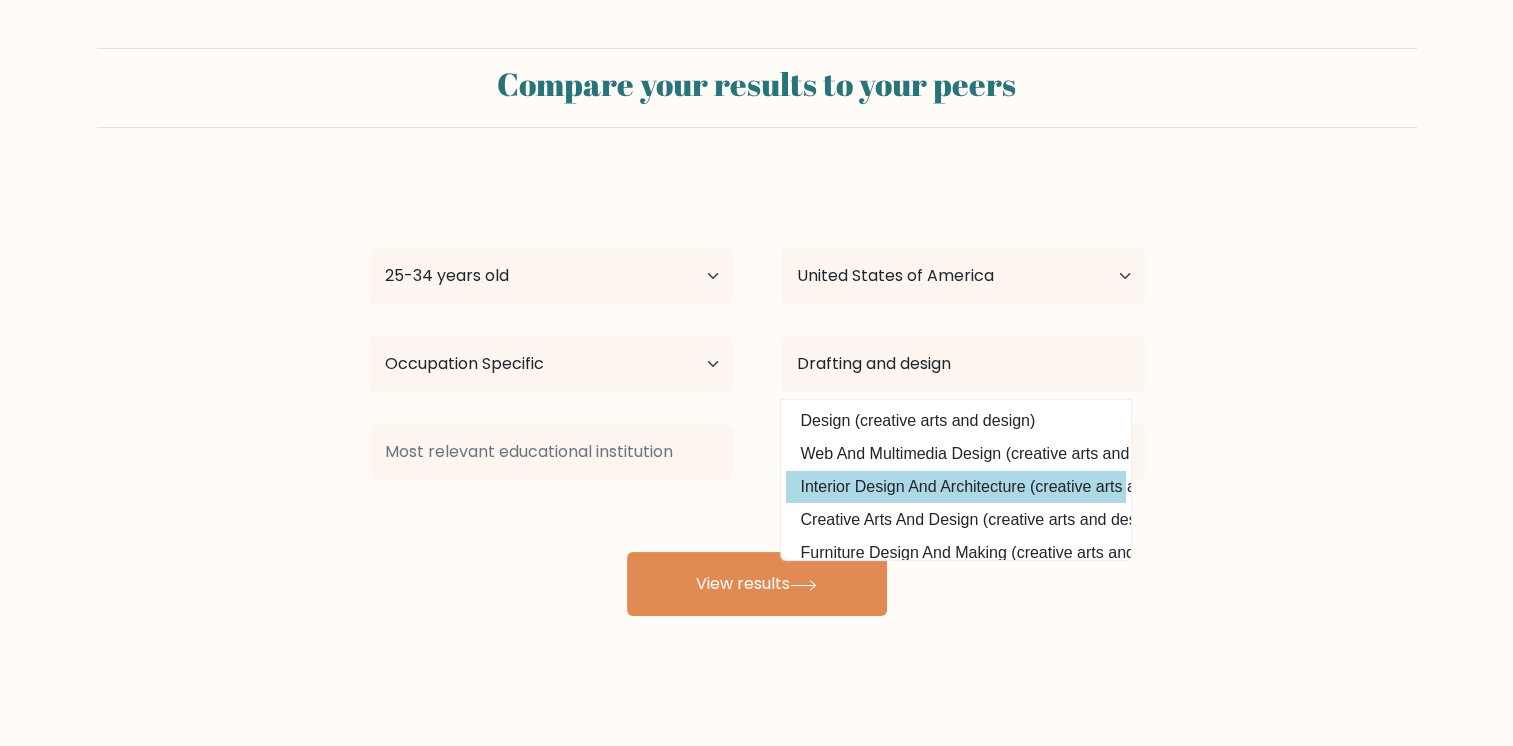 click on "[FIRST]
[LAST]
Age
Under 18 years old
18-24 years old
25-34 years old
35-44 years old
45-54 years old
55-64 years old
65 years old and above
Country
Afghanistan
Albania
Algeria
American Samoa
Andorra
Angola
Anguilla
Antarctica
Antigua and Barbuda
Argentina
Armenia
Aruba
Australia
Austria
Azerbaijan
Bahamas
Bahrain
Bangladesh
Barbados
Belarus
Belgium
Belize
Benin
Bermuda
Bhutan
Bolivia
Bonaire, Sint Eustatius and Saba
Bosnia and Herzegovina
Botswana
Bouvet Island
Brazil
Brunei" at bounding box center [757, 396] 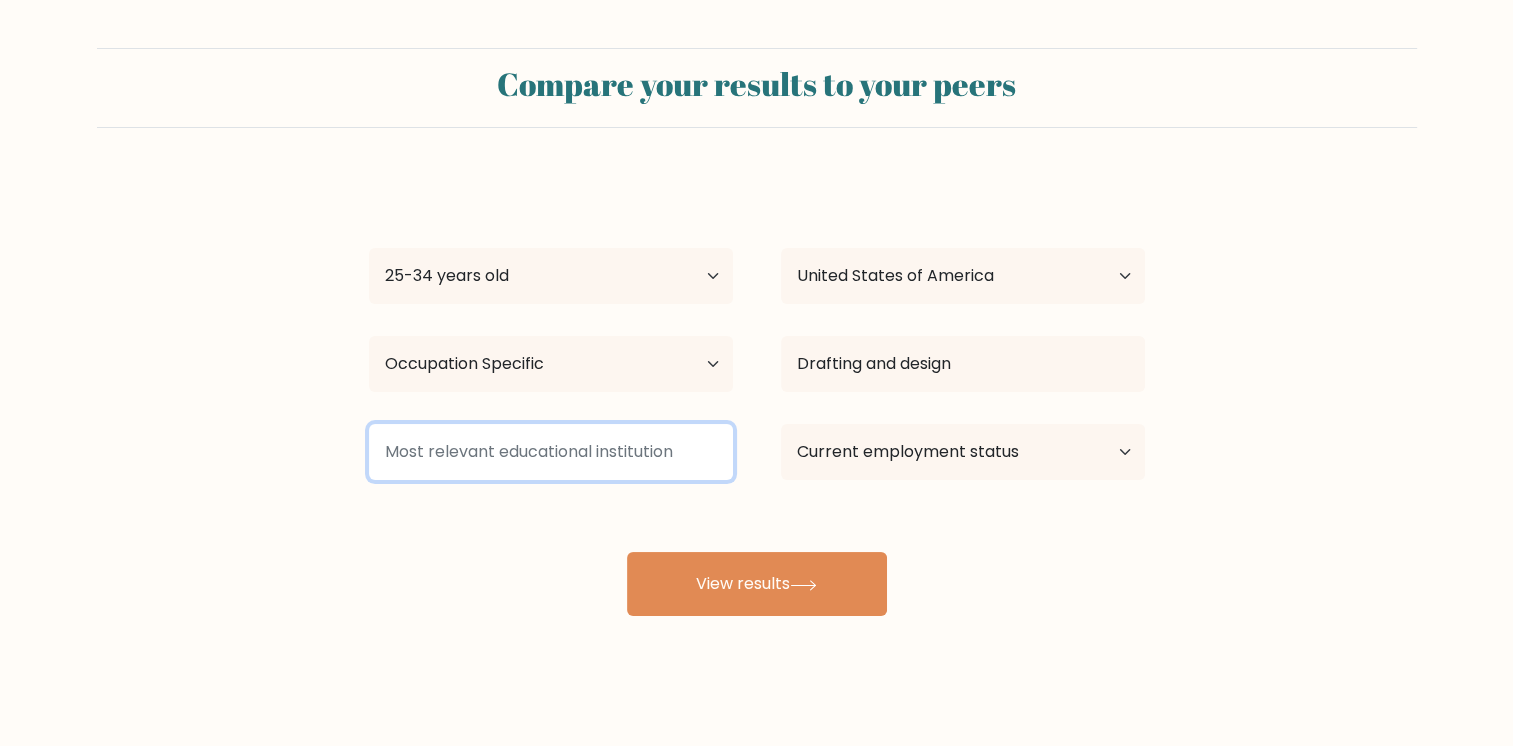 click at bounding box center (551, 452) 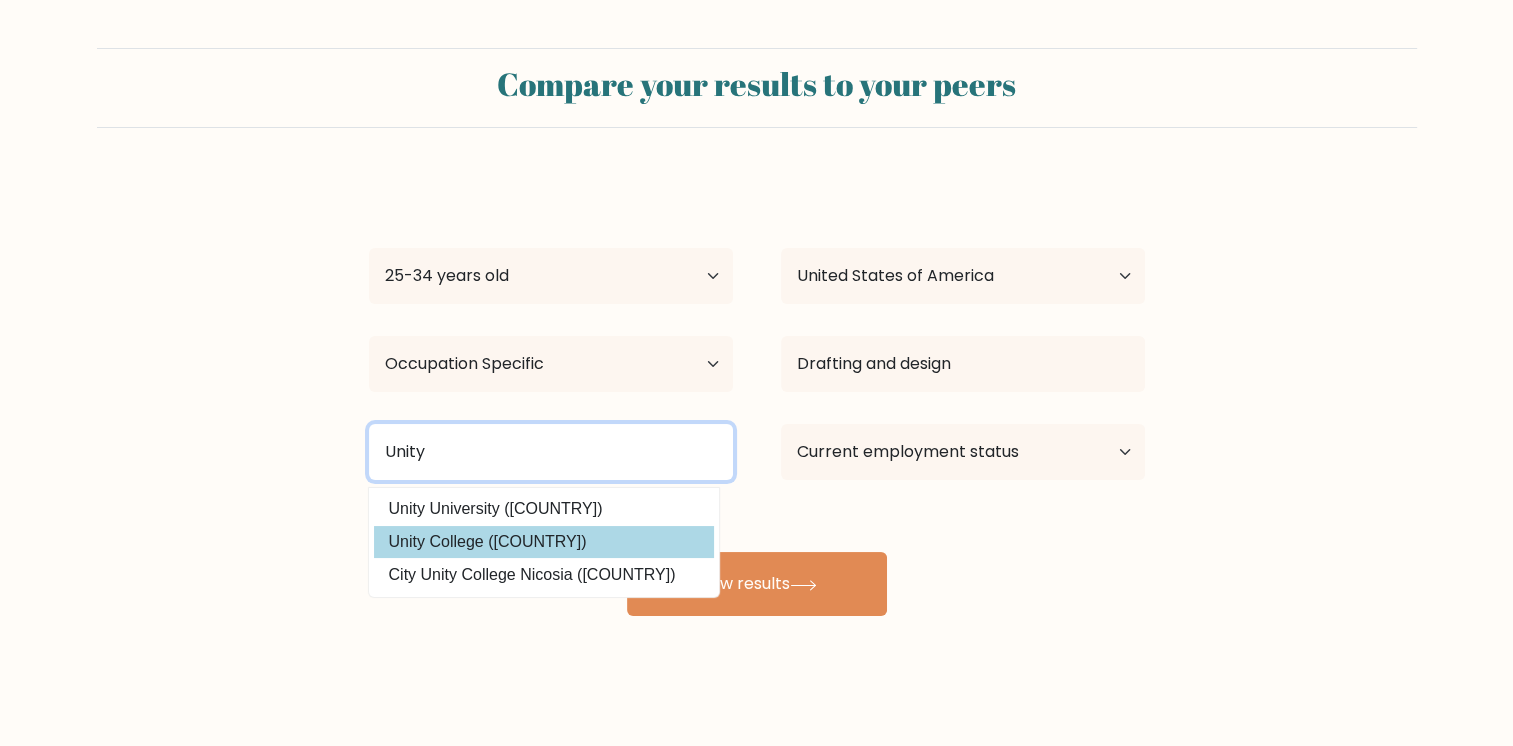 type on "Unity" 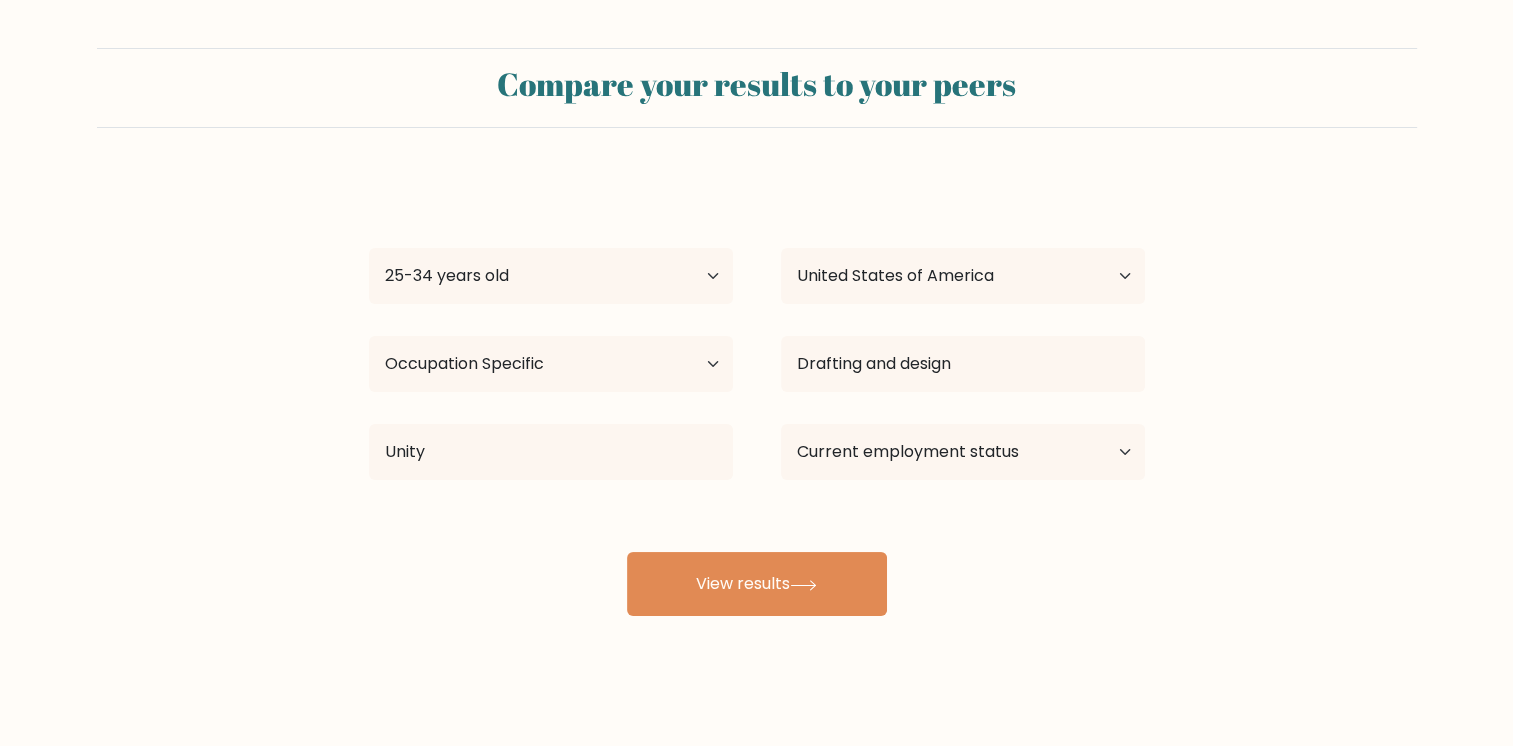 click on "Juliana
Elm
Age
Under 18 years old
18-24 years old
25-34 years old
35-44 years old
45-54 years old
55-64 years old
65 years old and above
Country
Afghanistan
Albania
Algeria
American Samoa
Andorra
Angola
Anguilla
Antarctica
Antigua and Barbuda
Argentina
Armenia
Aruba
Australia
Austria
Azerbaijan
Bahamas
Bahrain
Bangladesh
Barbados
Belarus
Belgium
Belize
Benin
Bermuda
Bhutan
Bolivia
Bonaire, Sint Eustatius and Saba
Bosnia and Herzegovina
Botswana
Bouvet Island
Brazil
Brunei" at bounding box center [757, 396] 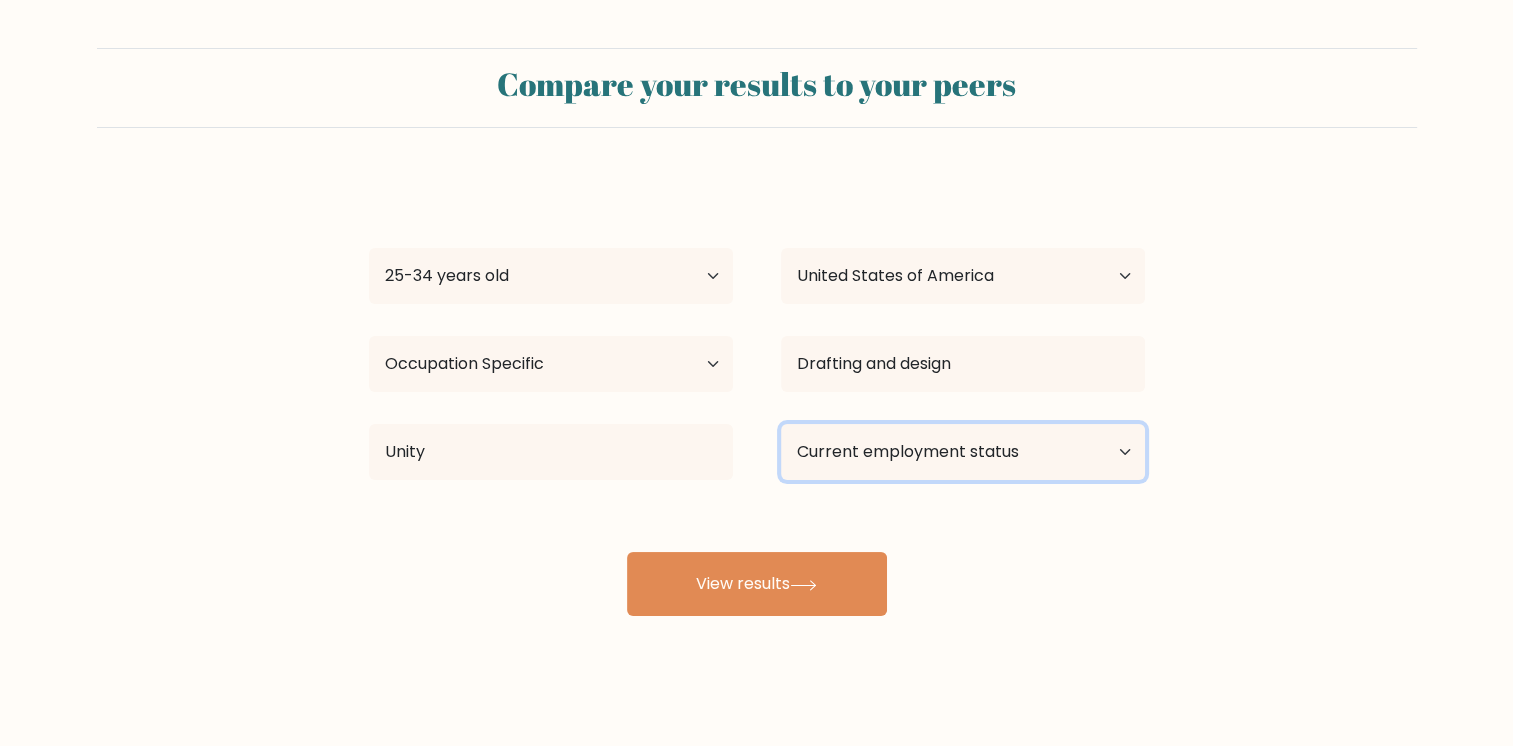 click on "Current employment status
Employed
Student
Retired
Other / prefer not to answer" at bounding box center [963, 452] 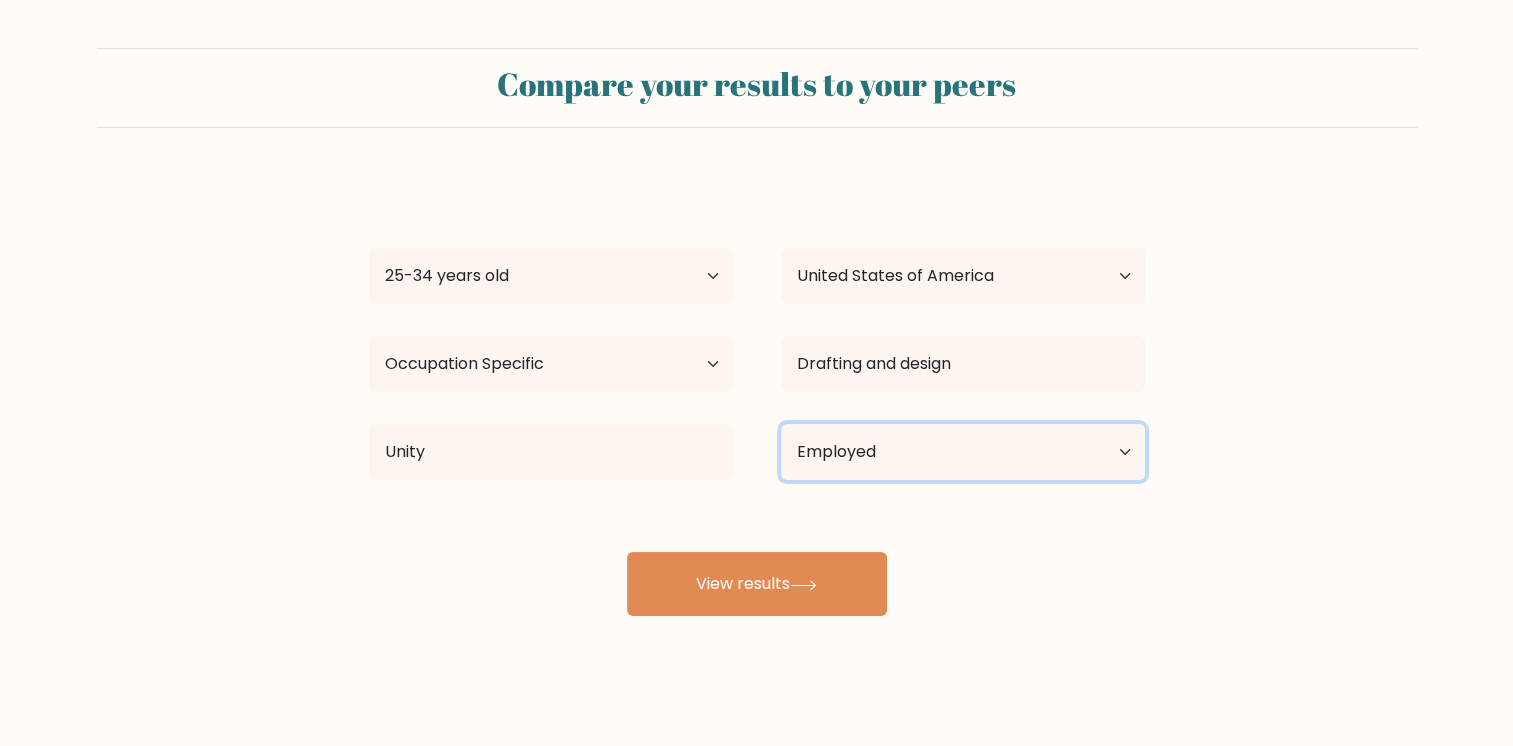 click on "Current employment status
Employed
Student
Retired
Other / prefer not to answer" at bounding box center (963, 452) 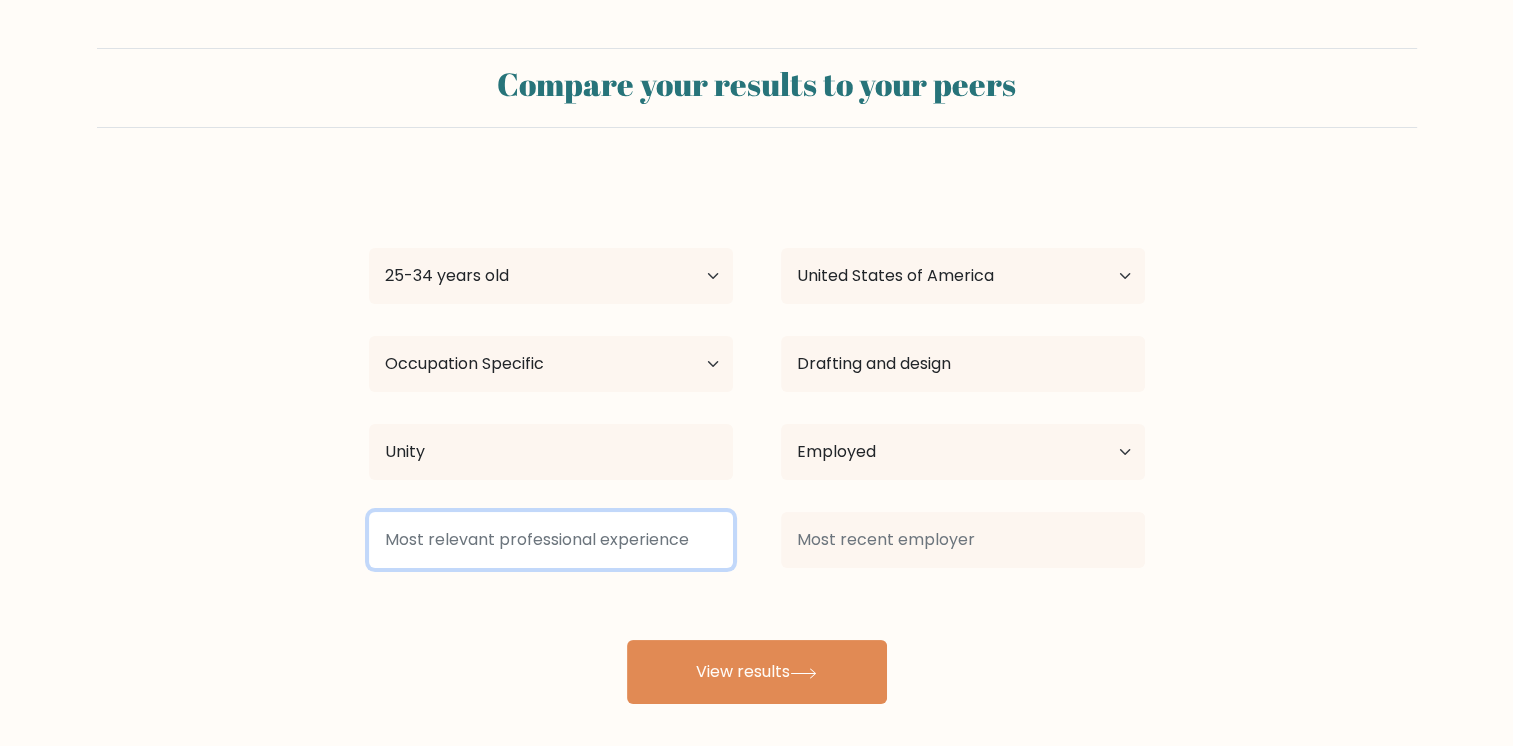click at bounding box center (551, 540) 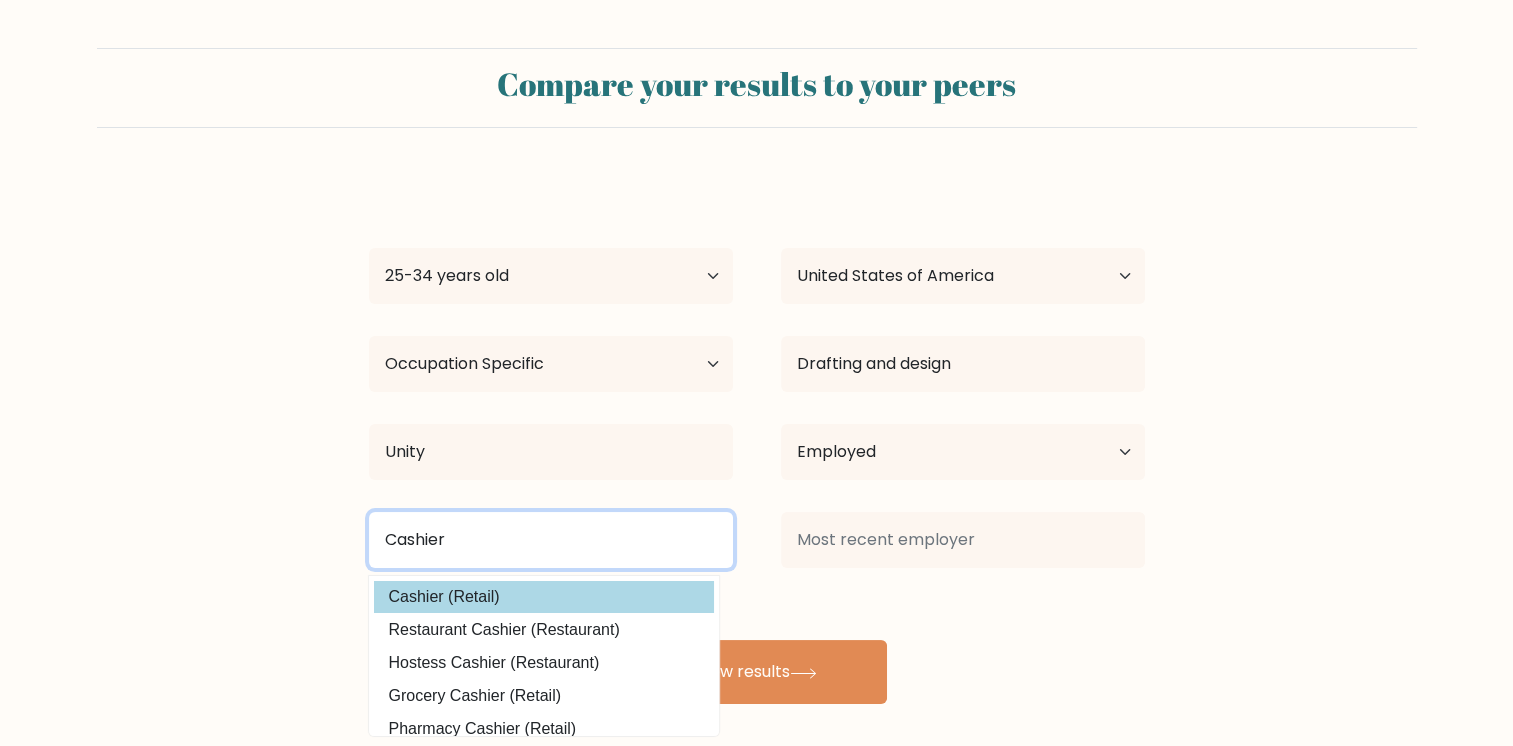 type on "Cashier" 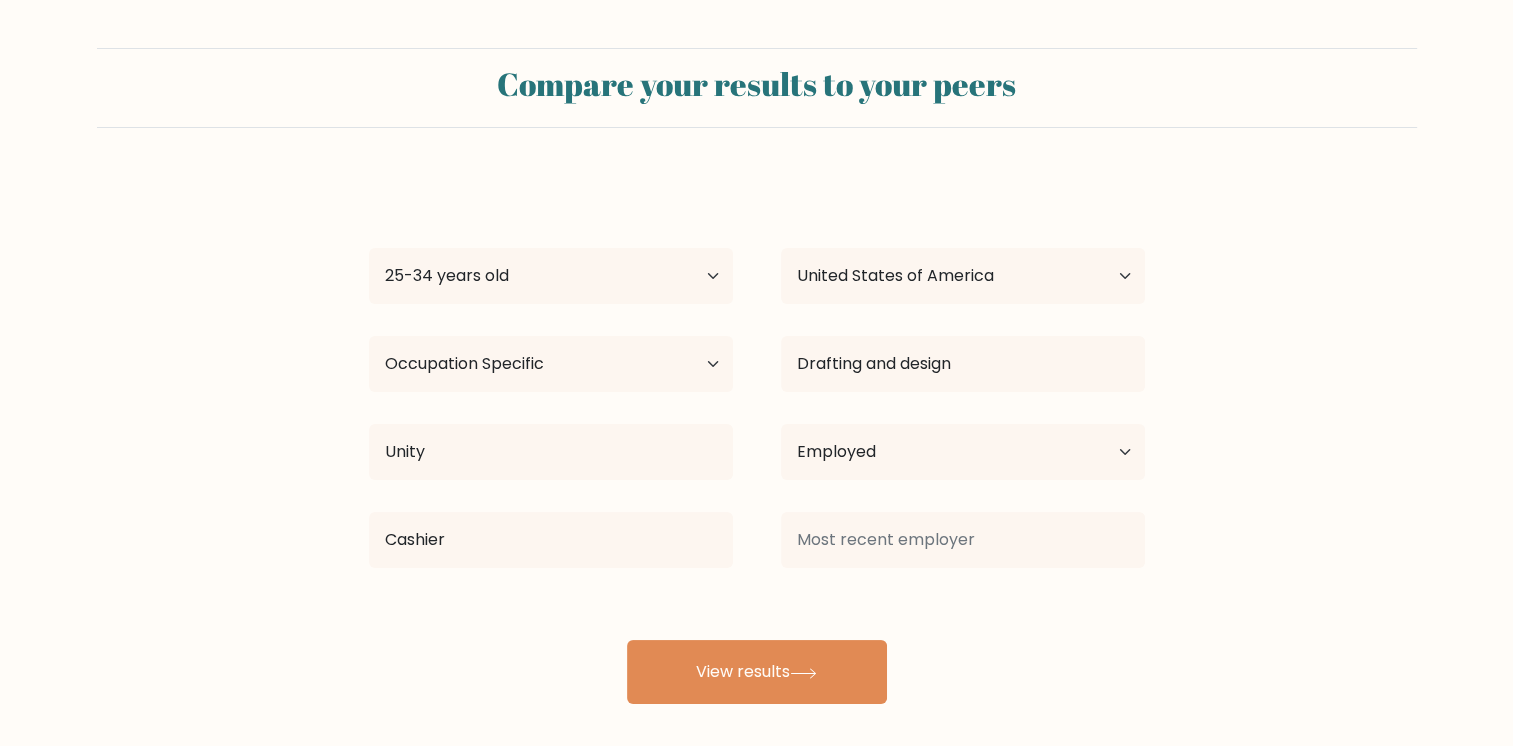 click on "Juliana
Elm
Age
Under 18 years old
18-24 years old
25-34 years old
35-44 years old
45-54 years old
55-64 years old
65 years old and above
Country
Afghanistan
Albania
Algeria
American Samoa
Andorra
Angola
Anguilla
Antarctica
Antigua and Barbuda
Argentina
Armenia
Aruba
Australia
Austria
Azerbaijan
Bahamas
Bahrain
Bangladesh
Barbados
Belarus
Belgium
Belize
Benin
Bermuda
Bhutan
Bolivia
Bonaire, Sint Eustatius and Saba
Bosnia and Herzegovina
Botswana
Bouvet Island
Brazil
Brunei" at bounding box center (757, 440) 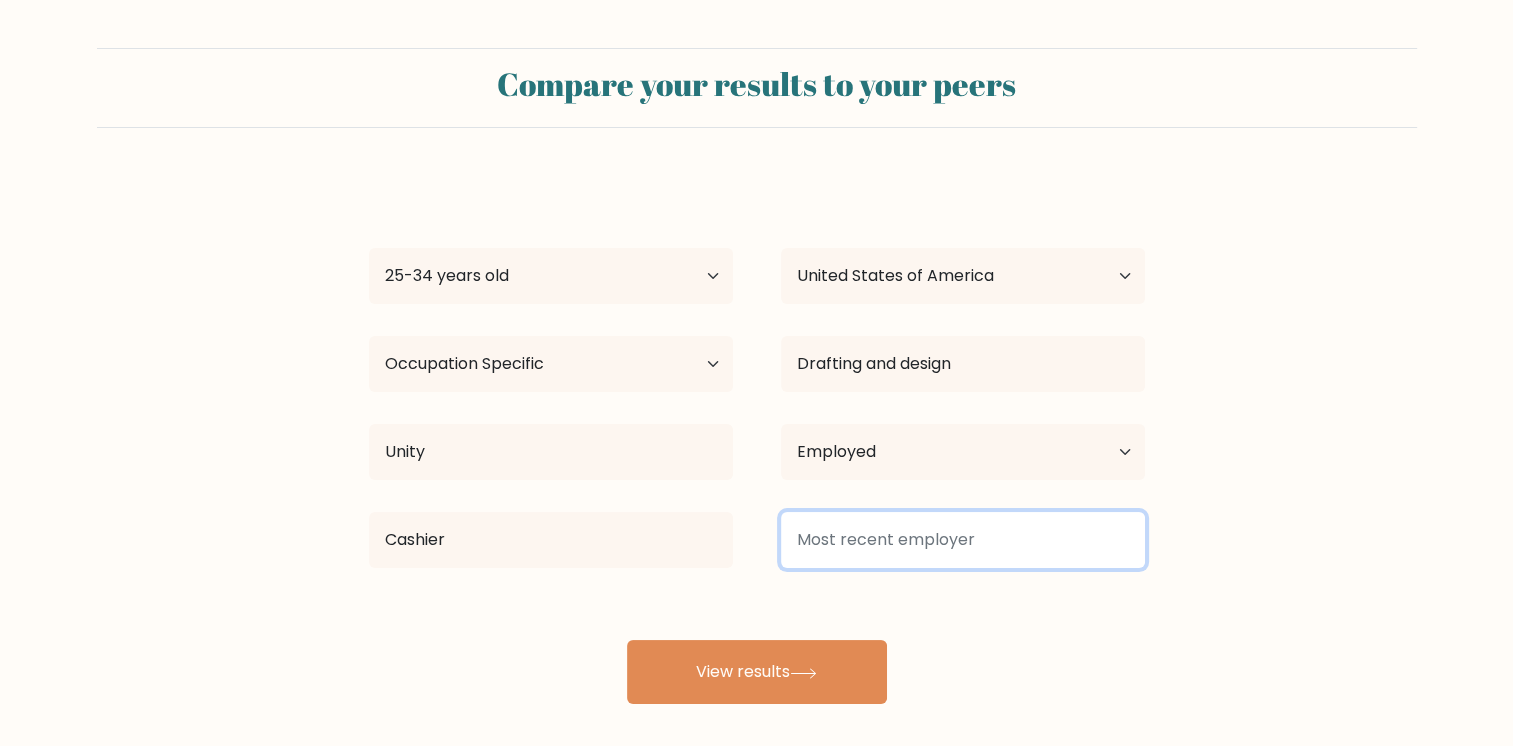 click at bounding box center [963, 540] 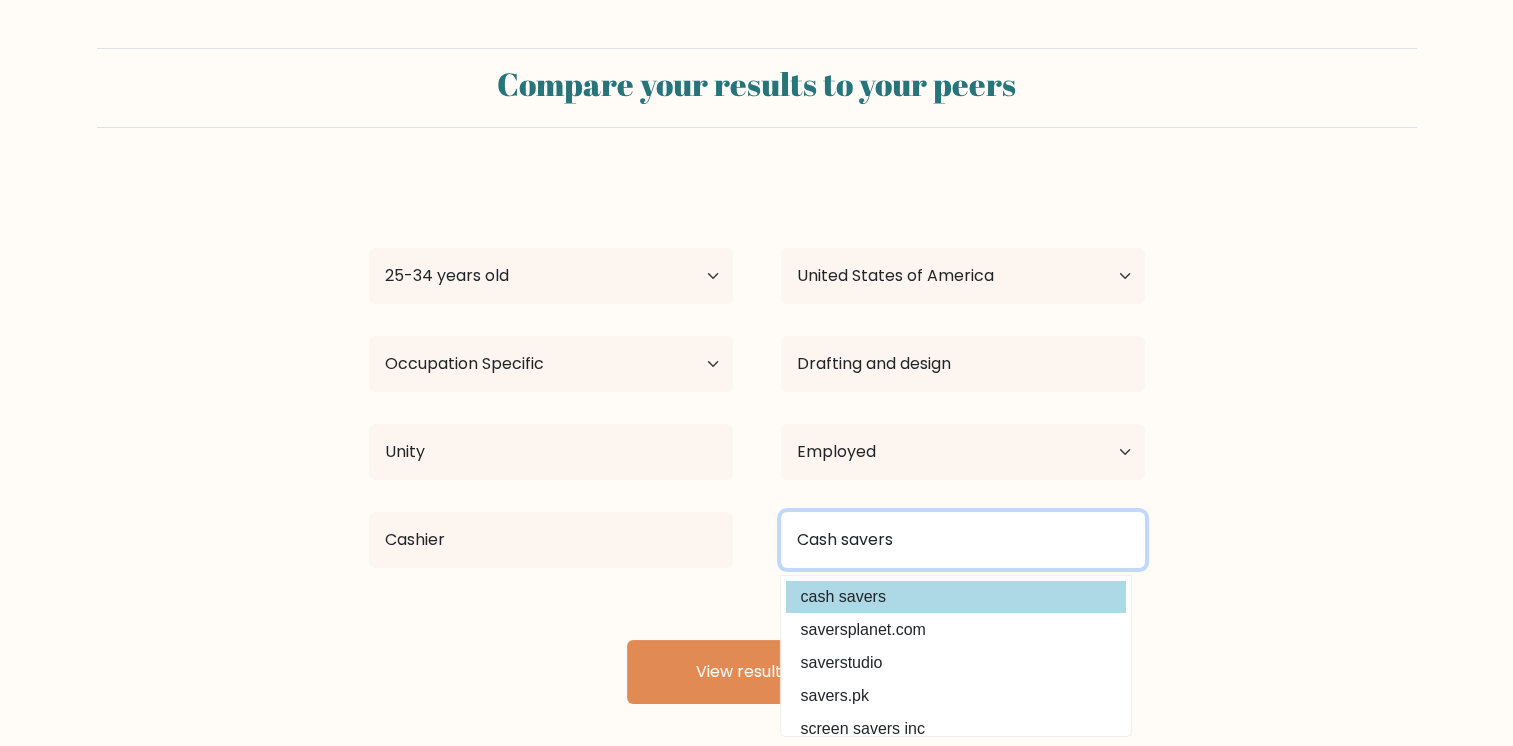 type on "Cash savers" 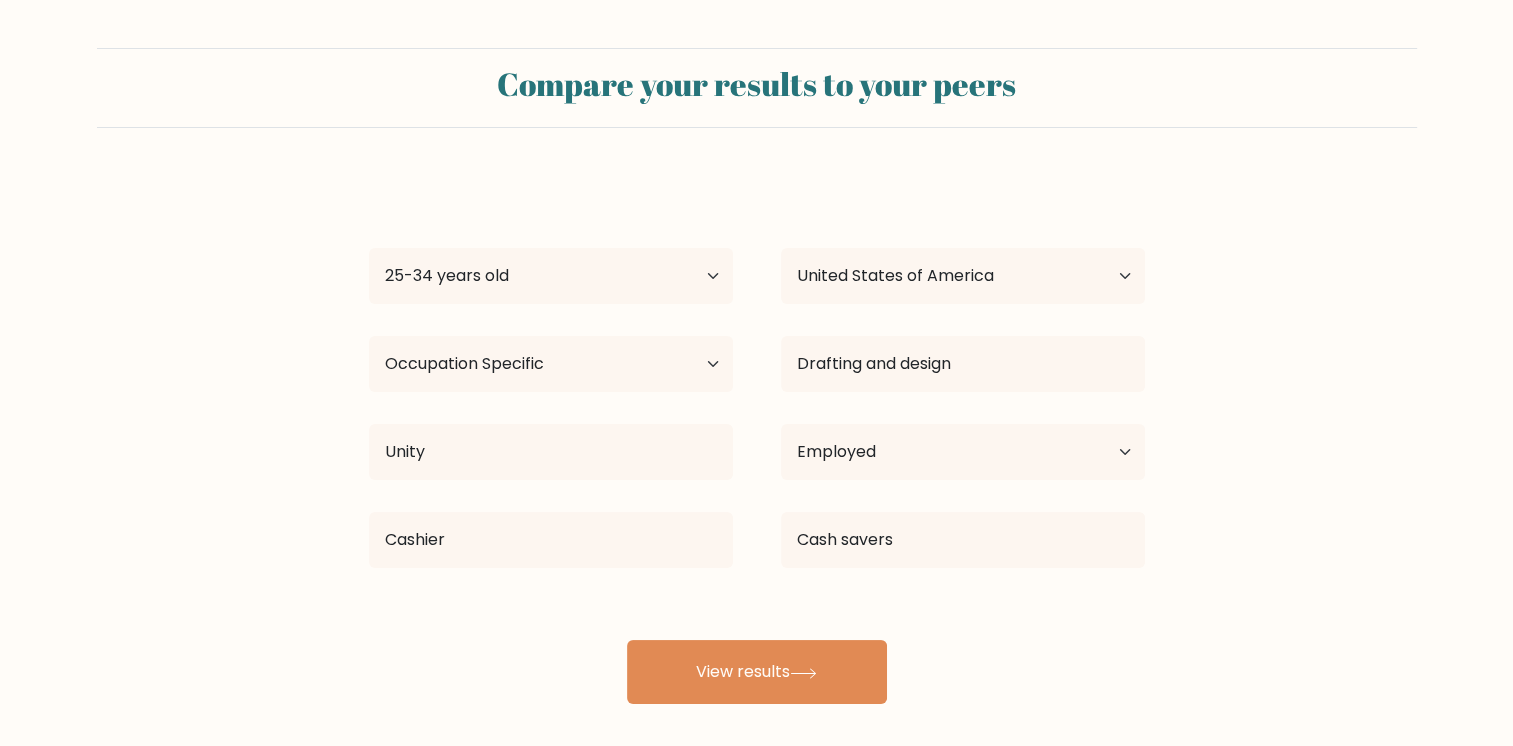 click on "Juliana
Elm
Age
Under 18 years old
18-24 years old
25-34 years old
35-44 years old
45-54 years old
55-64 years old
65 years old and above
Country
Afghanistan
Albania
Algeria
American Samoa
Andorra
Angola
Anguilla
Antarctica
Antigua and Barbuda
Argentina
Armenia
Aruba
Australia
Austria
Azerbaijan
Bahamas
Bahrain
Bangladesh
Barbados
Belarus
Belgium
Belize
Benin
Bermuda
Bhutan
Bolivia
Bonaire, Sint Eustatius and Saba
Bosnia and Herzegovina
Botswana
Bouvet Island
Brazil
Brunei" at bounding box center (757, 440) 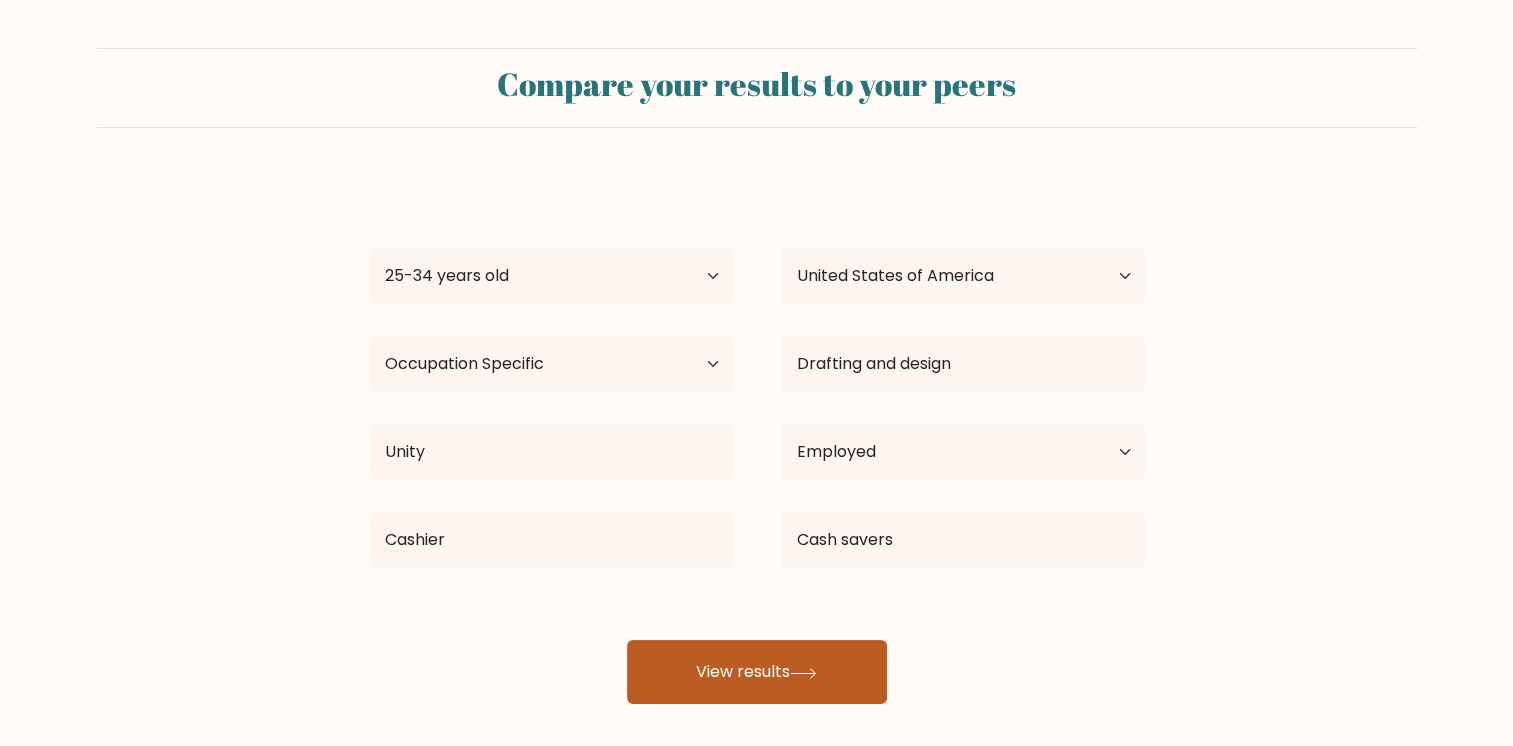 click on "View results" at bounding box center (757, 672) 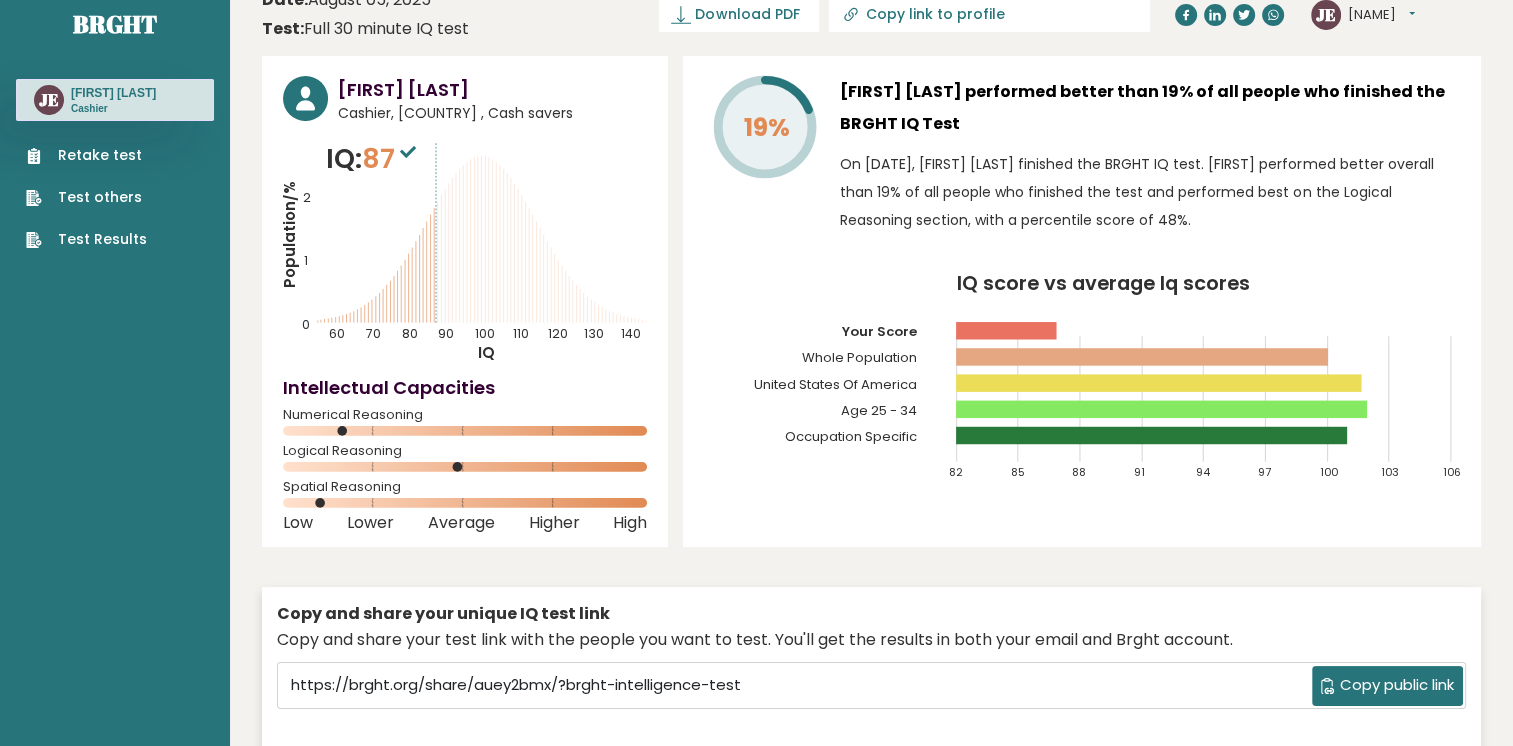 scroll, scrollTop: 0, scrollLeft: 0, axis: both 